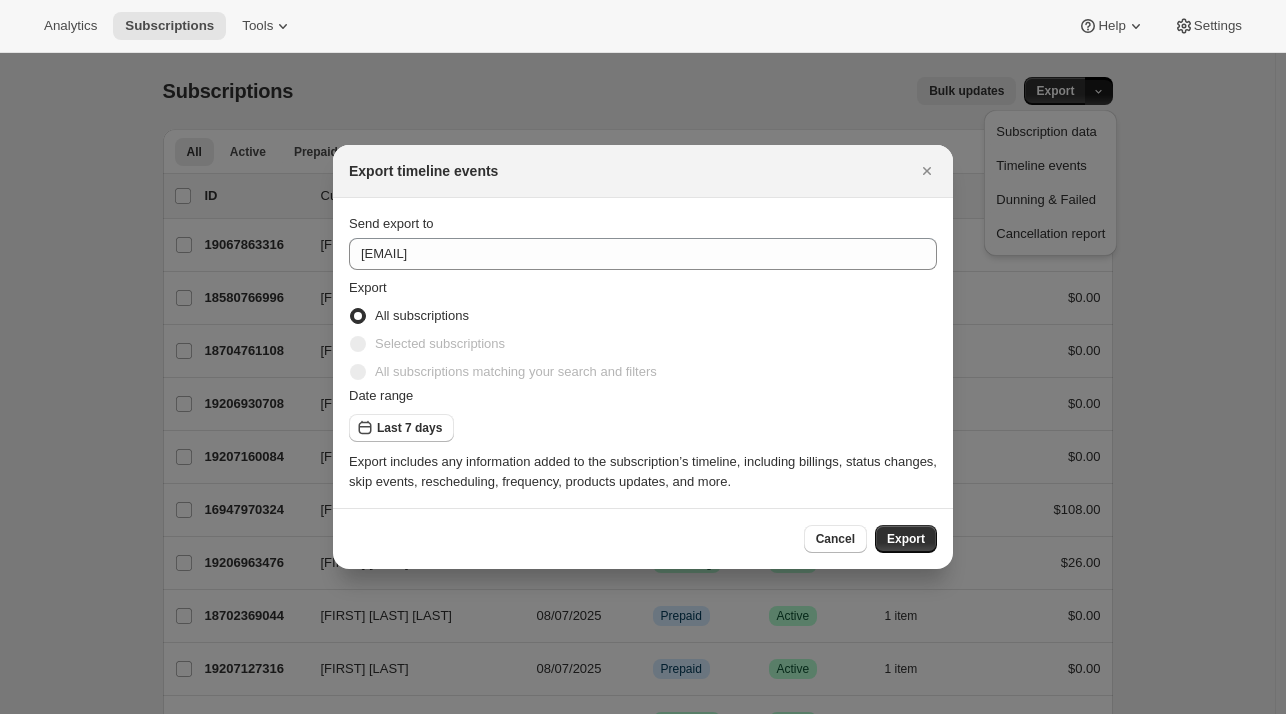 scroll, scrollTop: 0, scrollLeft: 0, axis: both 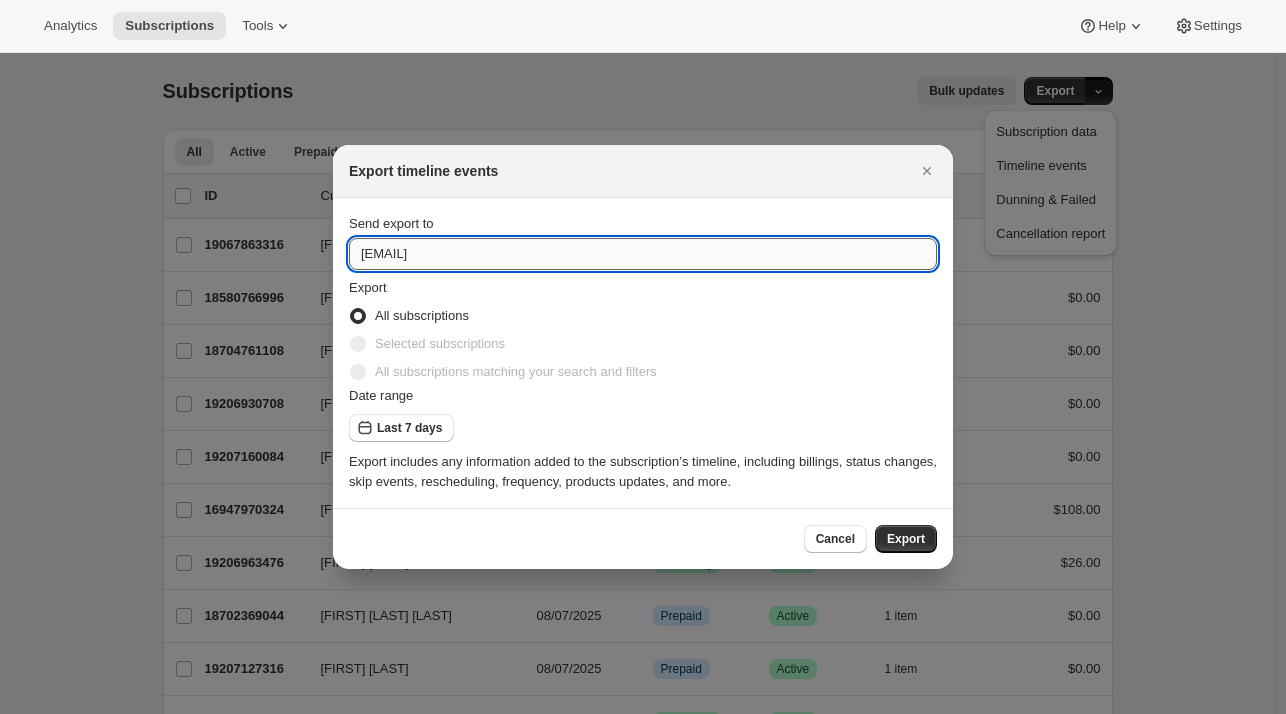 click on "[EMAIL]" at bounding box center [643, 254] 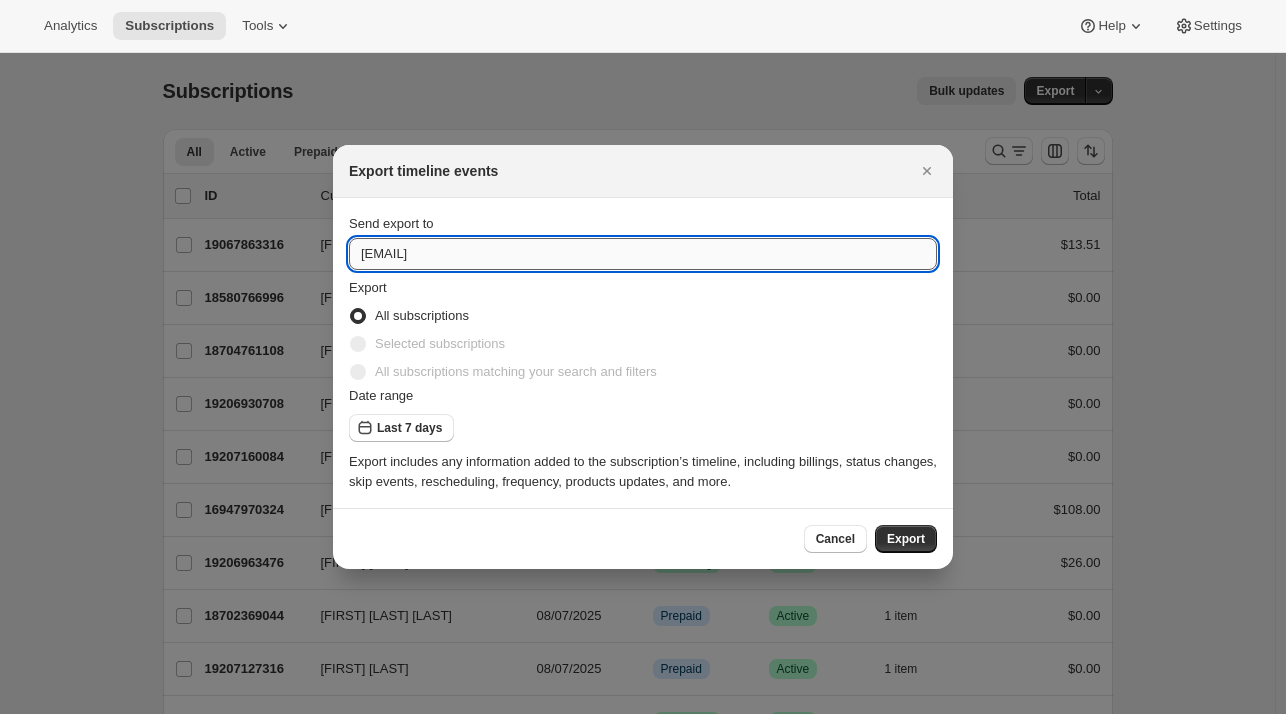 click on "[EMAIL]" at bounding box center (643, 254) 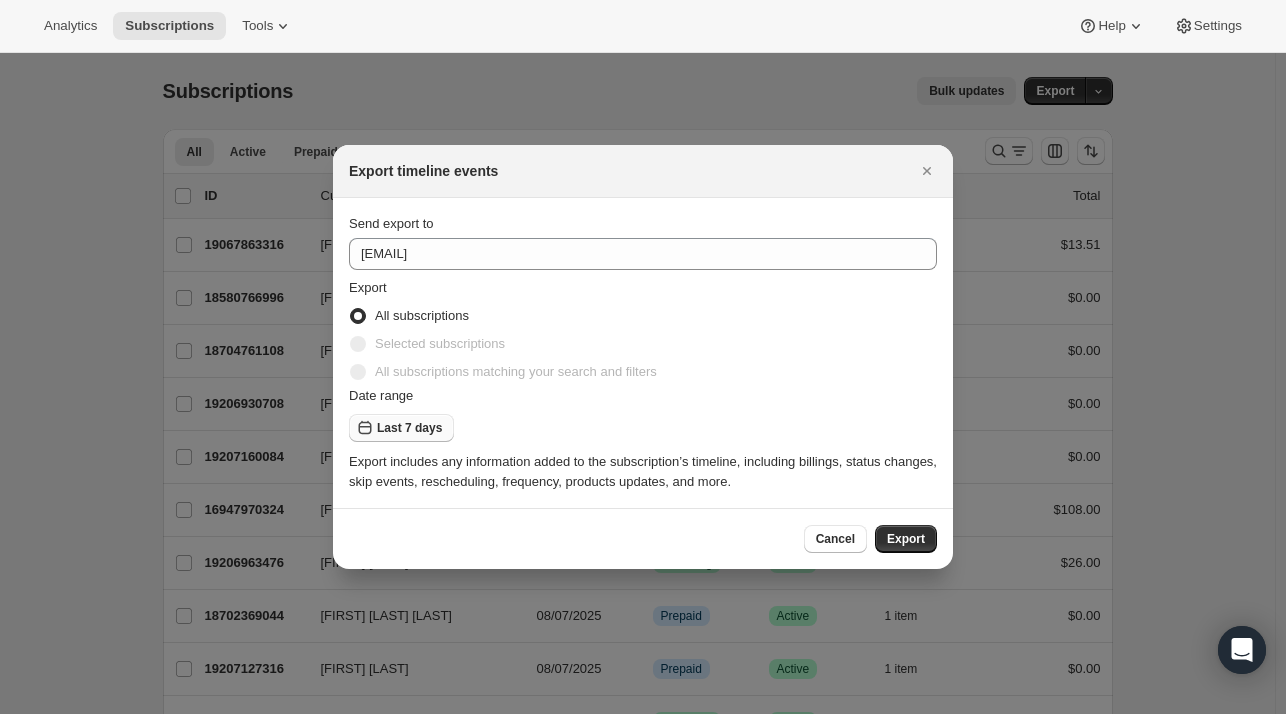 click on "Last 7 days" at bounding box center (409, 428) 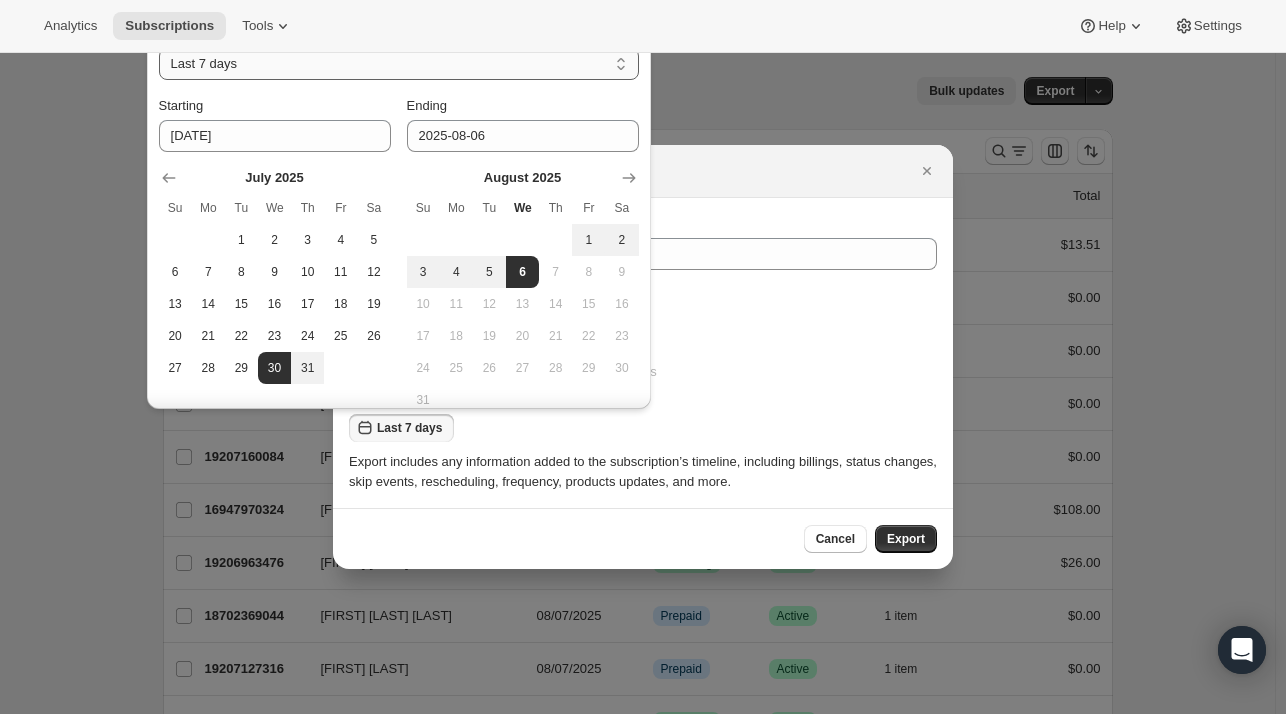 click on "Last 7 days Last 30 days" at bounding box center (399, 64) 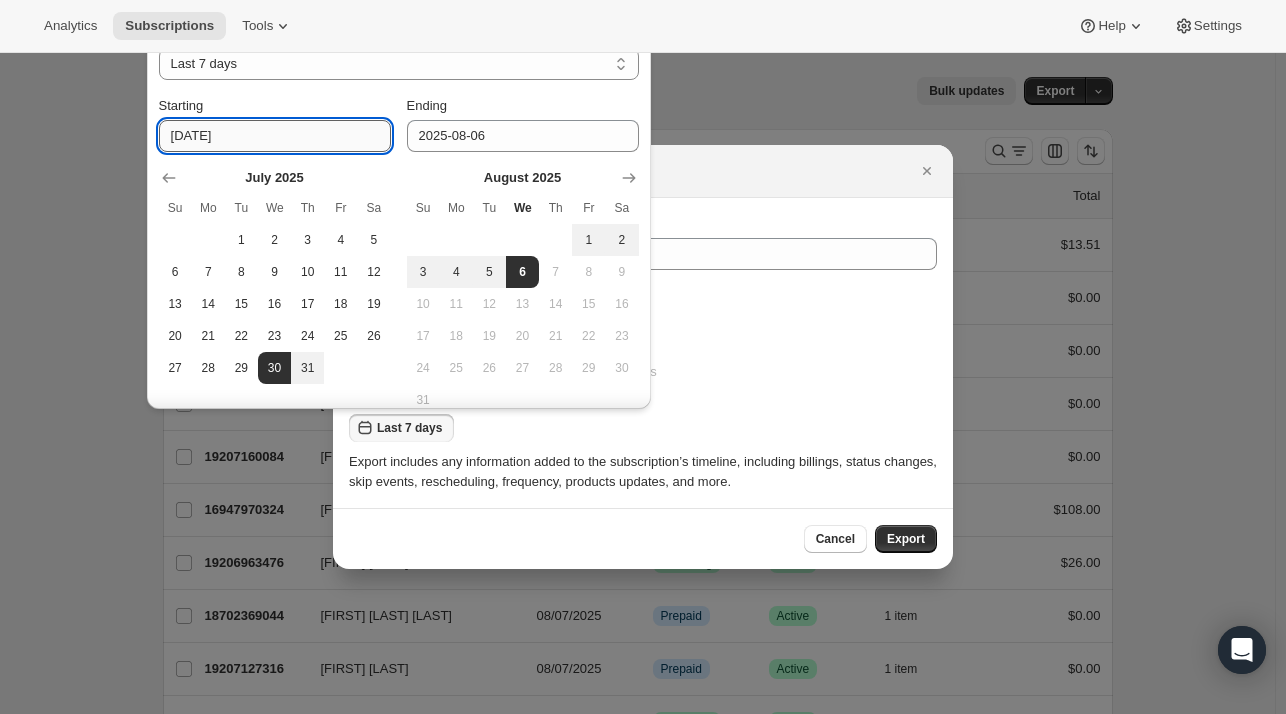 click on "[DATE]" at bounding box center (275, 136) 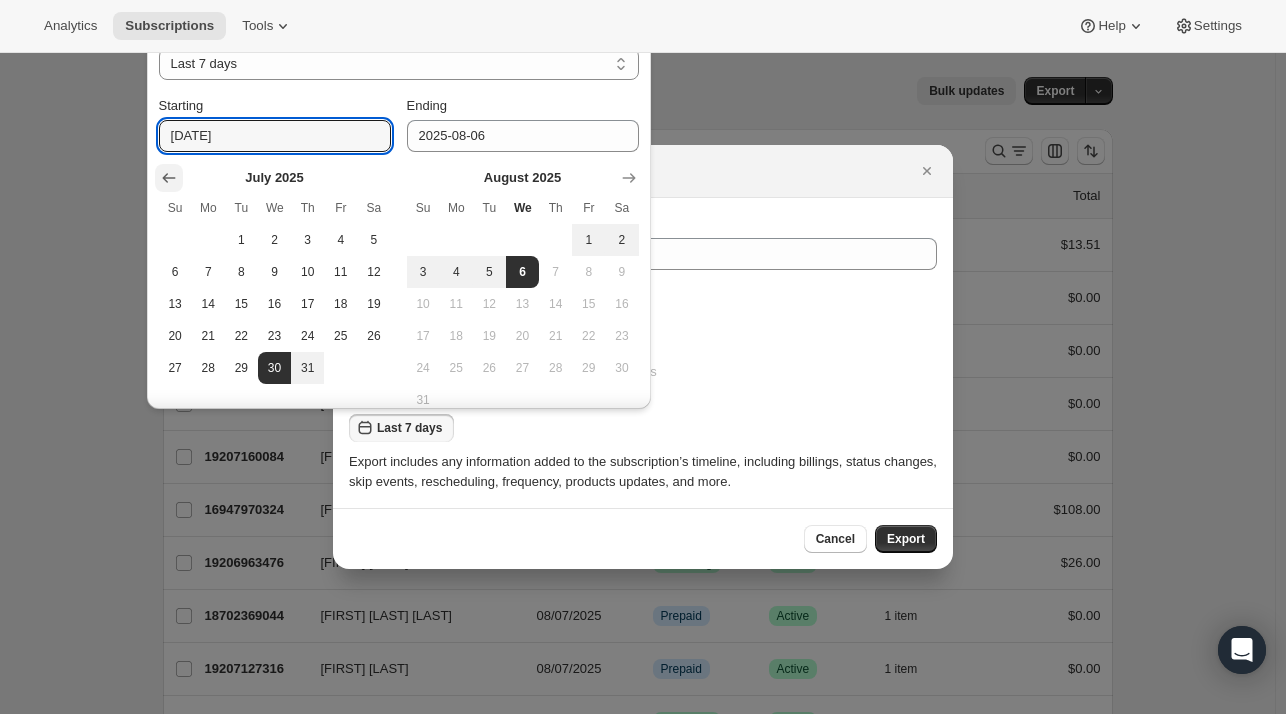 click 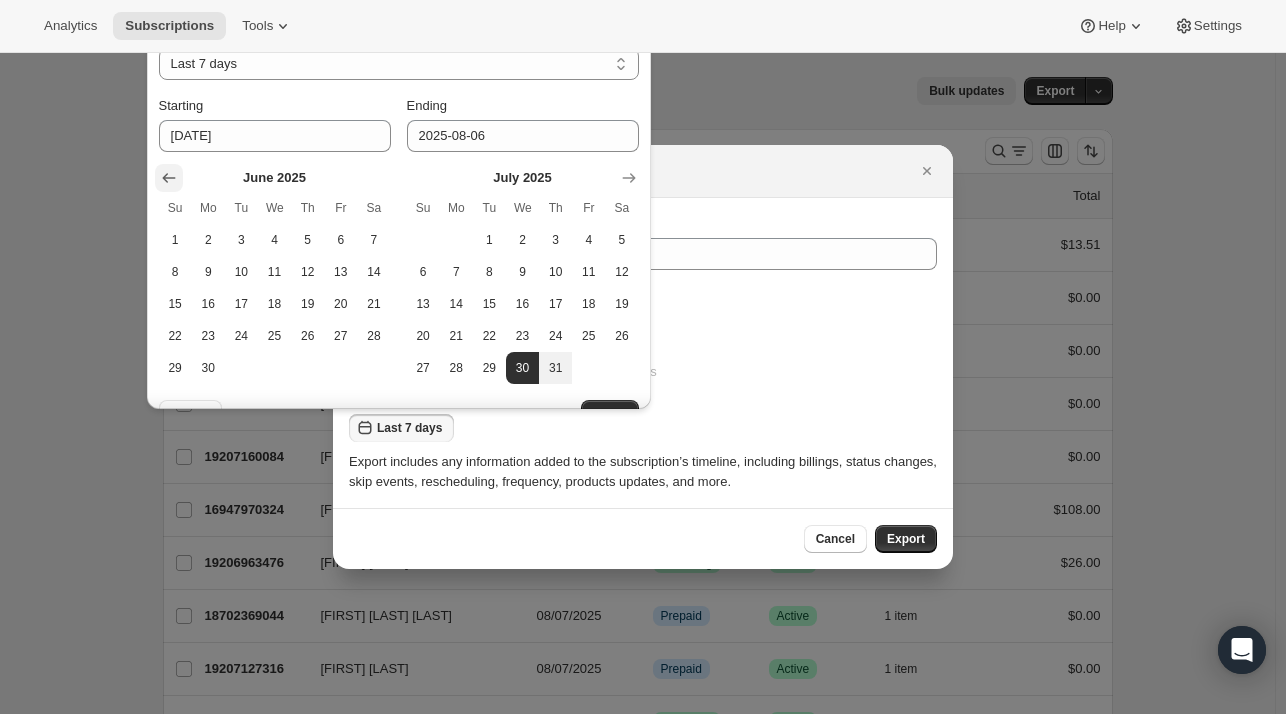 click 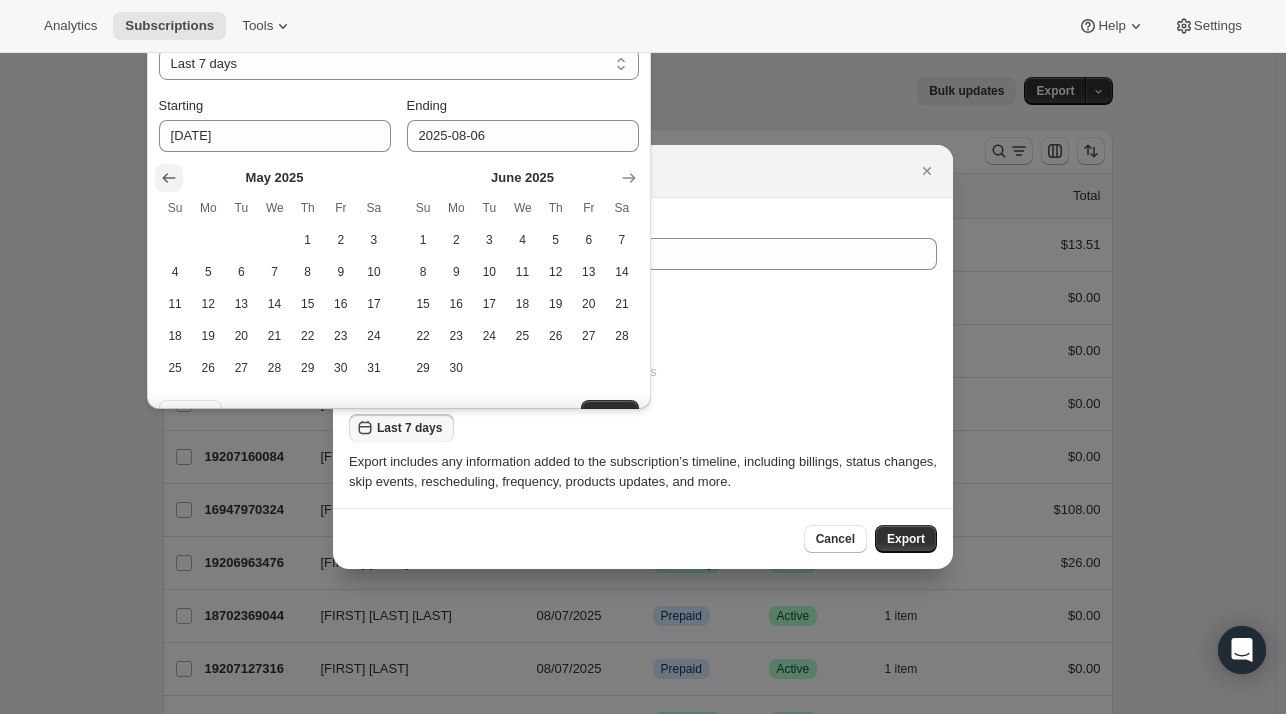 click 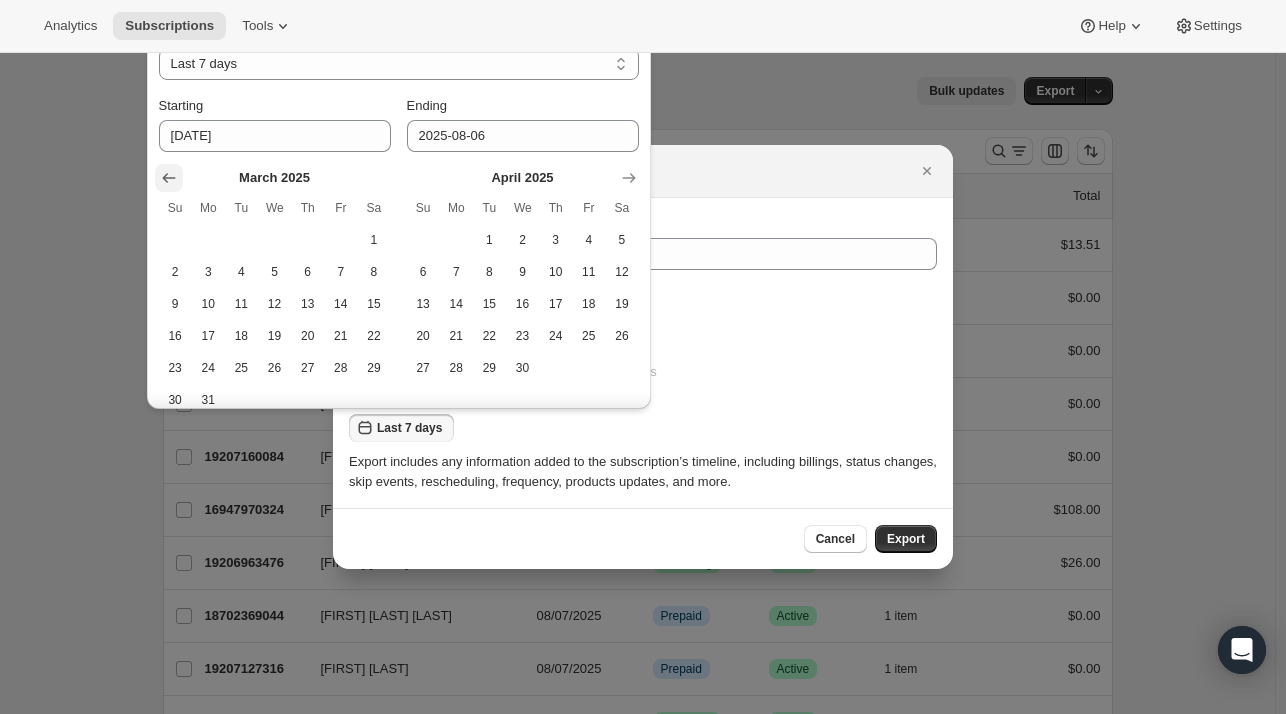 click 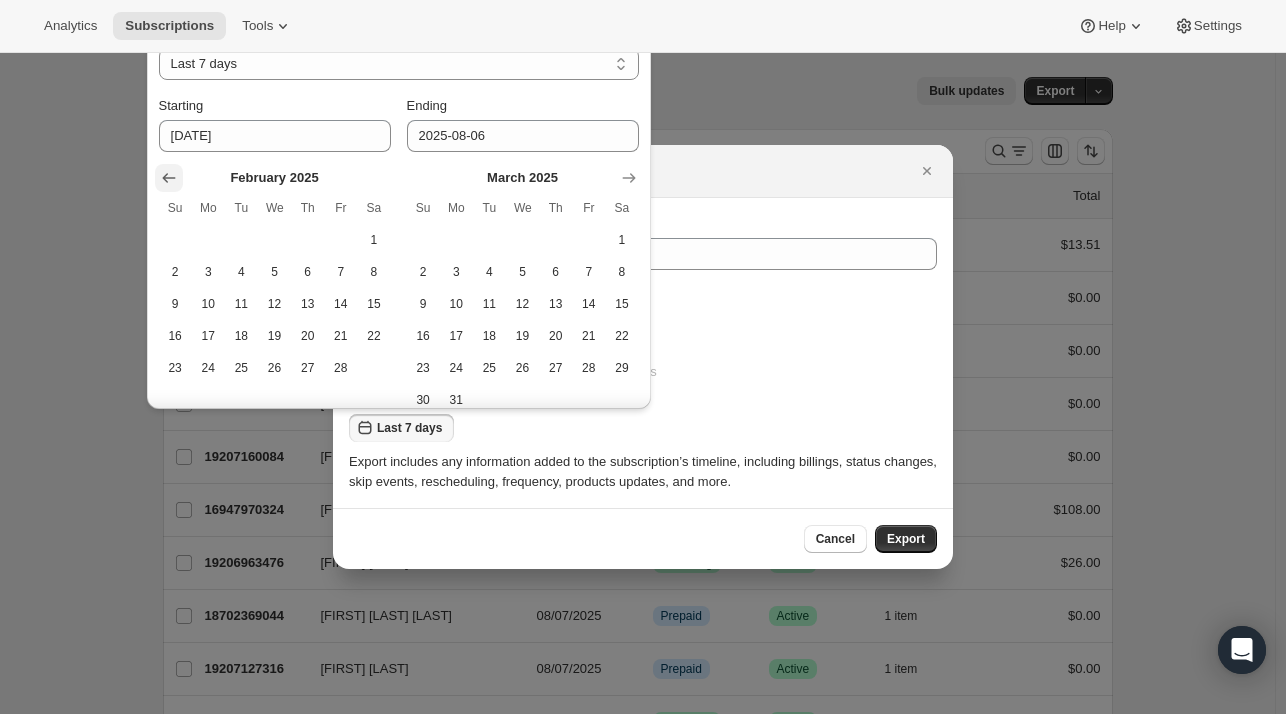 click 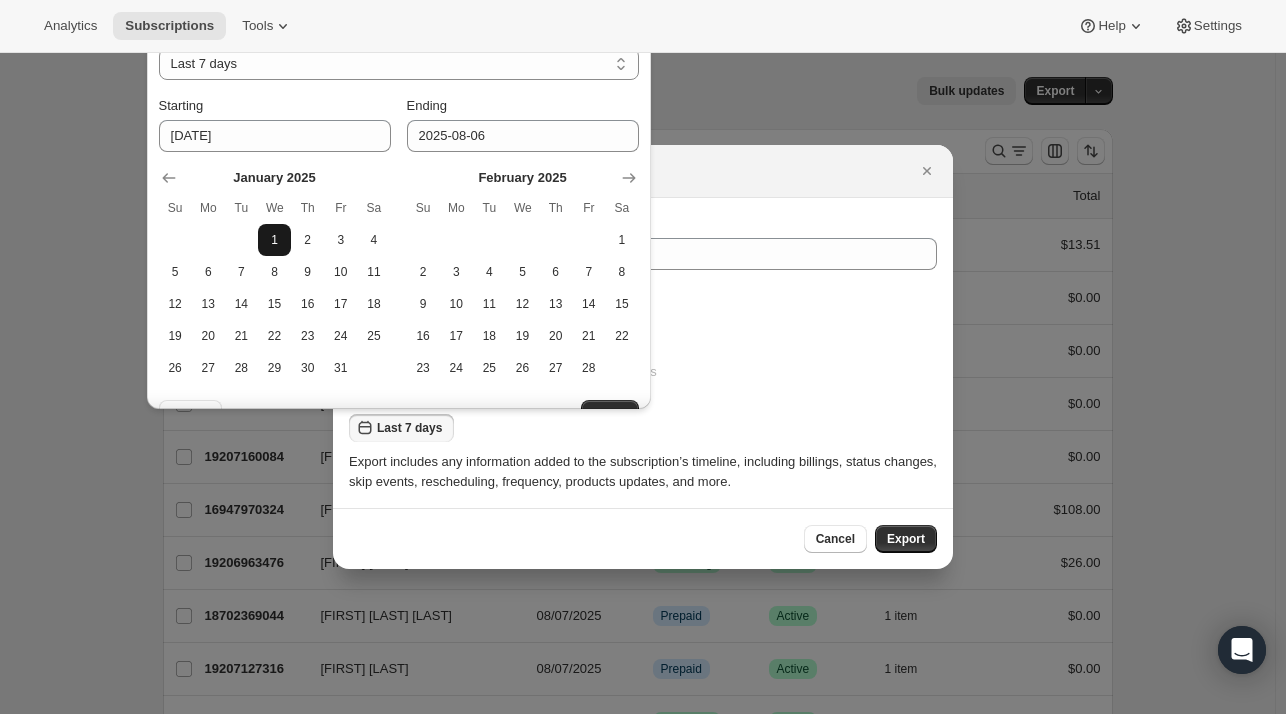 click on "1" at bounding box center (274, 240) 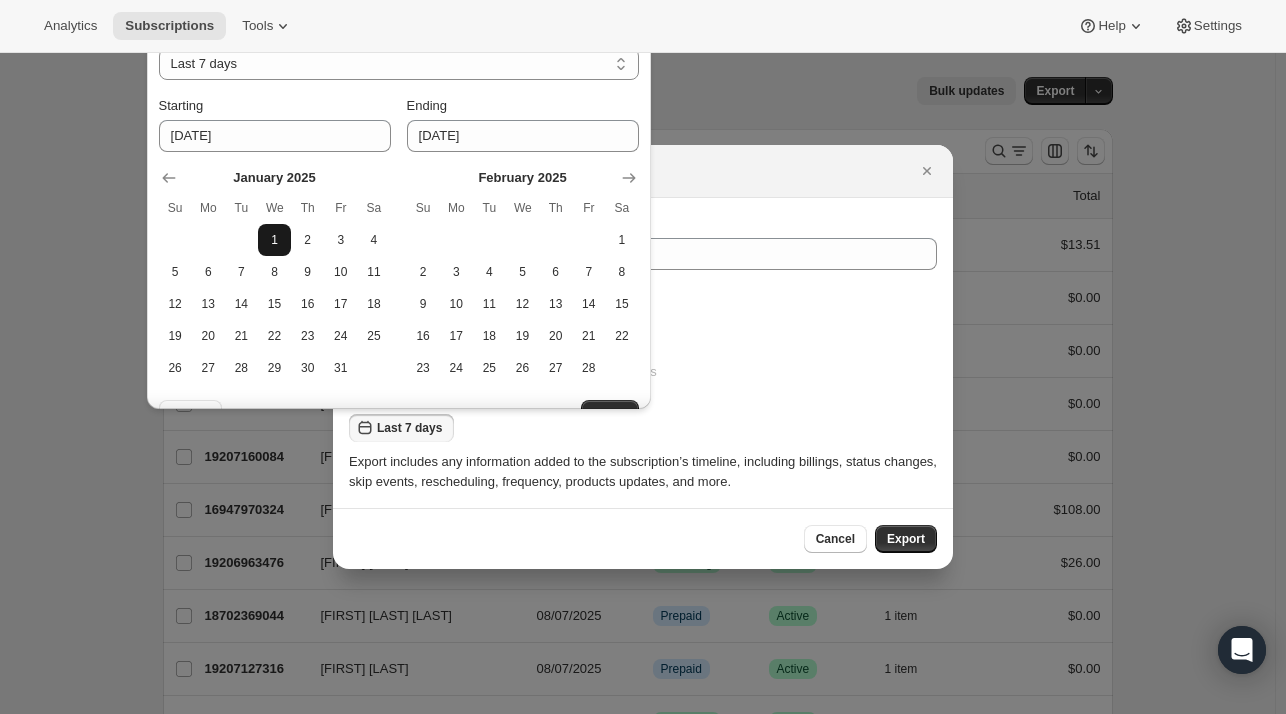 select on "CUSTOM" 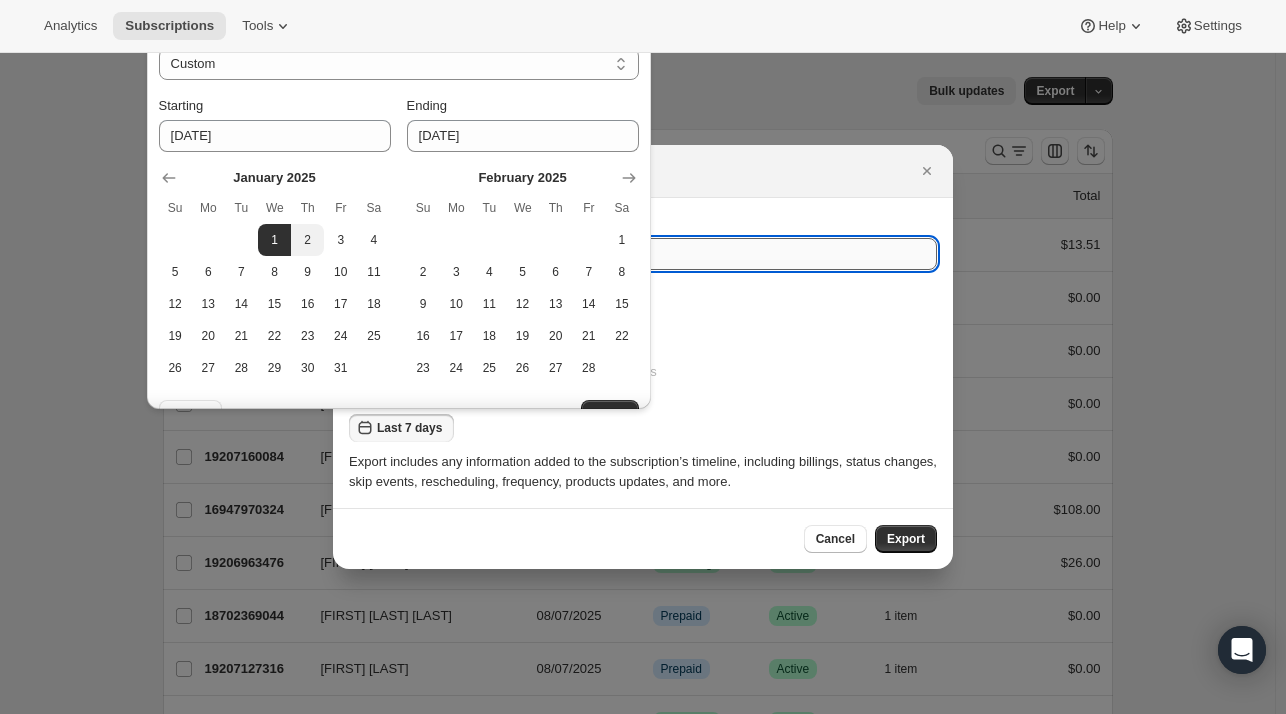 click on "support@fuelgoods.com" at bounding box center (643, 254) 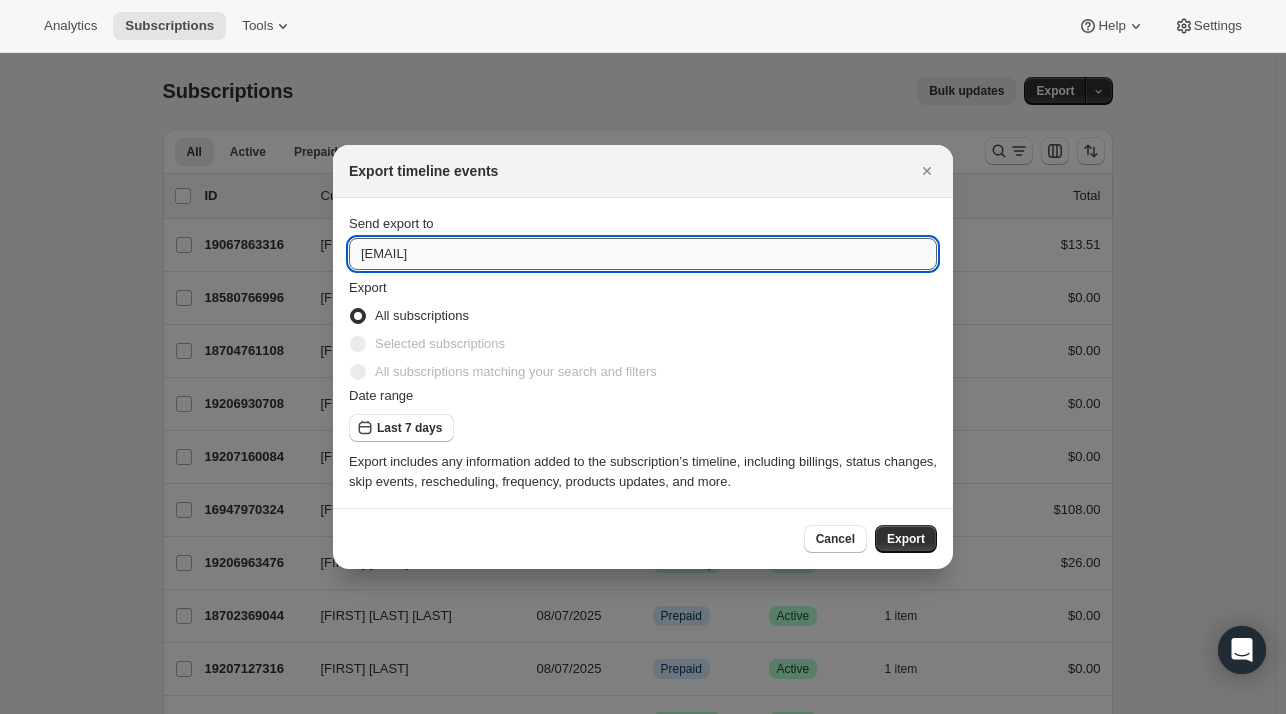 click on "support@fuelgoods.com" at bounding box center (643, 254) 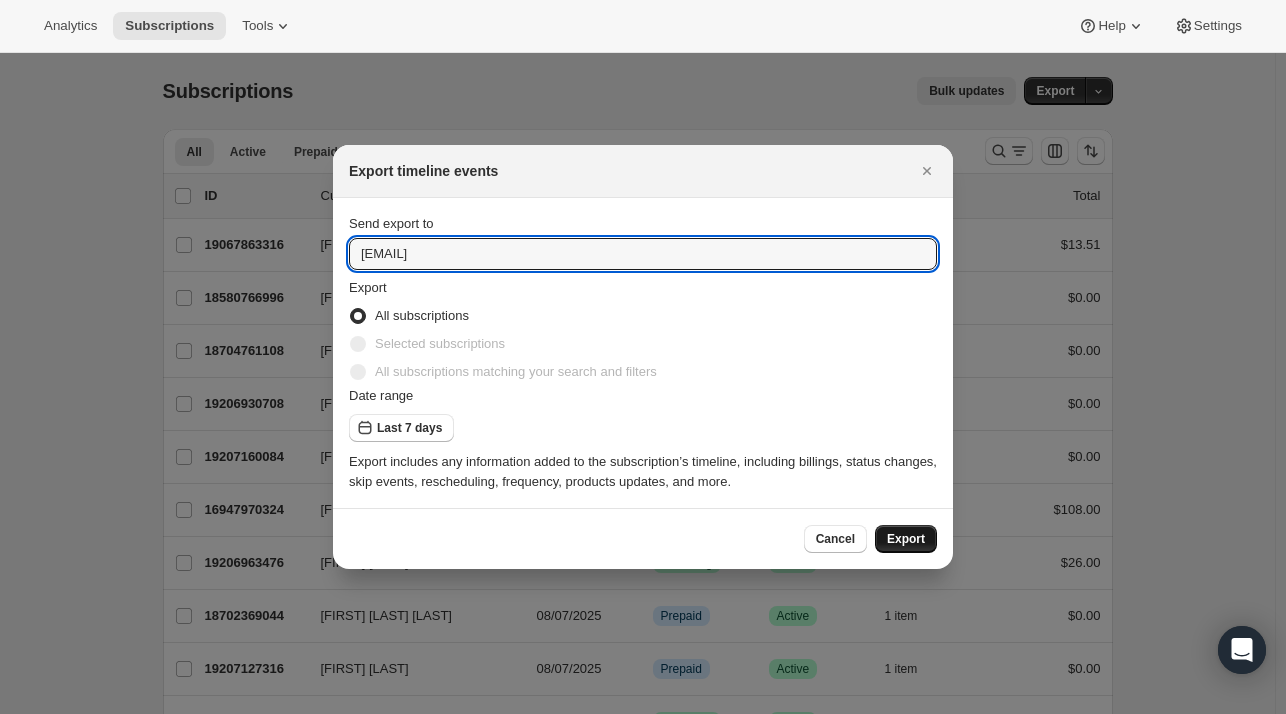 type on "cekerberg@fuelgoods.com" 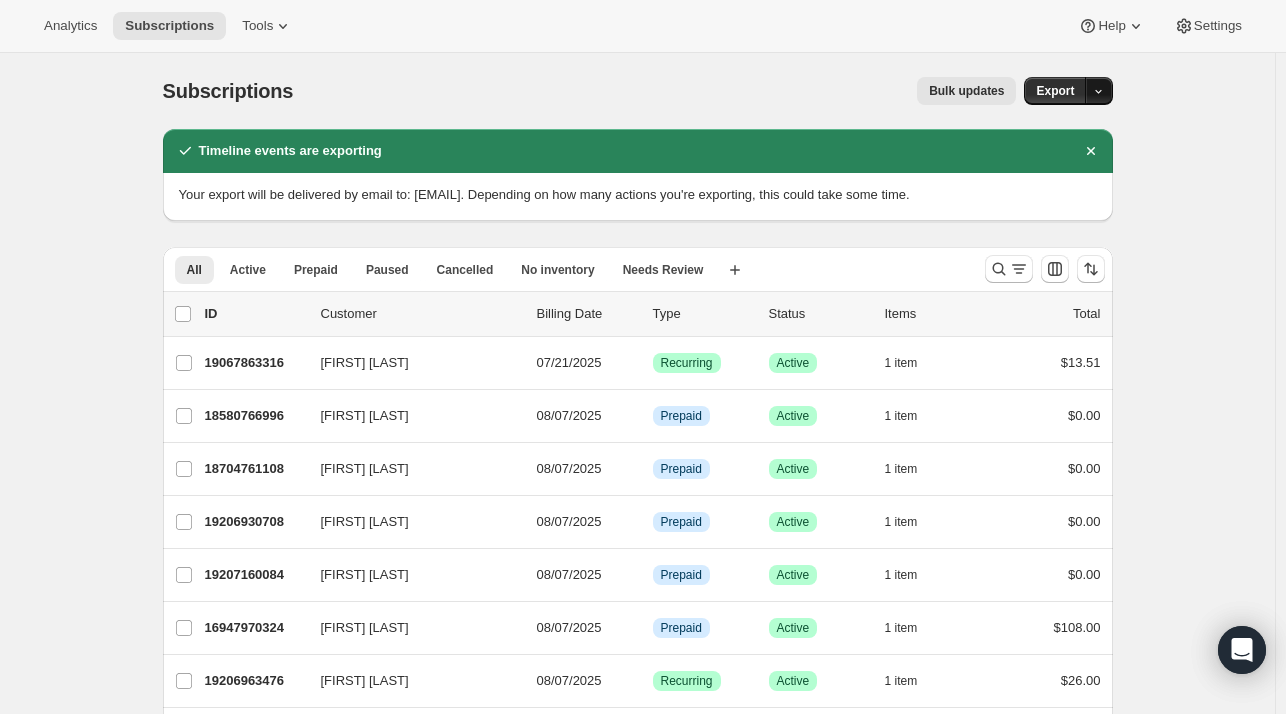 click 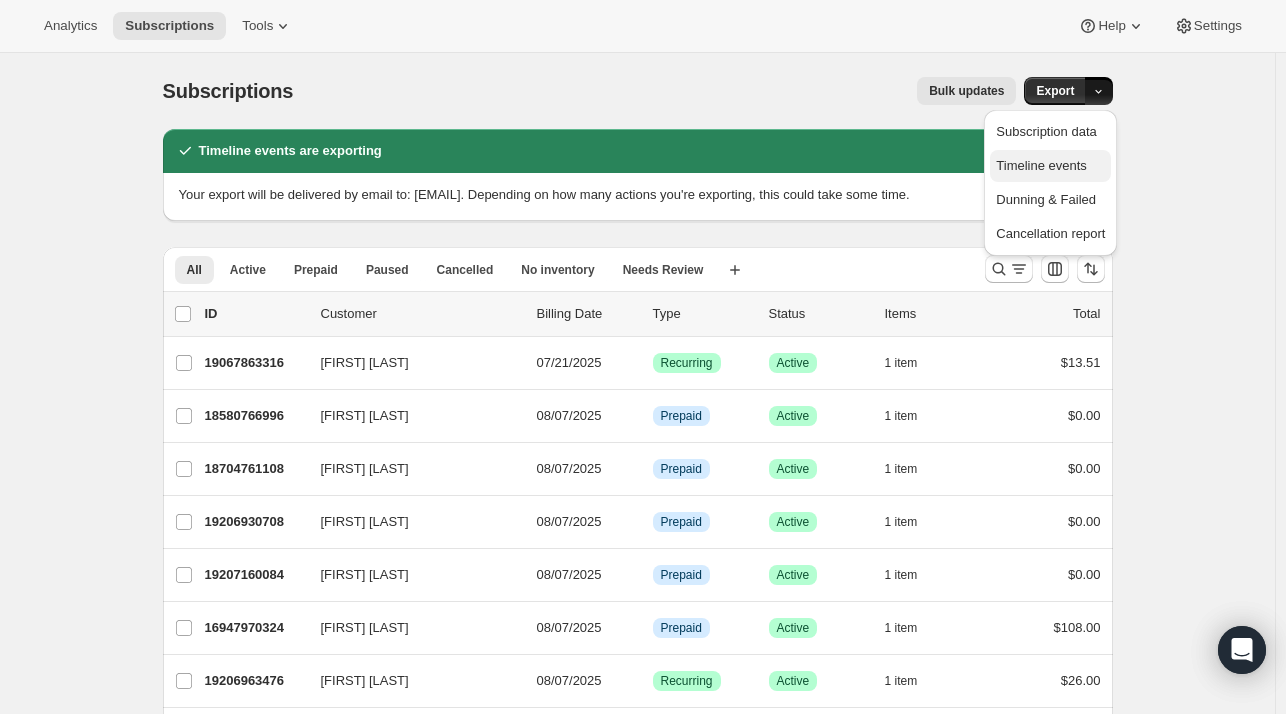 click on "Timeline events" at bounding box center [1041, 165] 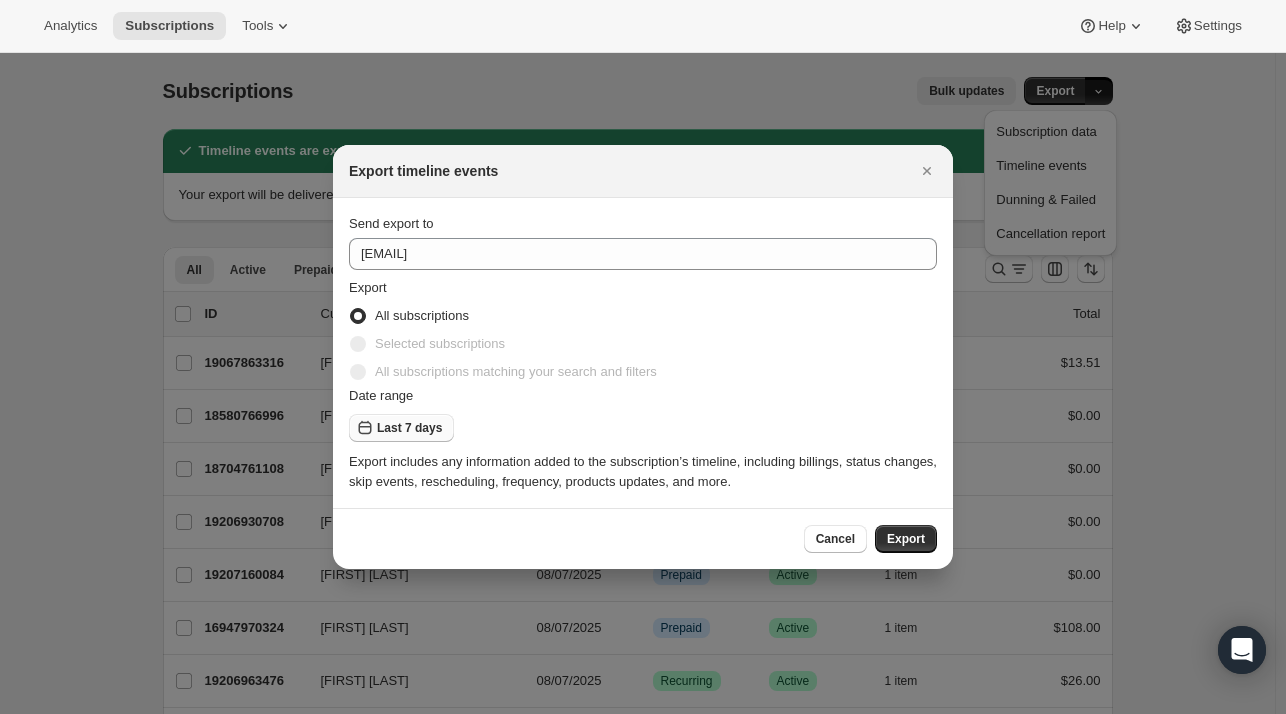 click on "Last 7 days" at bounding box center (409, 428) 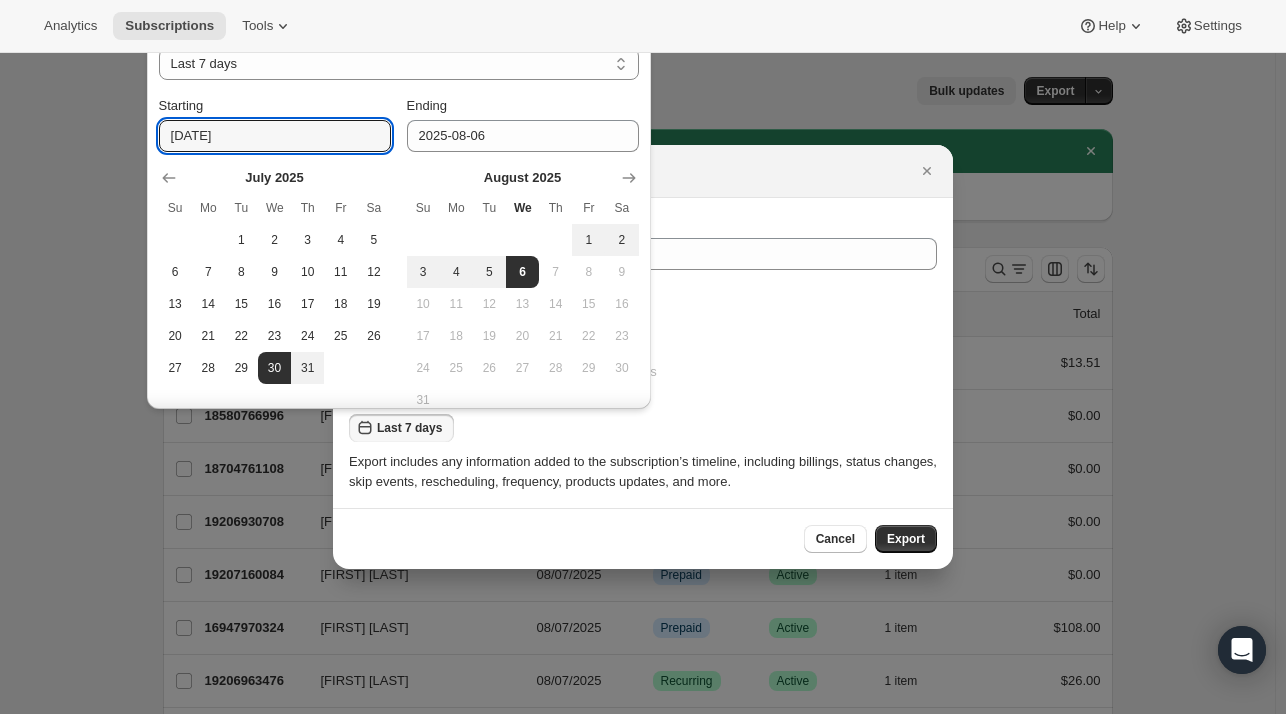 drag, startPoint x: 264, startPoint y: 138, endPoint x: 105, endPoint y: 149, distance: 159.38005 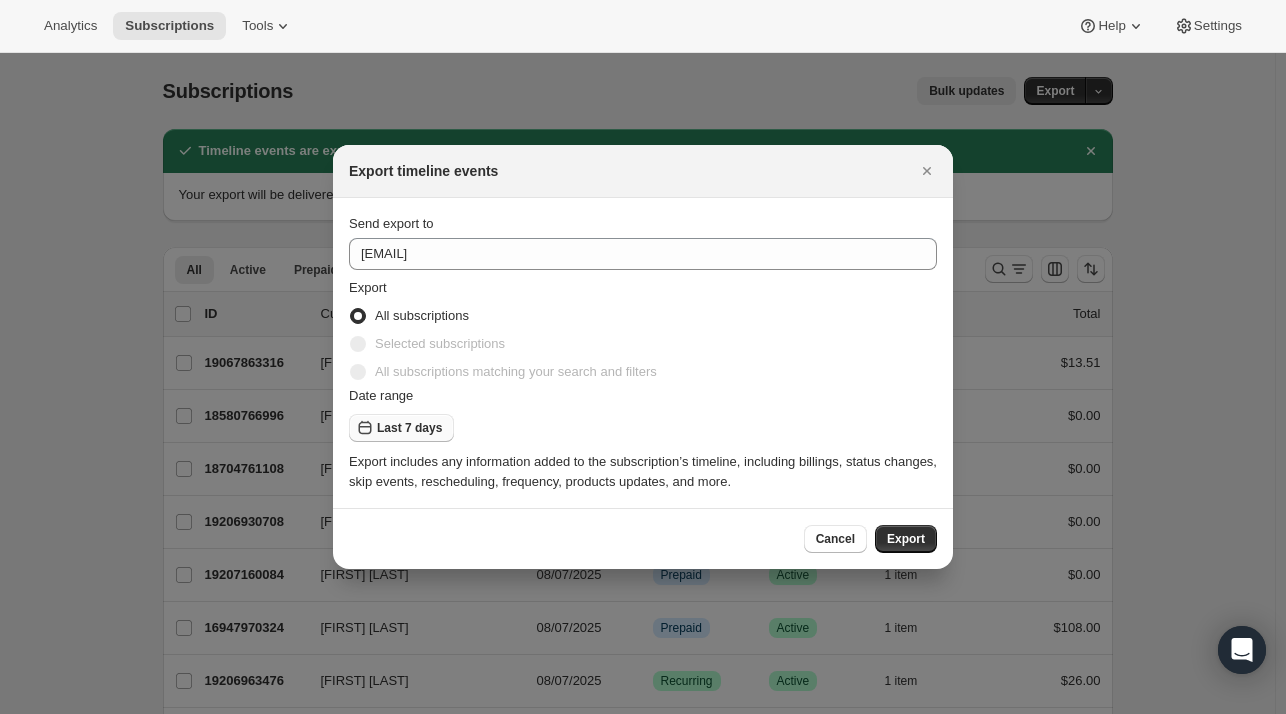 click on "Last 7 days" at bounding box center [409, 428] 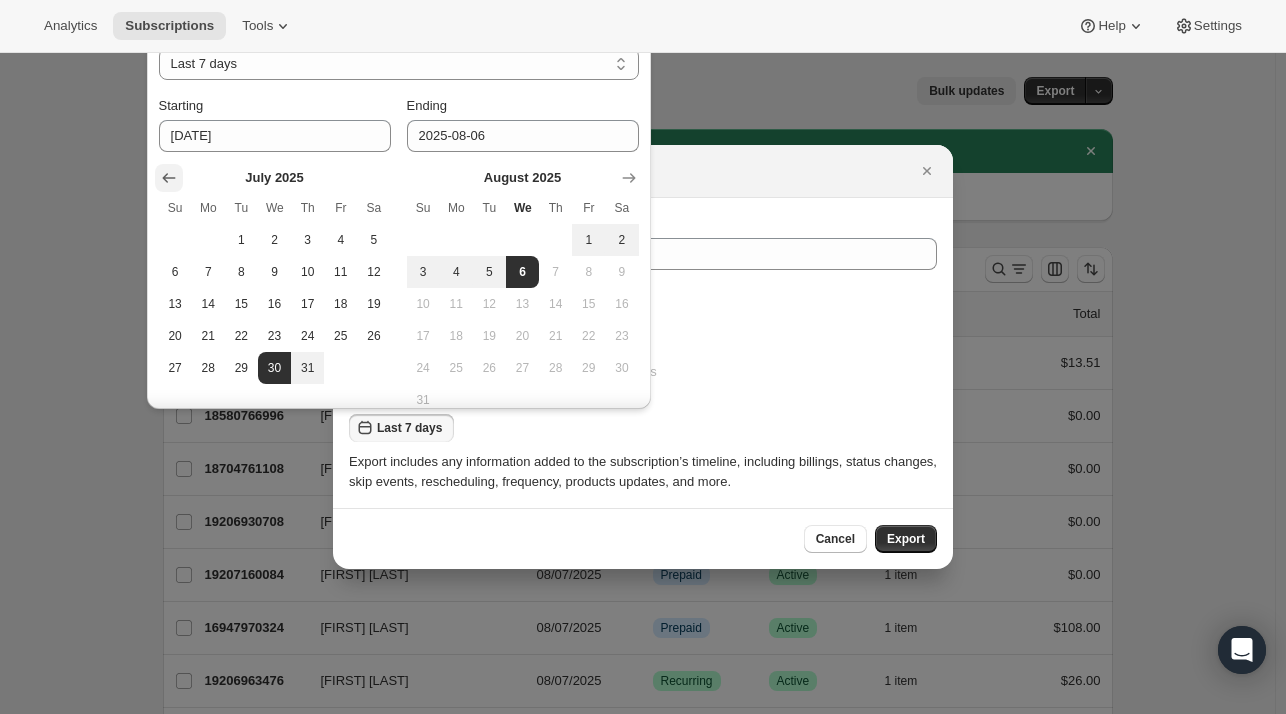 click 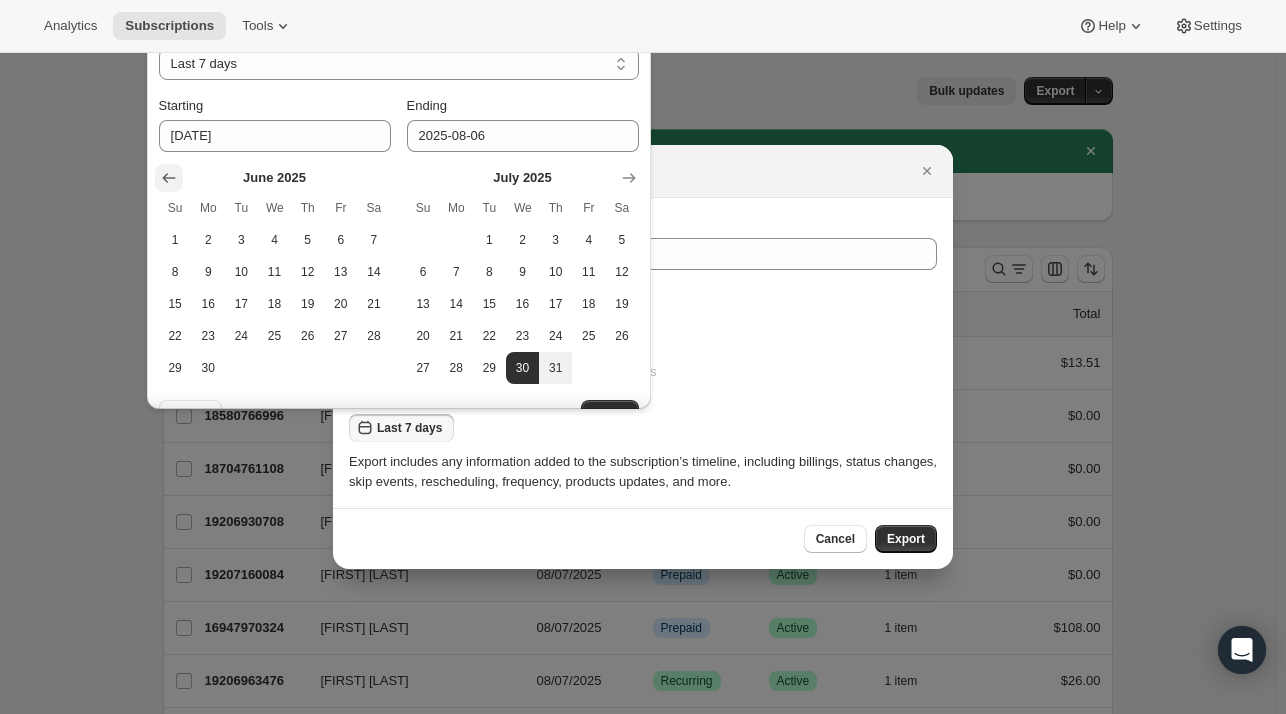 click 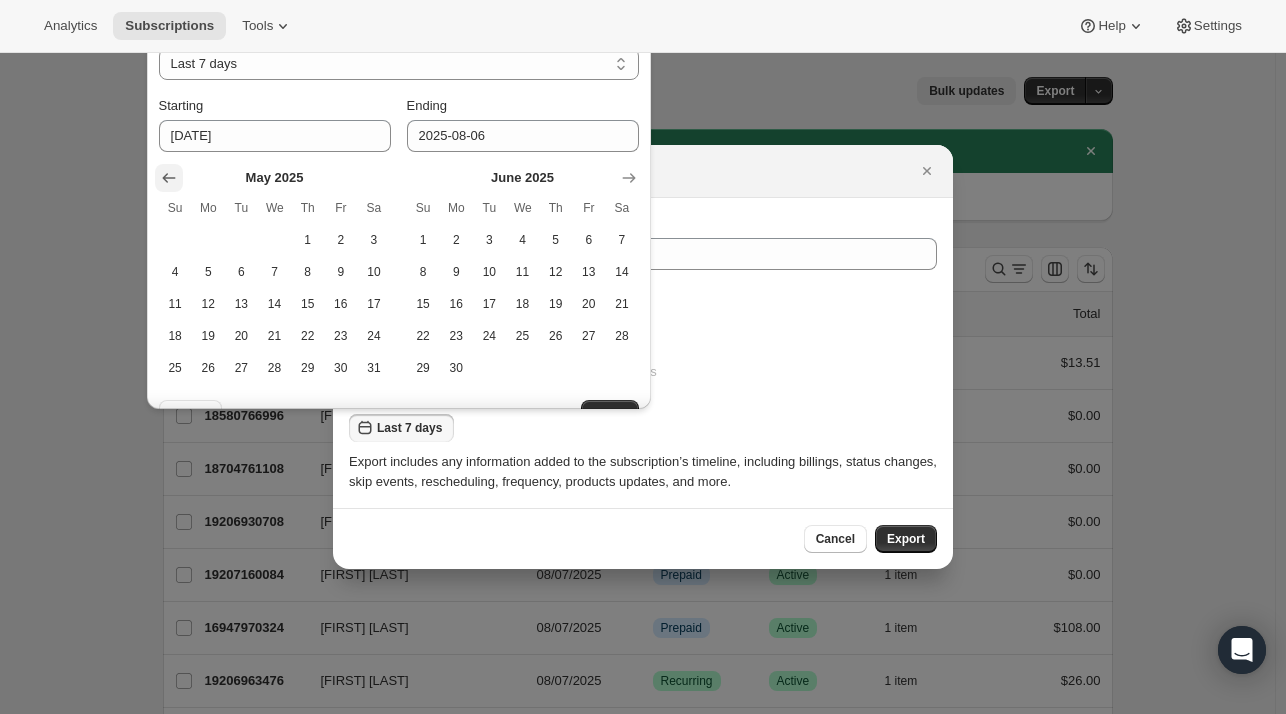 click 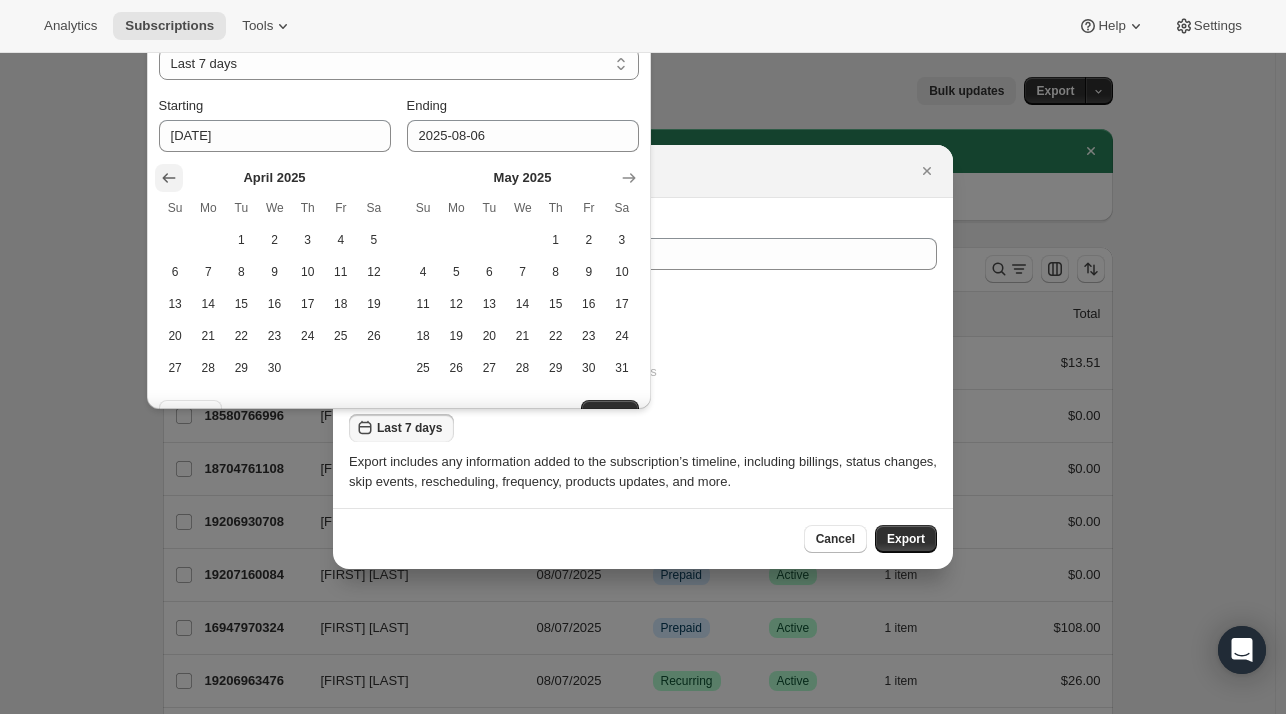 click 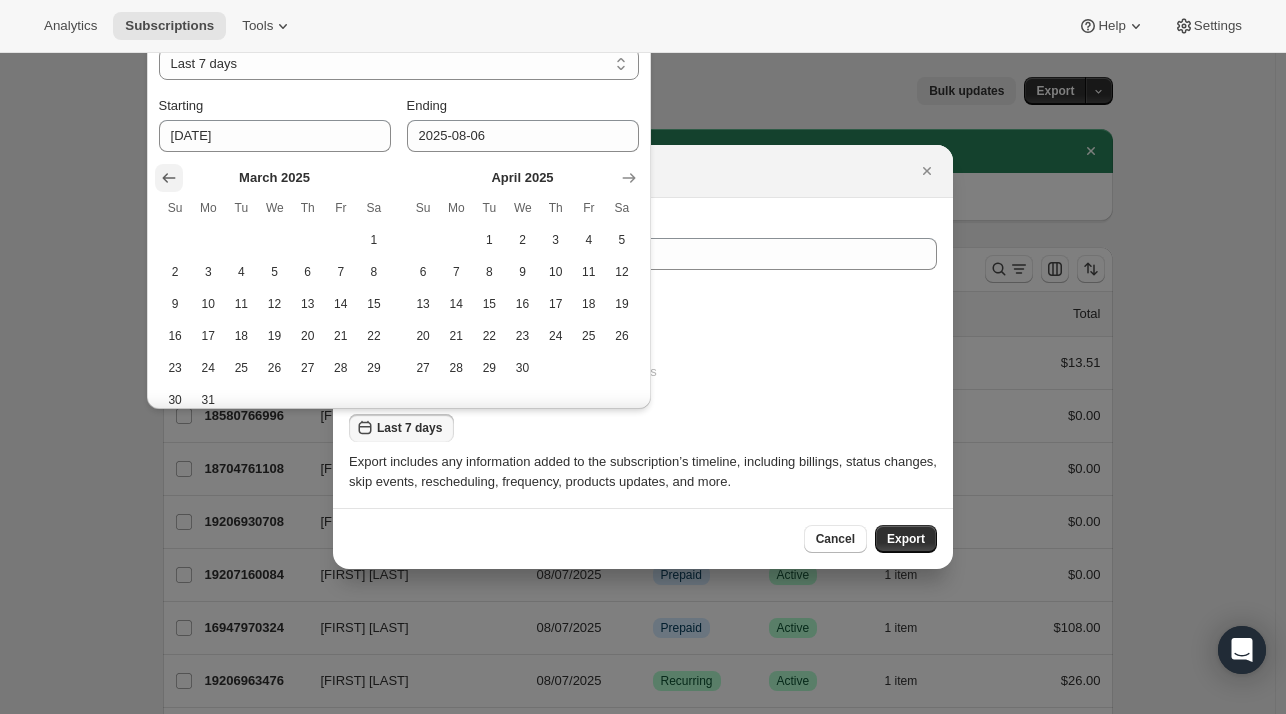 click 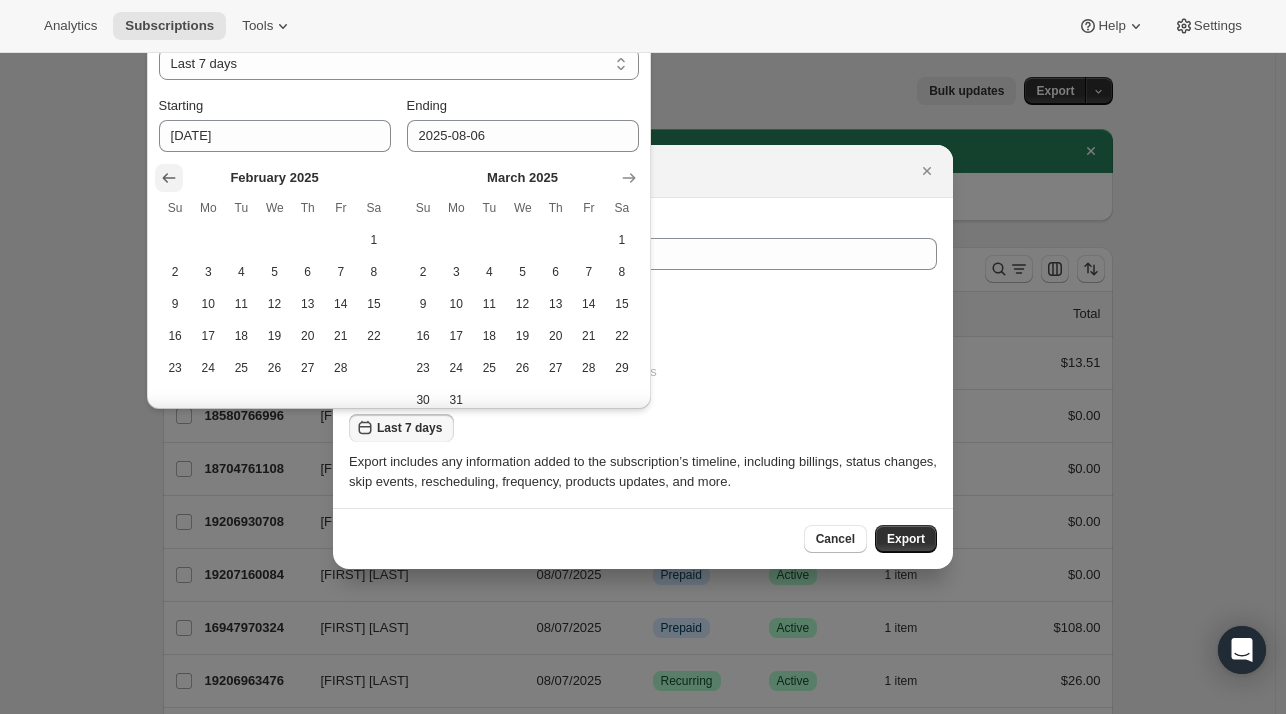 click 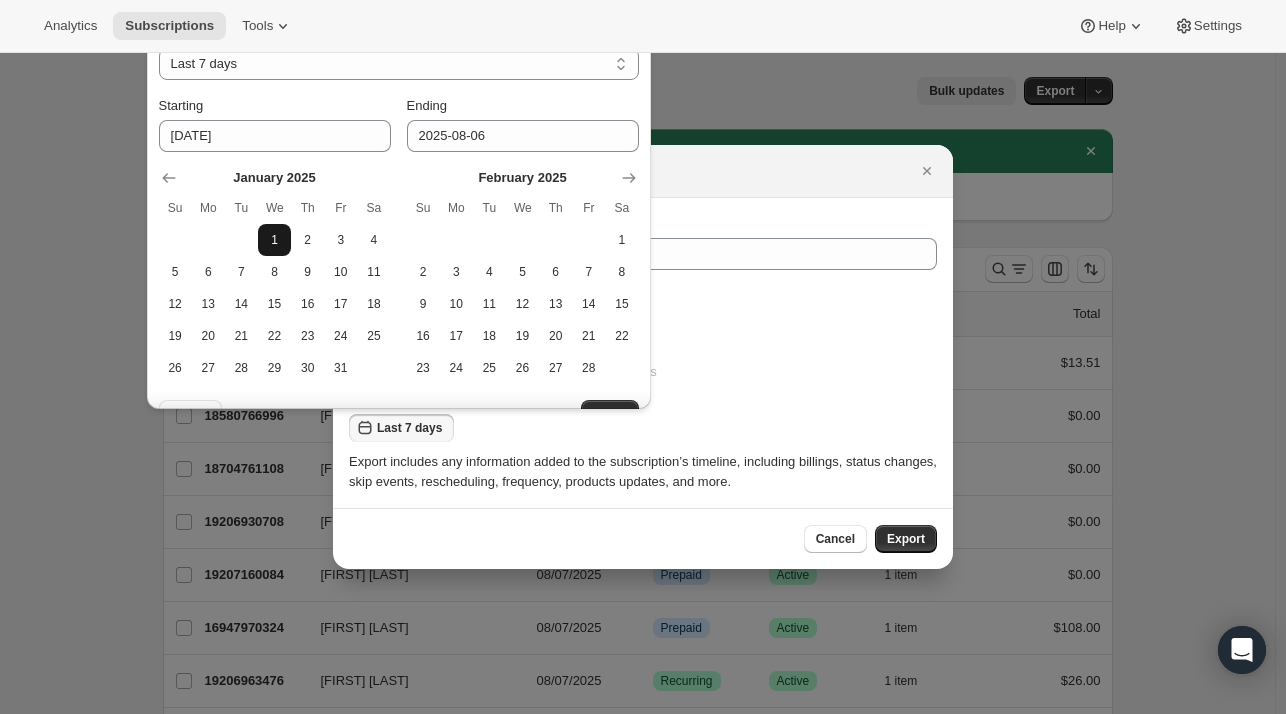 click on "1" at bounding box center (274, 240) 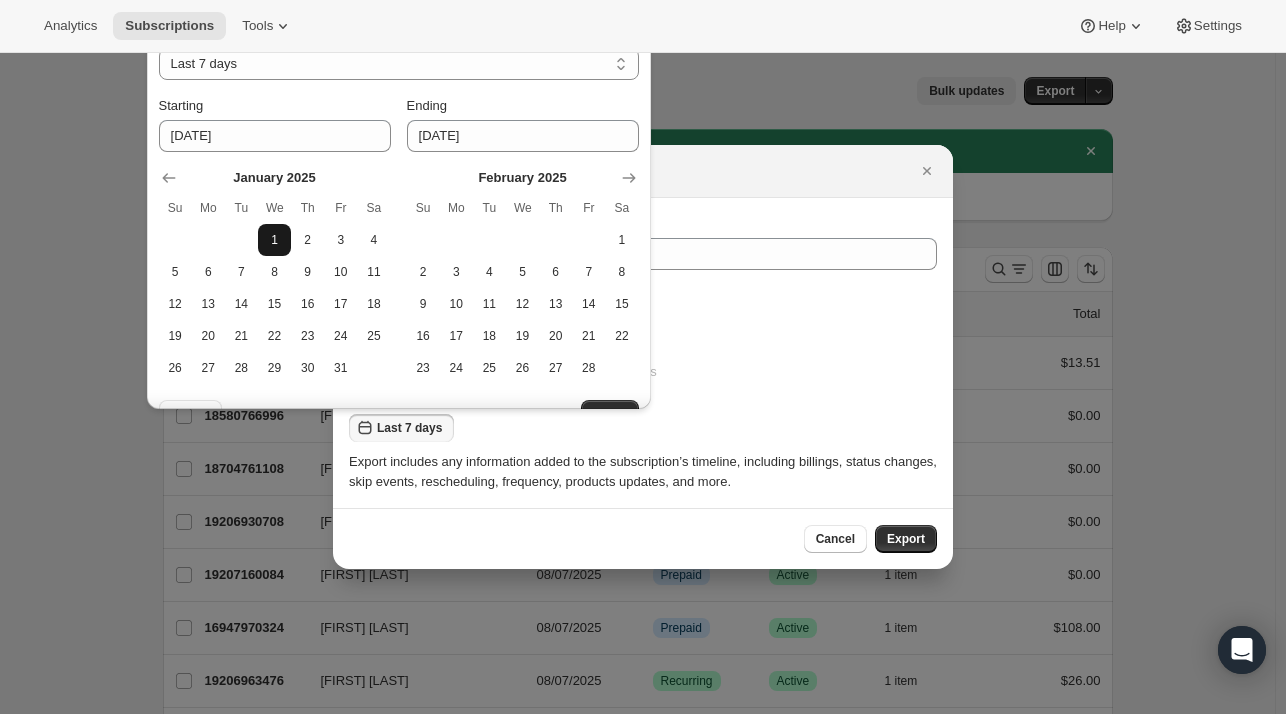 select on "CUSTOM" 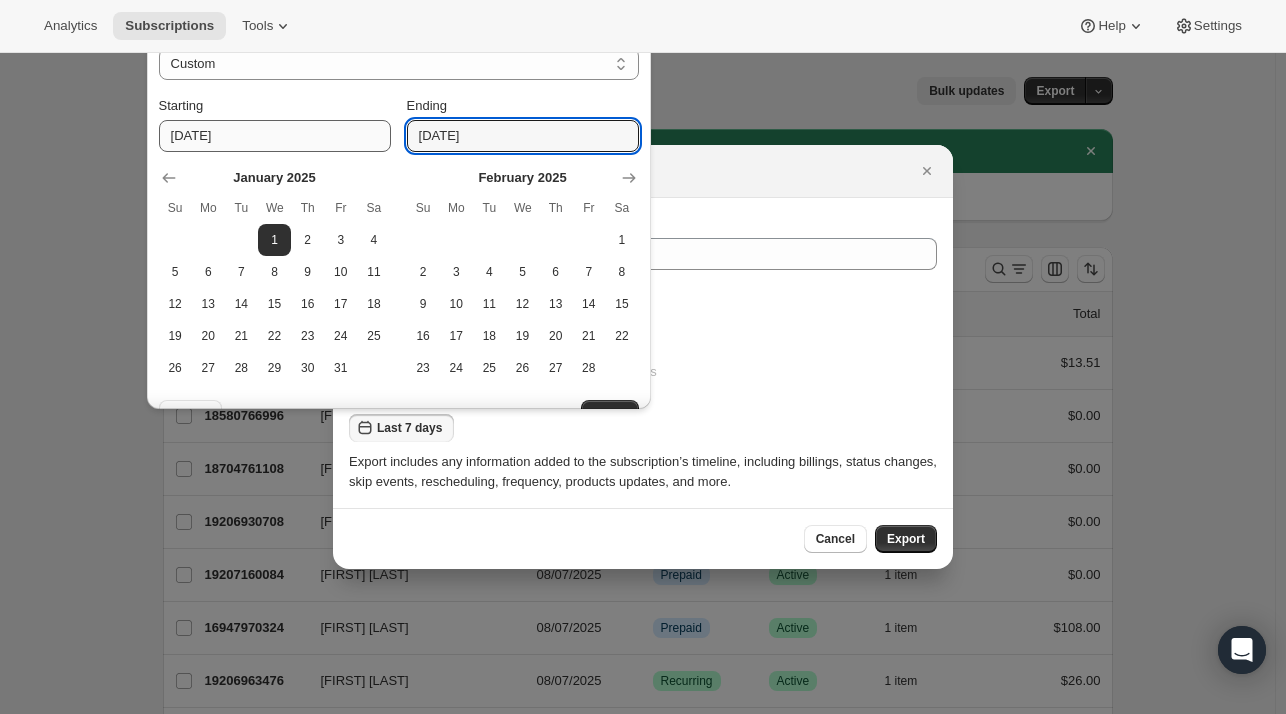 drag, startPoint x: 520, startPoint y: 142, endPoint x: 381, endPoint y: 141, distance: 139.0036 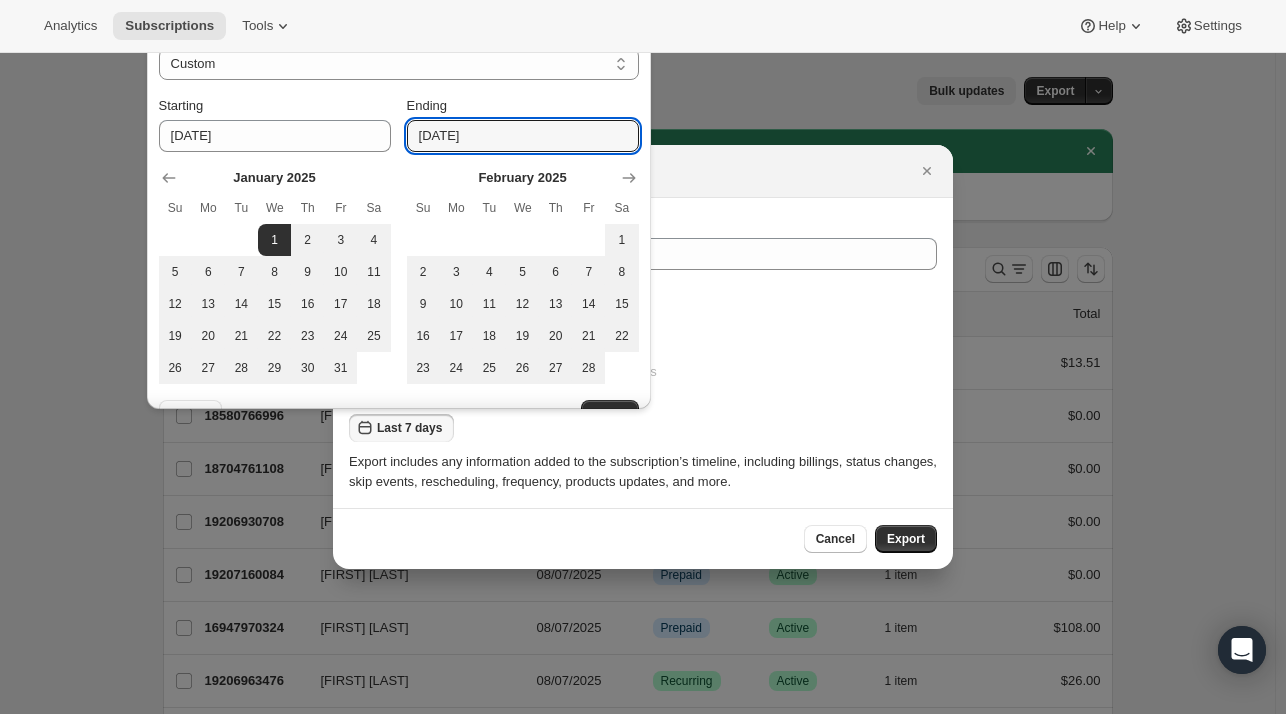 scroll, scrollTop: 24, scrollLeft: 0, axis: vertical 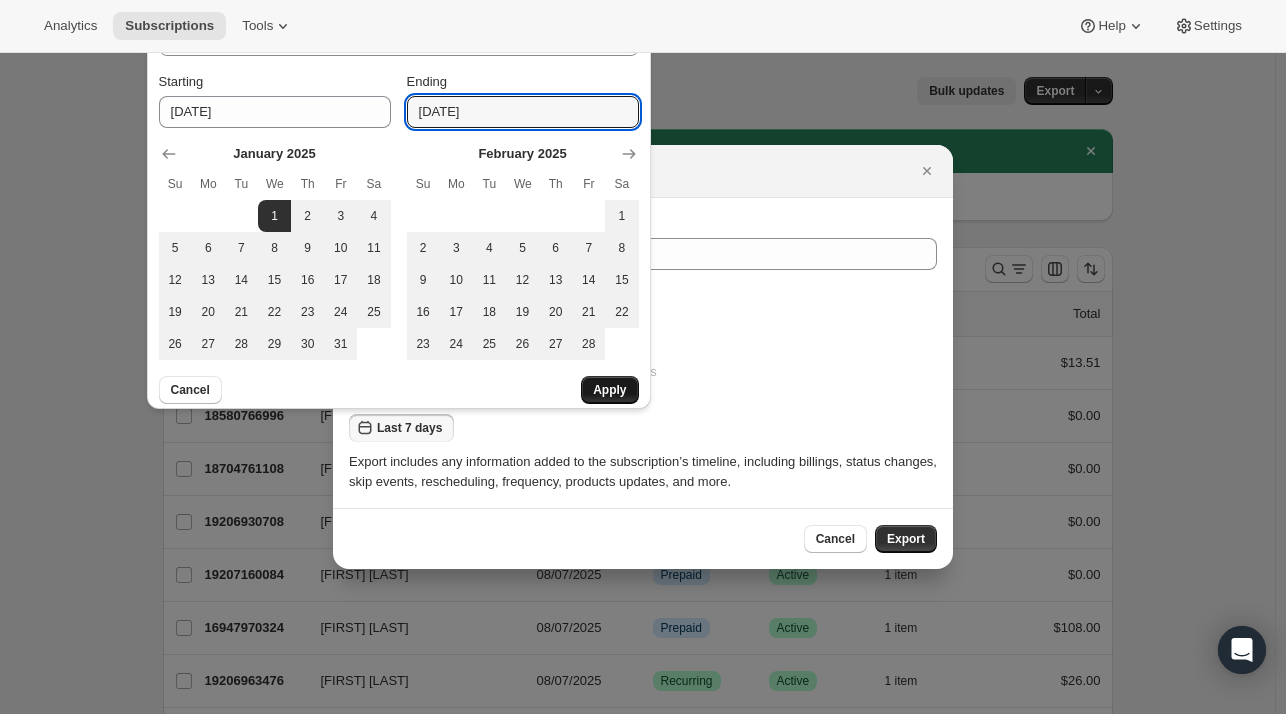 type on "2025-8-1" 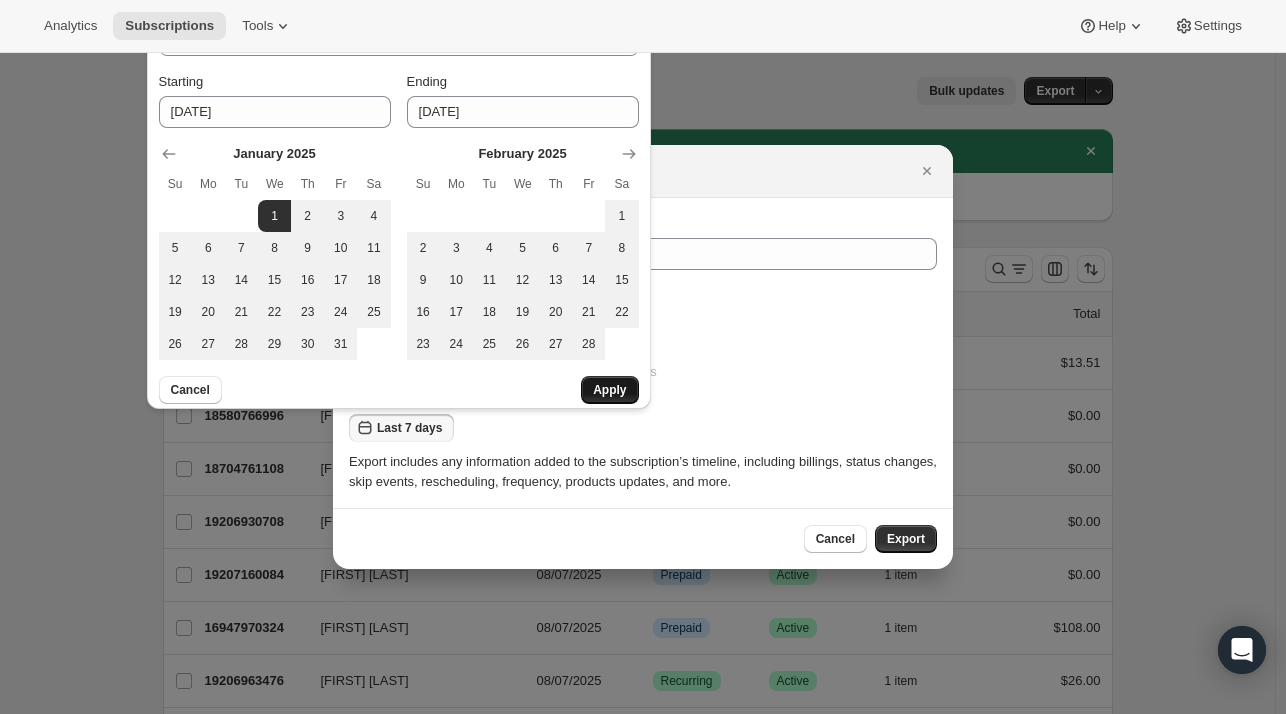 click on "Apply" at bounding box center (609, 390) 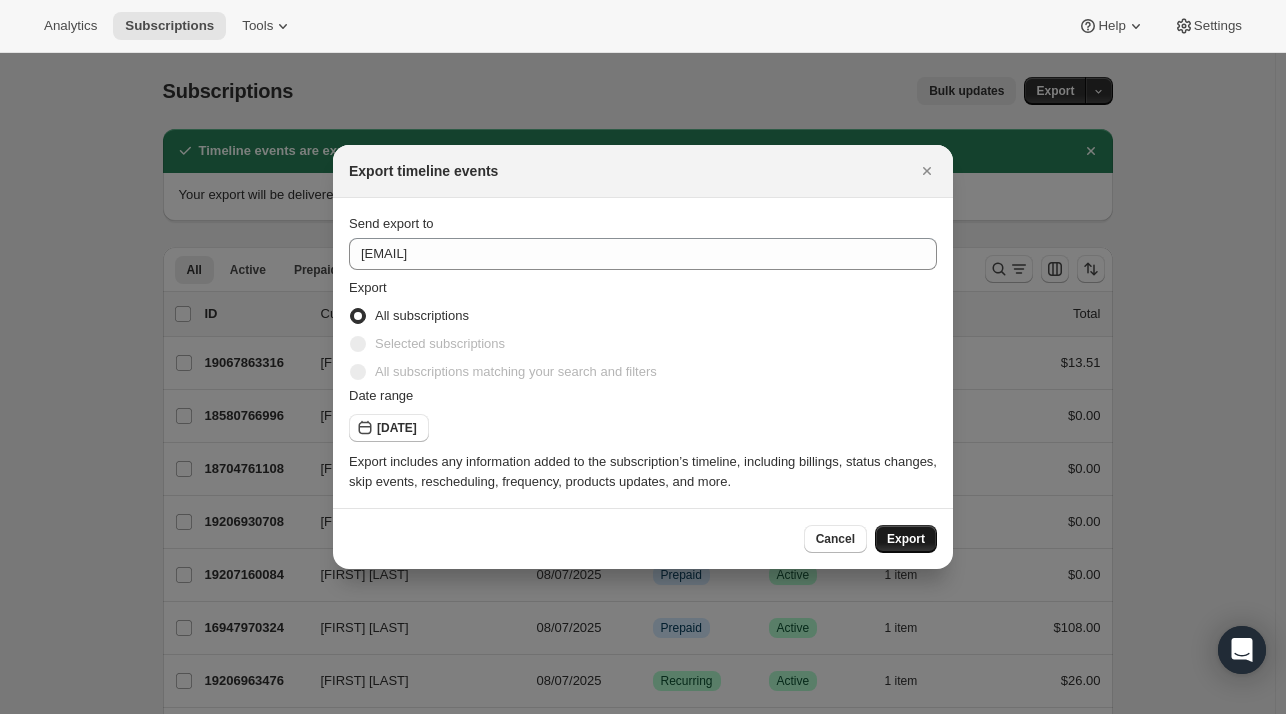 click on "Export" at bounding box center (906, 539) 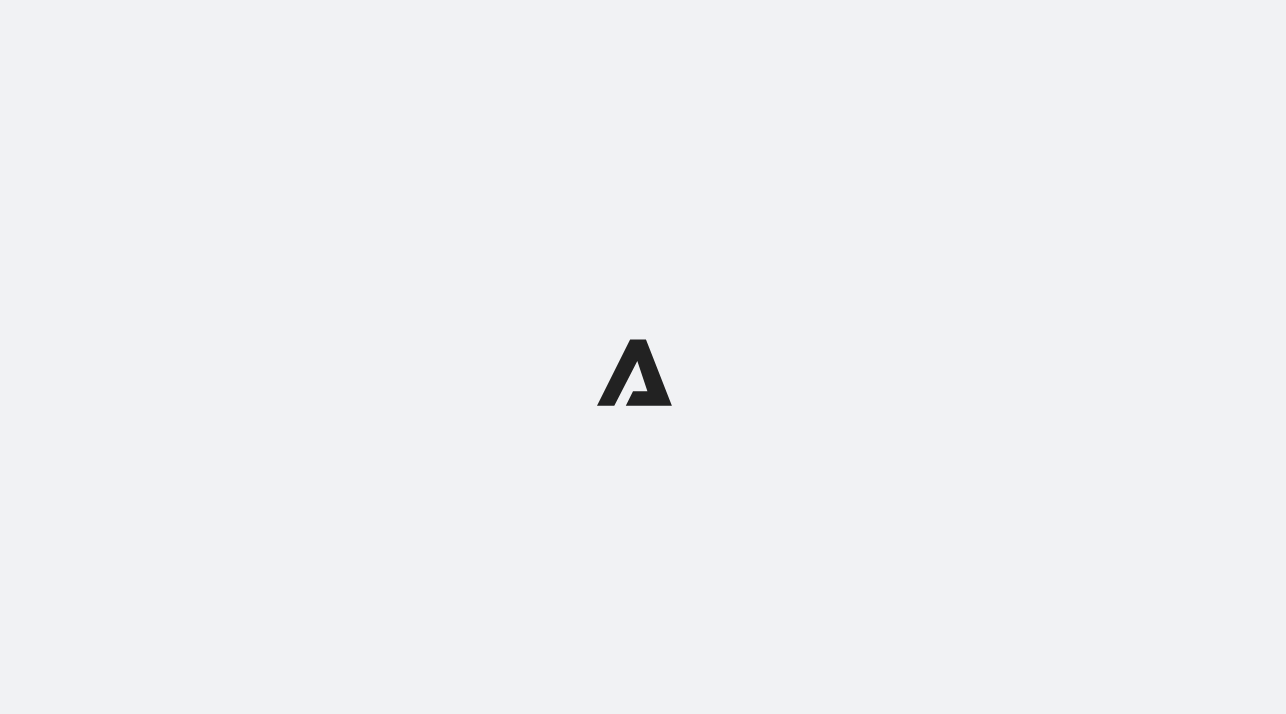 scroll, scrollTop: 0, scrollLeft: 0, axis: both 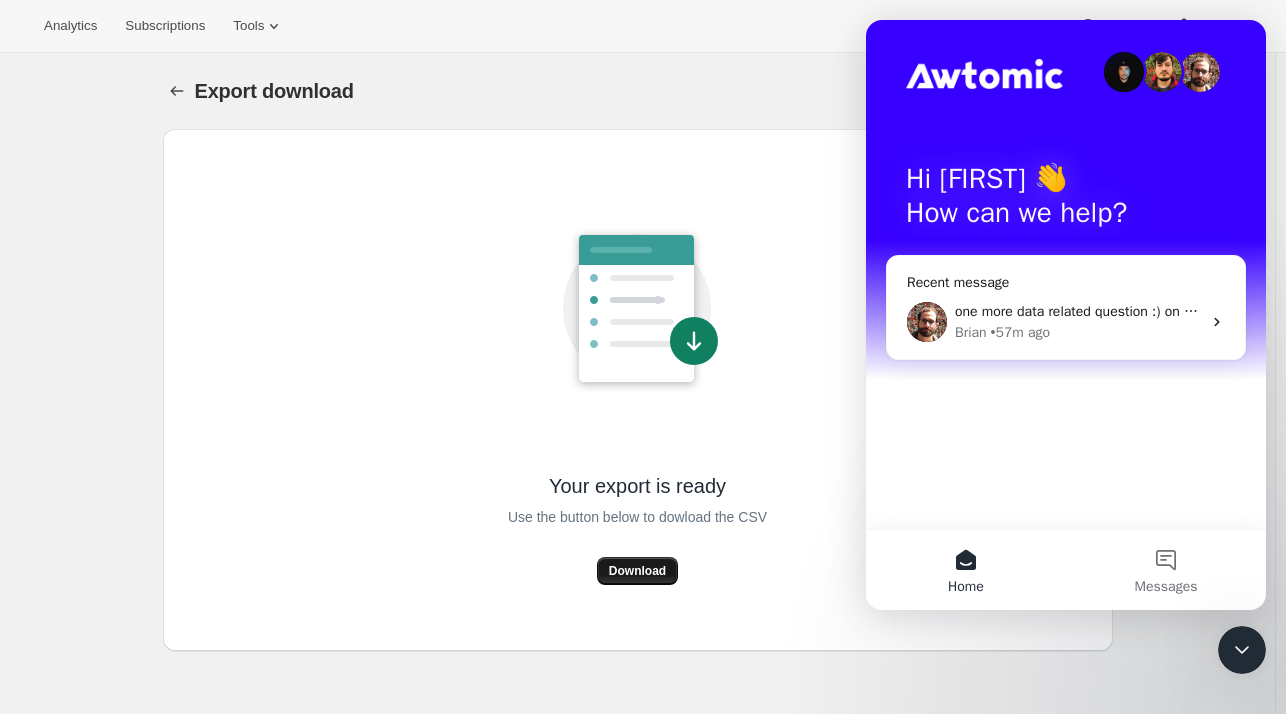 click on "Download" at bounding box center (637, 571) 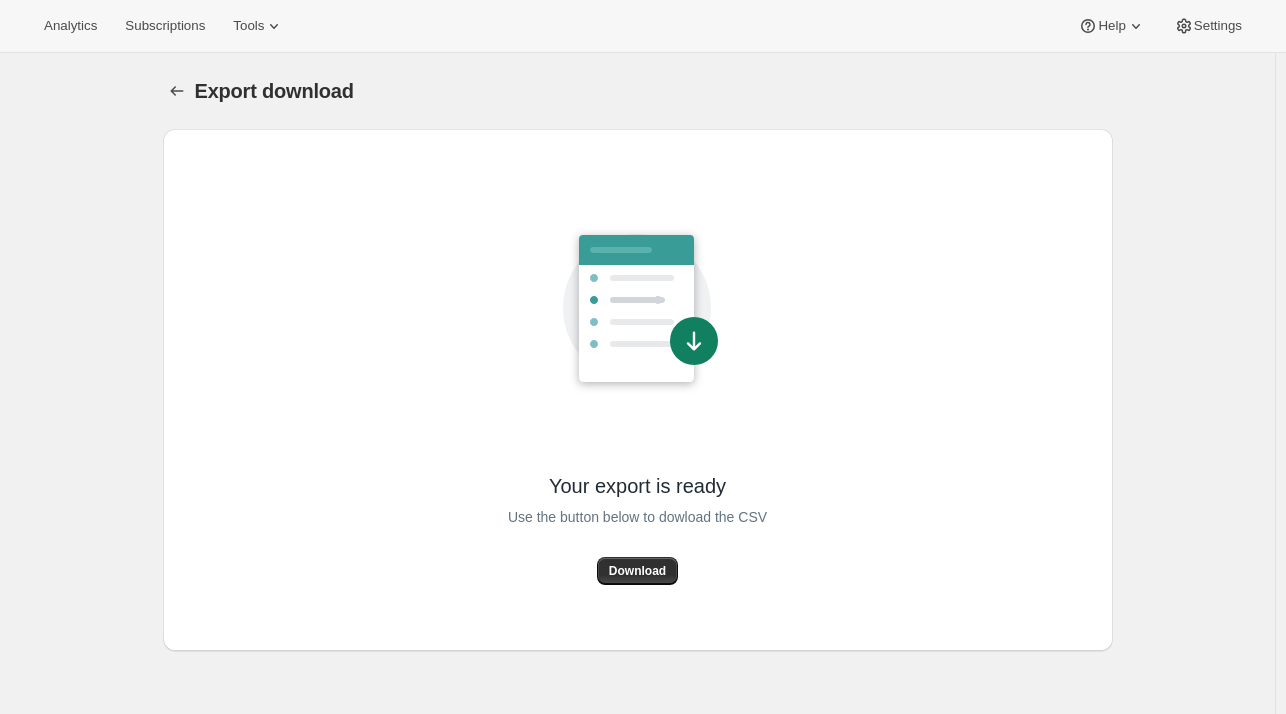 scroll, scrollTop: 0, scrollLeft: 0, axis: both 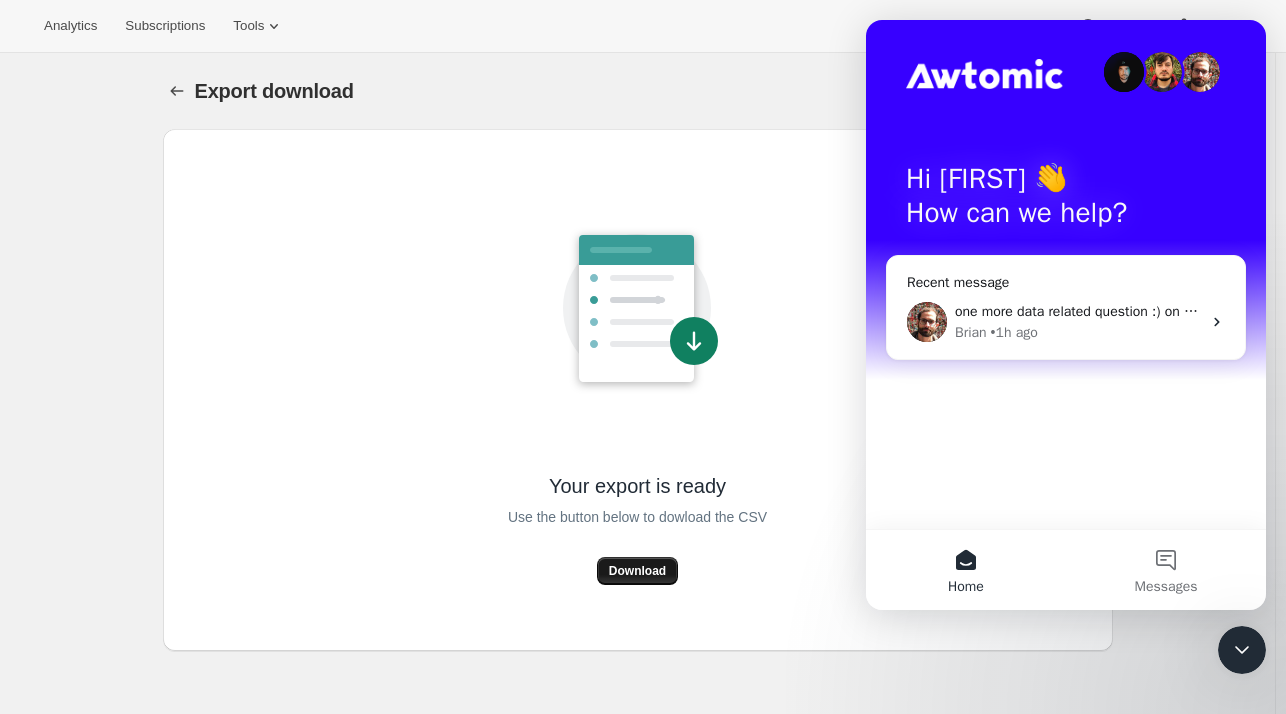 click on "Download" at bounding box center [637, 571] 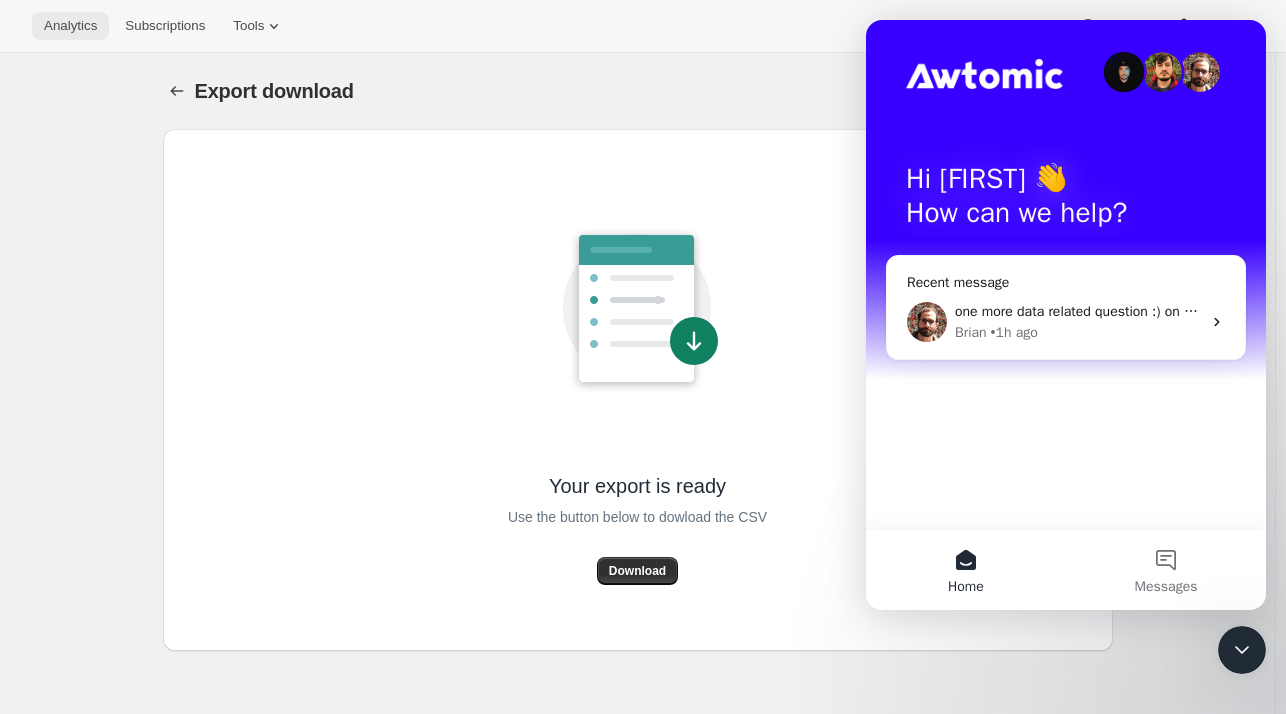 click on "Analytics" at bounding box center [70, 26] 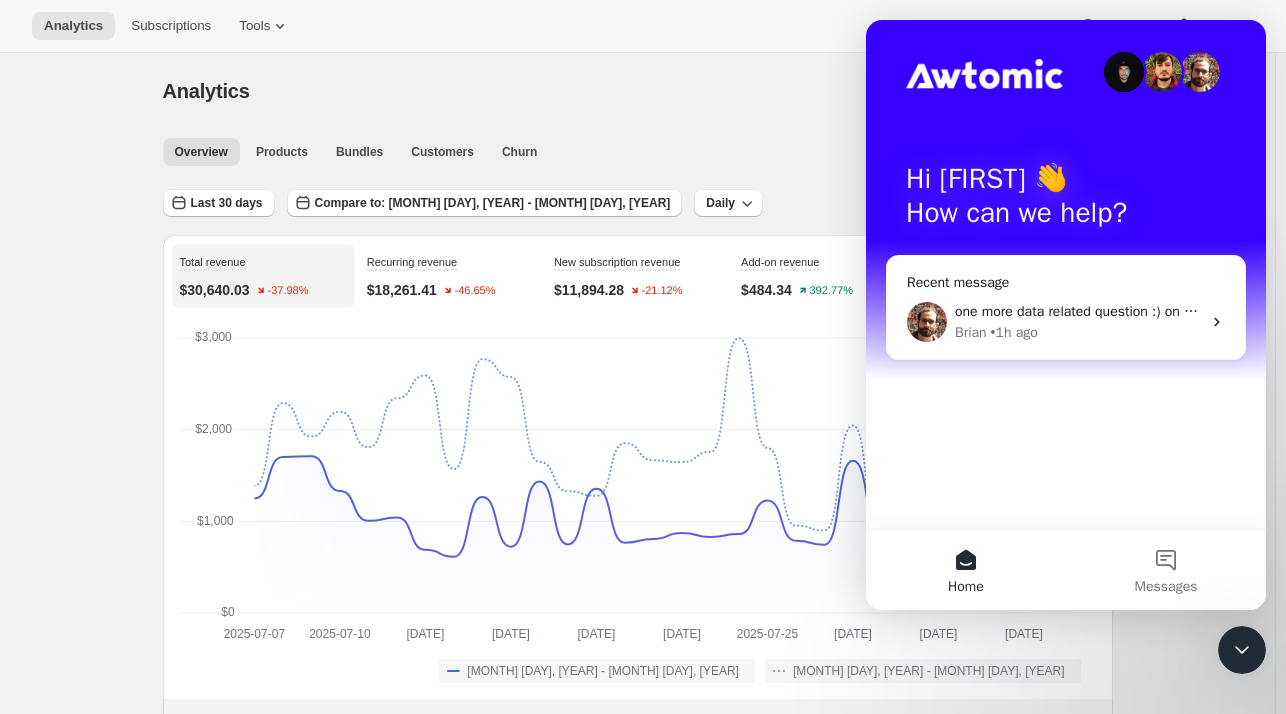 click 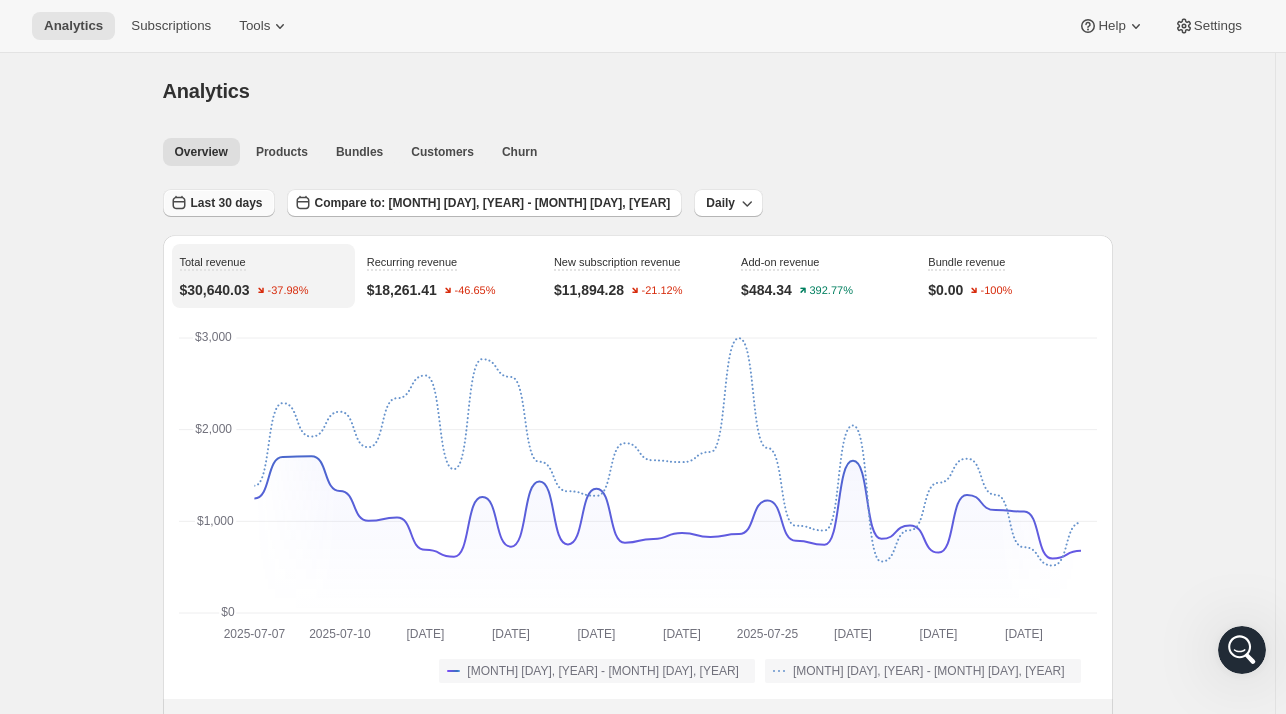 click on "Last 30 days" at bounding box center (227, 203) 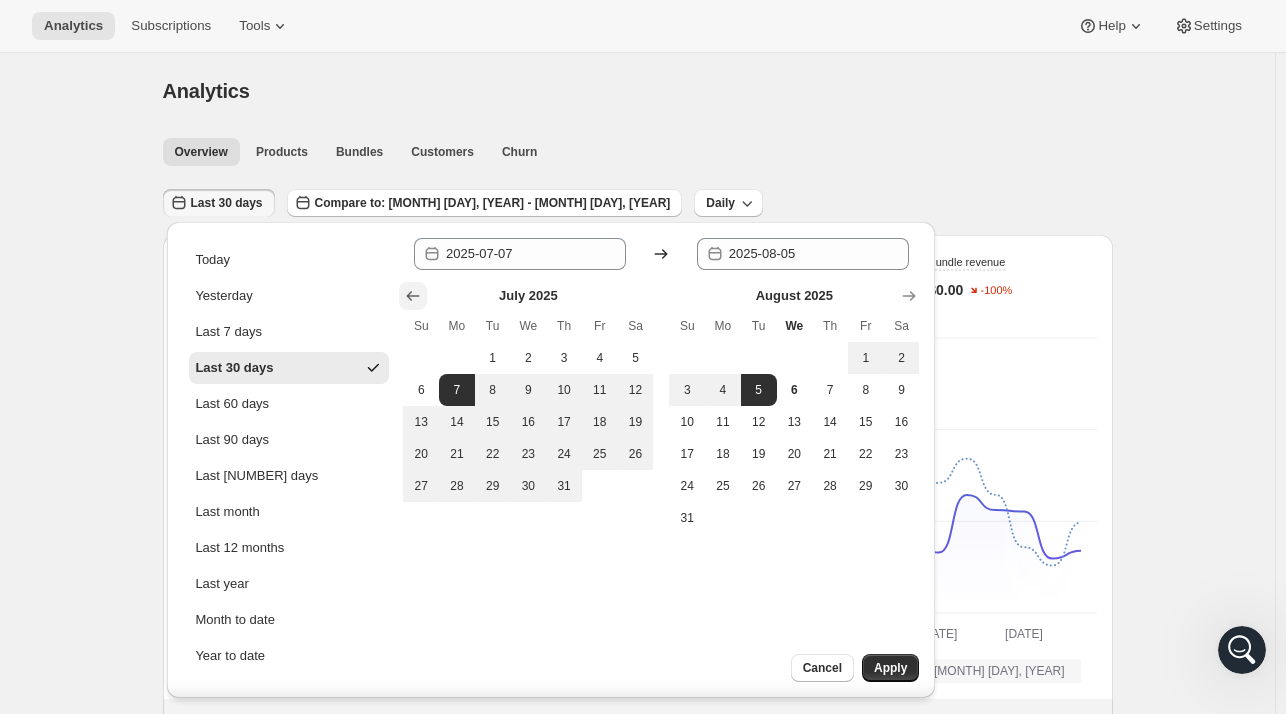 click 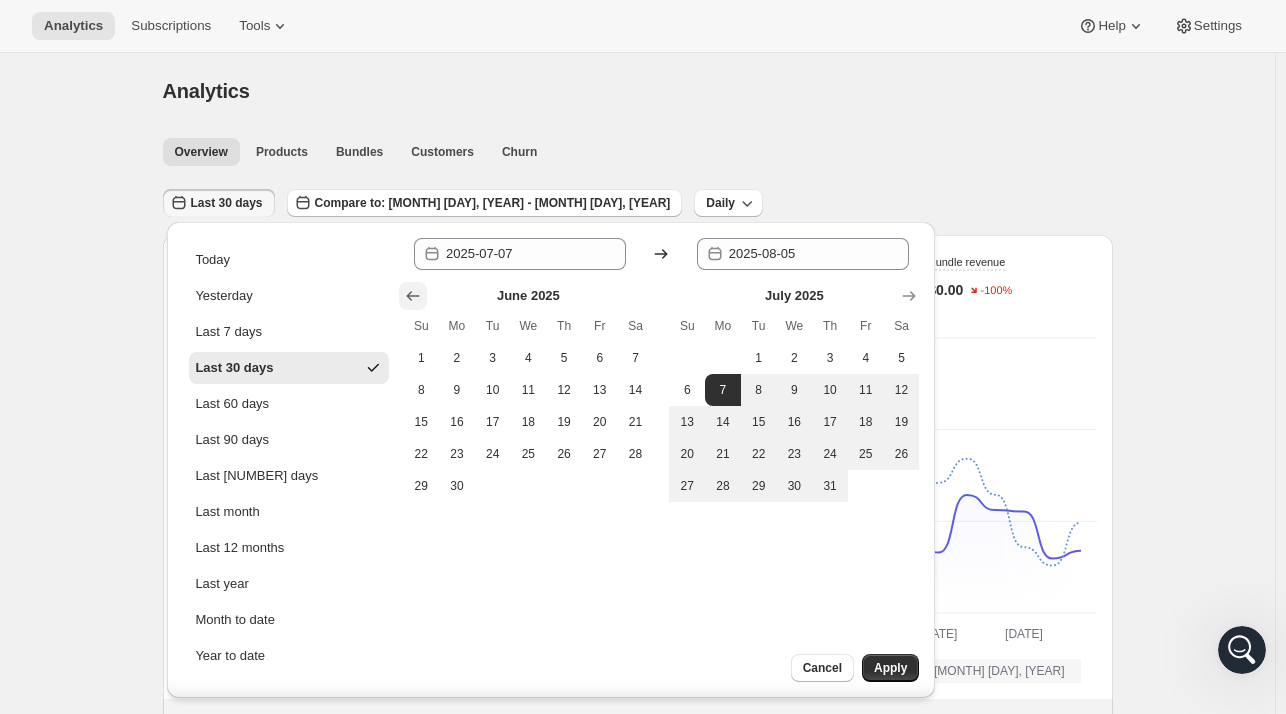 click 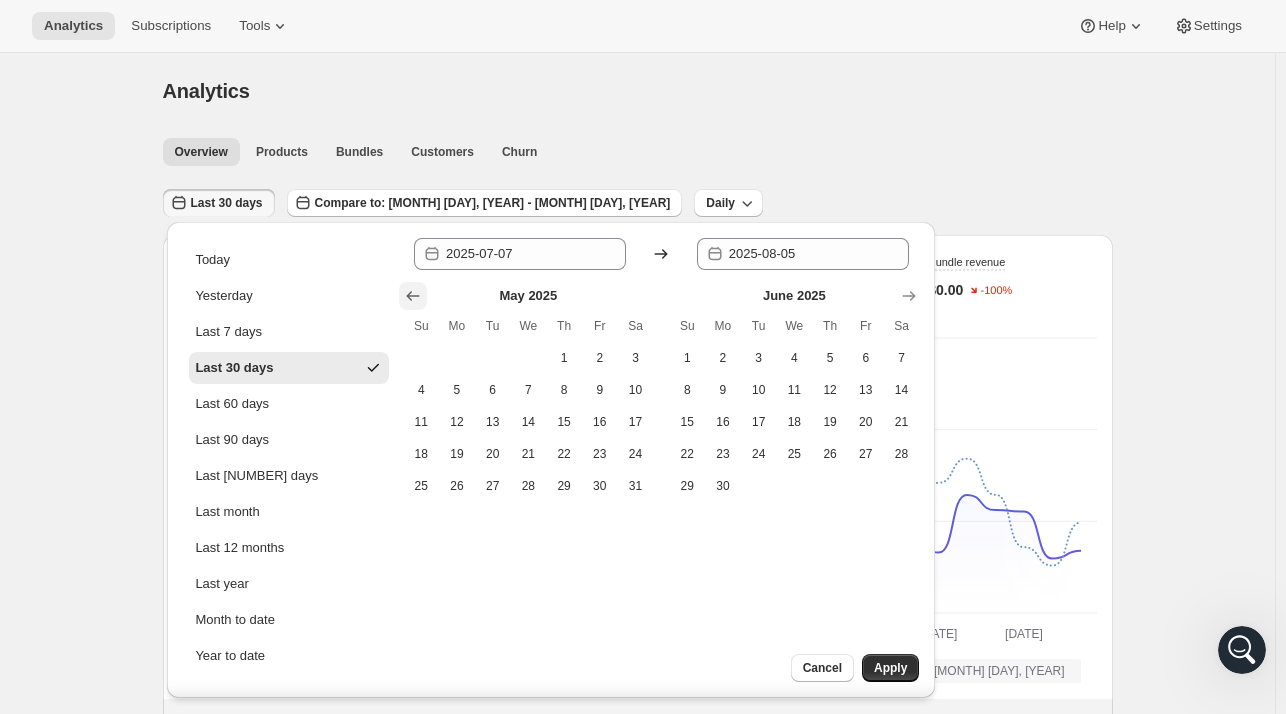 click 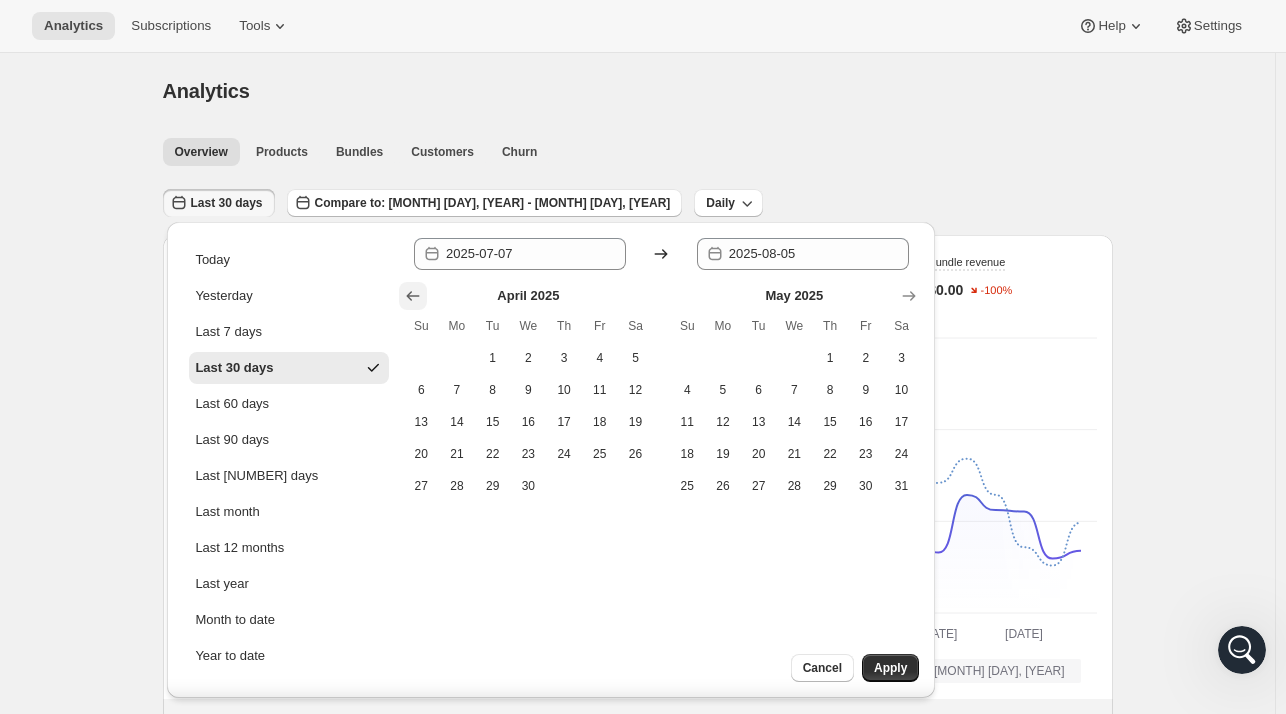 click 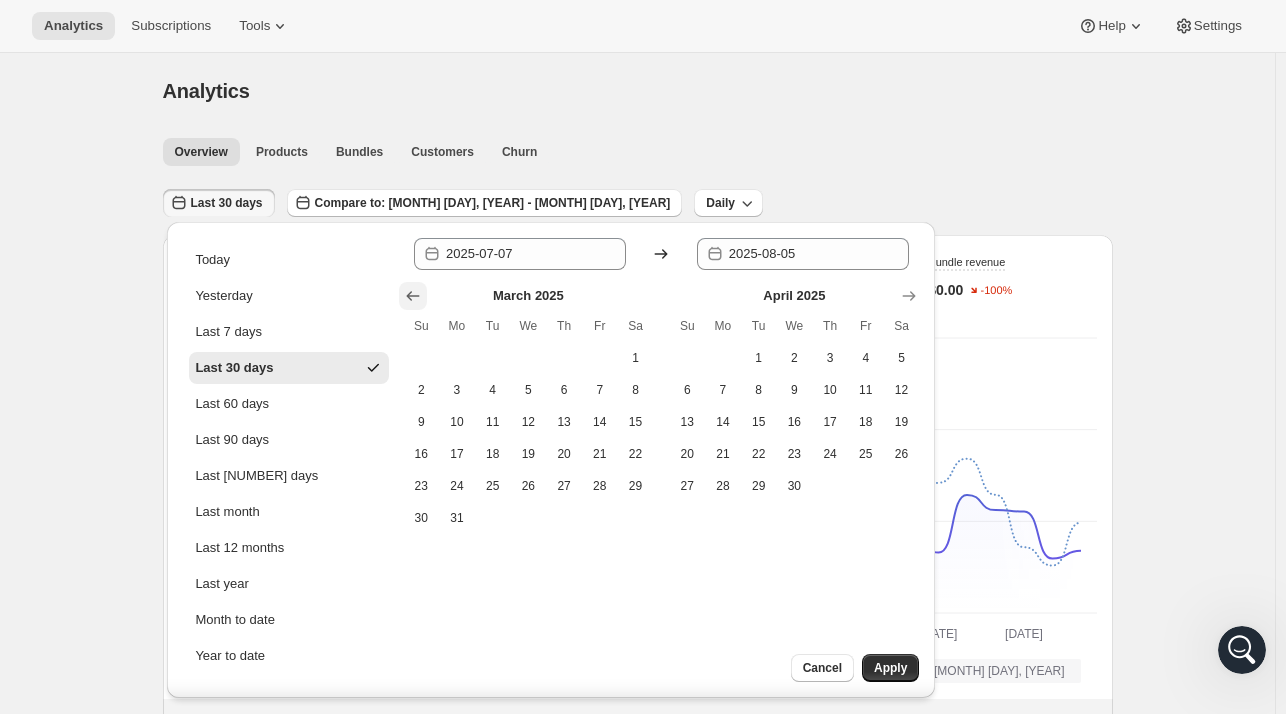 click 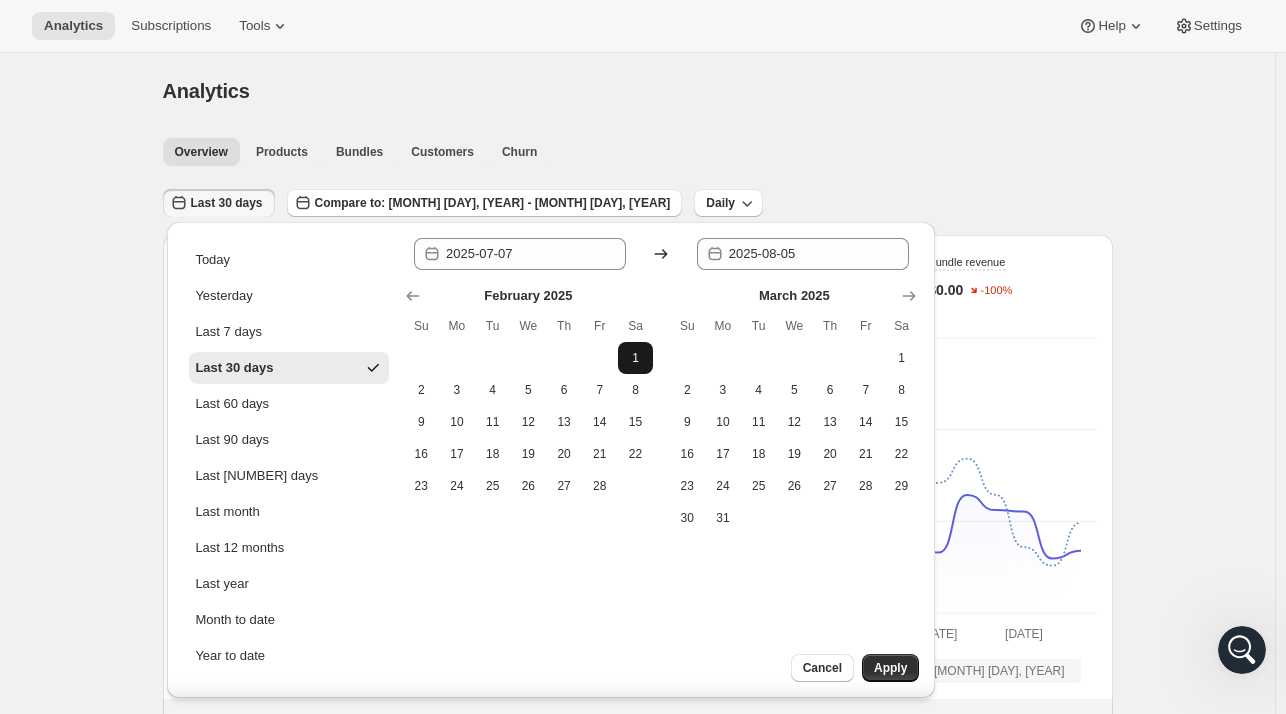 click on "1" at bounding box center [636, 358] 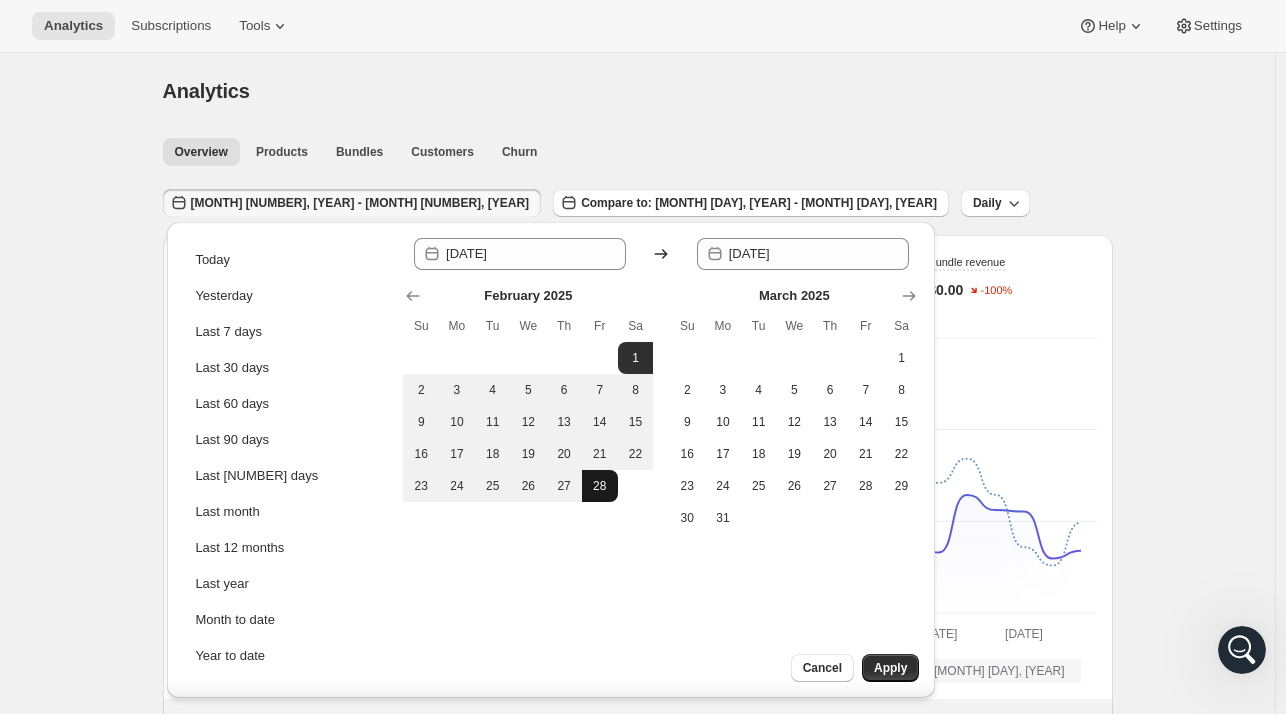 click on "28" at bounding box center [600, 486] 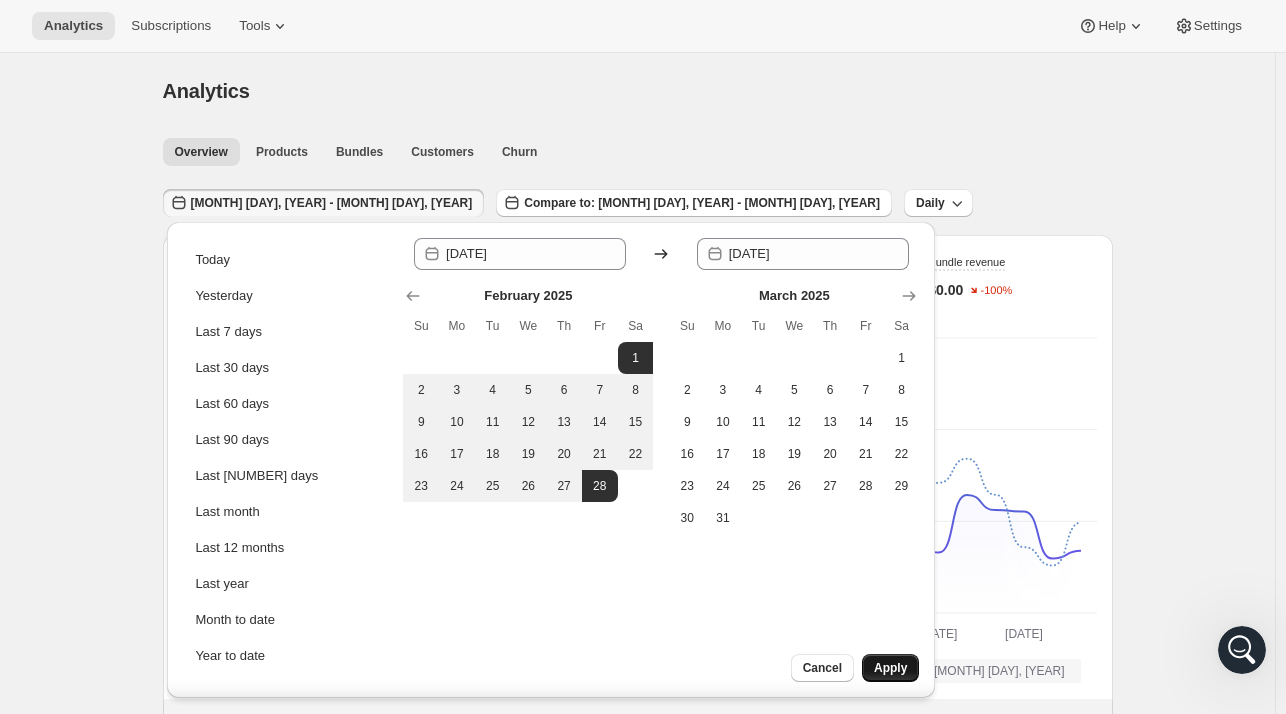 click on "Apply" at bounding box center [890, 668] 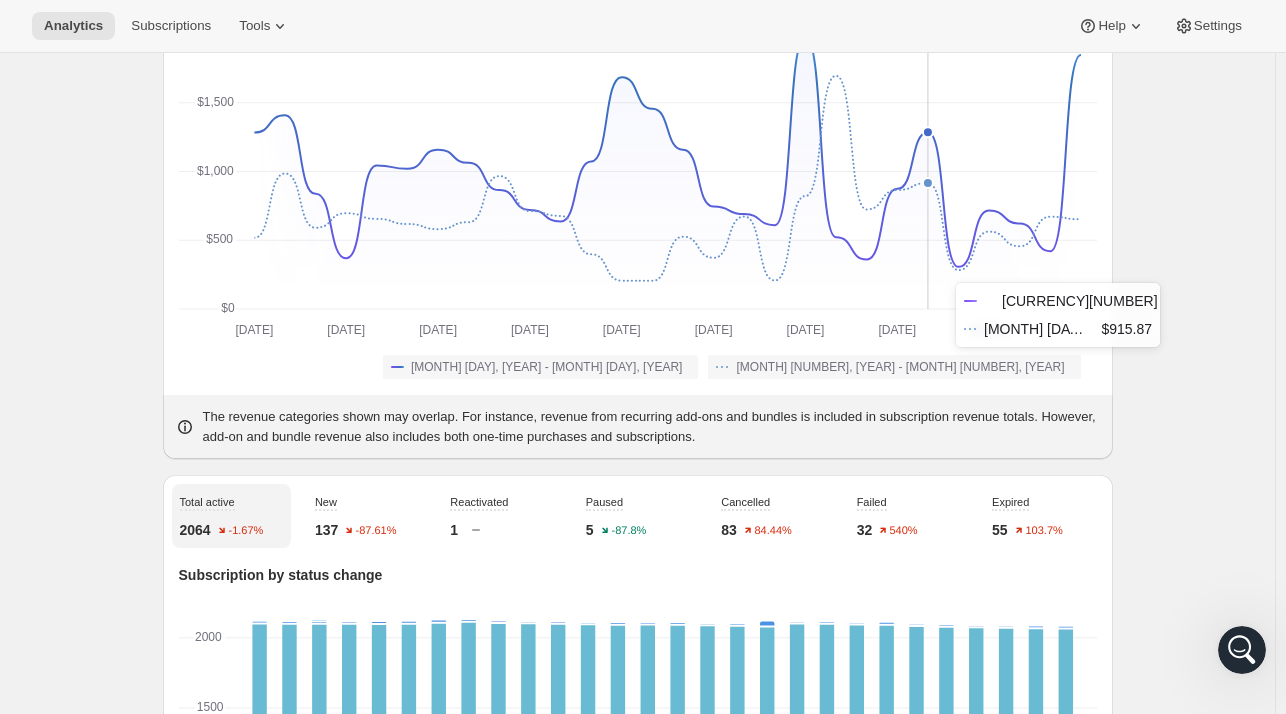 scroll, scrollTop: 0, scrollLeft: 0, axis: both 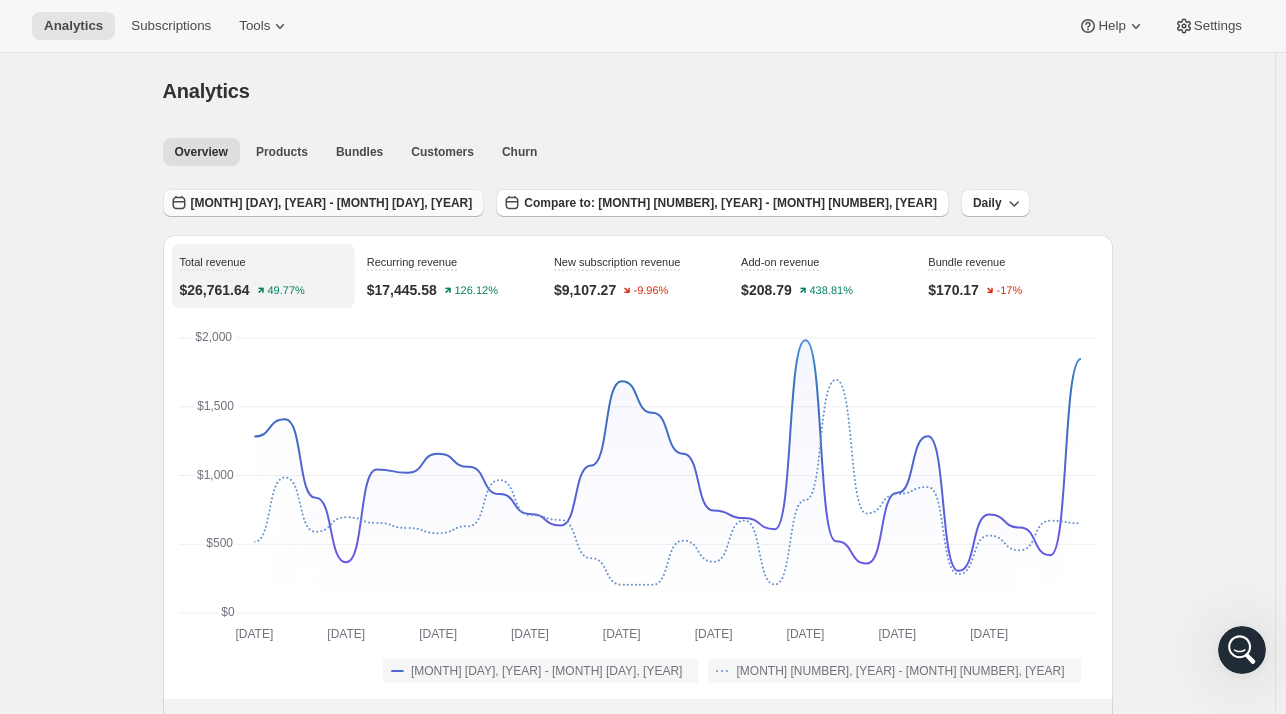 click on "[MONTH] [DAY], [YEAR] - [MONTH] [DAY], [YEAR]" at bounding box center [332, 203] 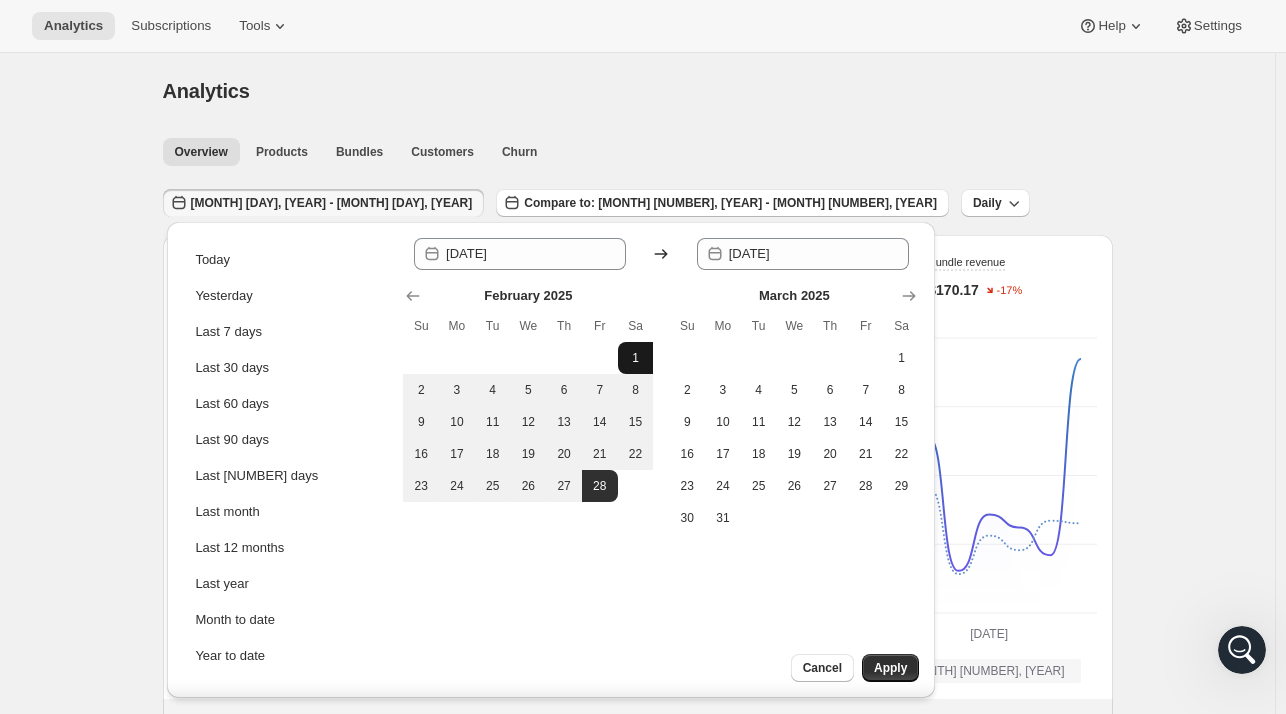 click on "1" at bounding box center (636, 358) 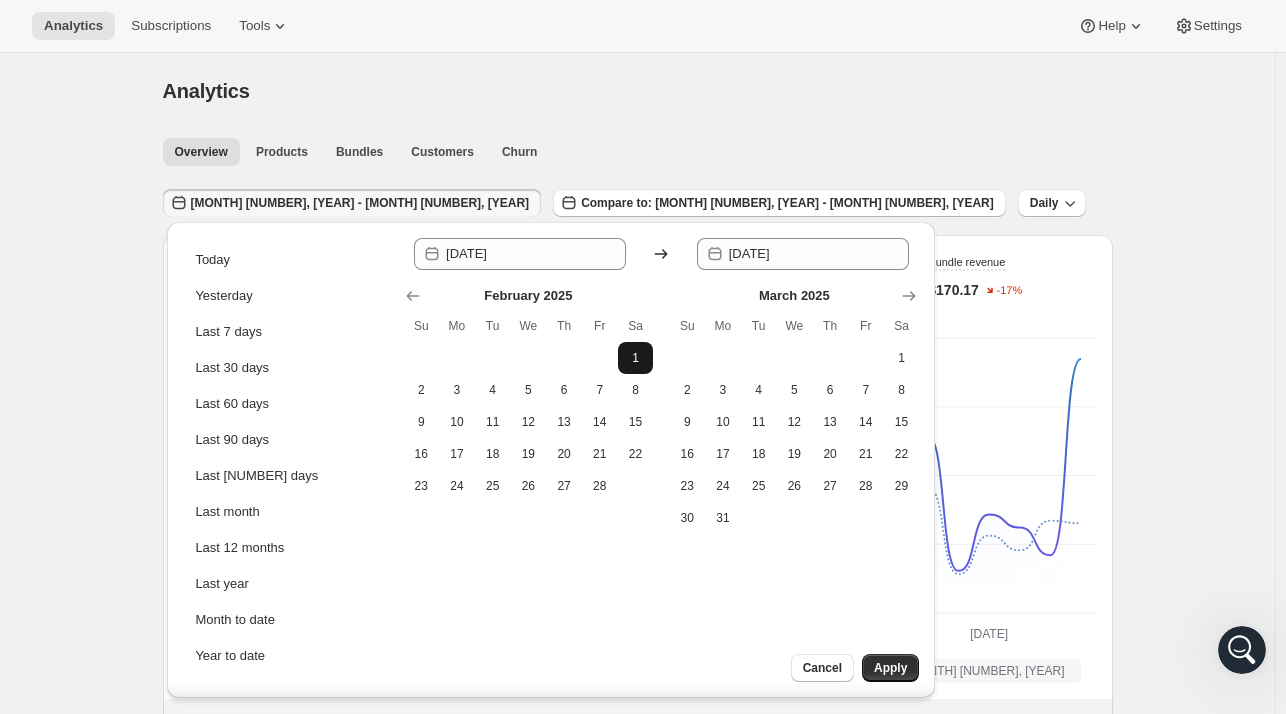 type 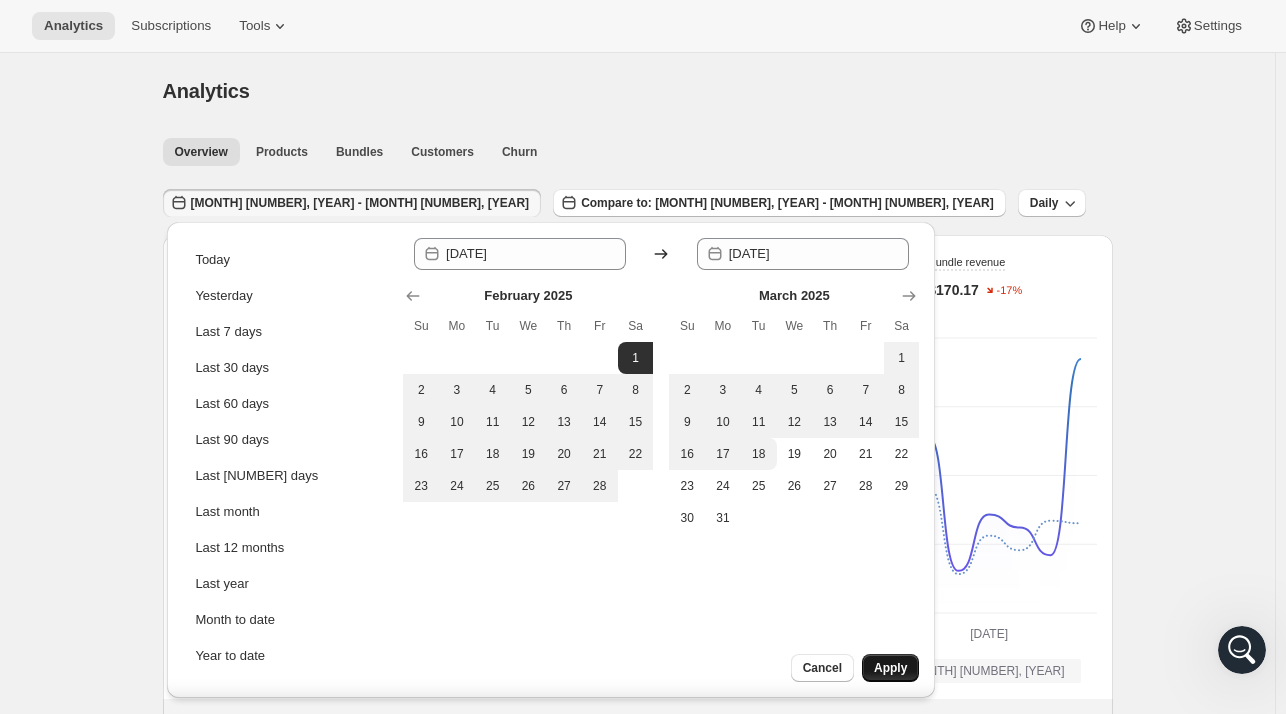 click on "Apply" at bounding box center [890, 668] 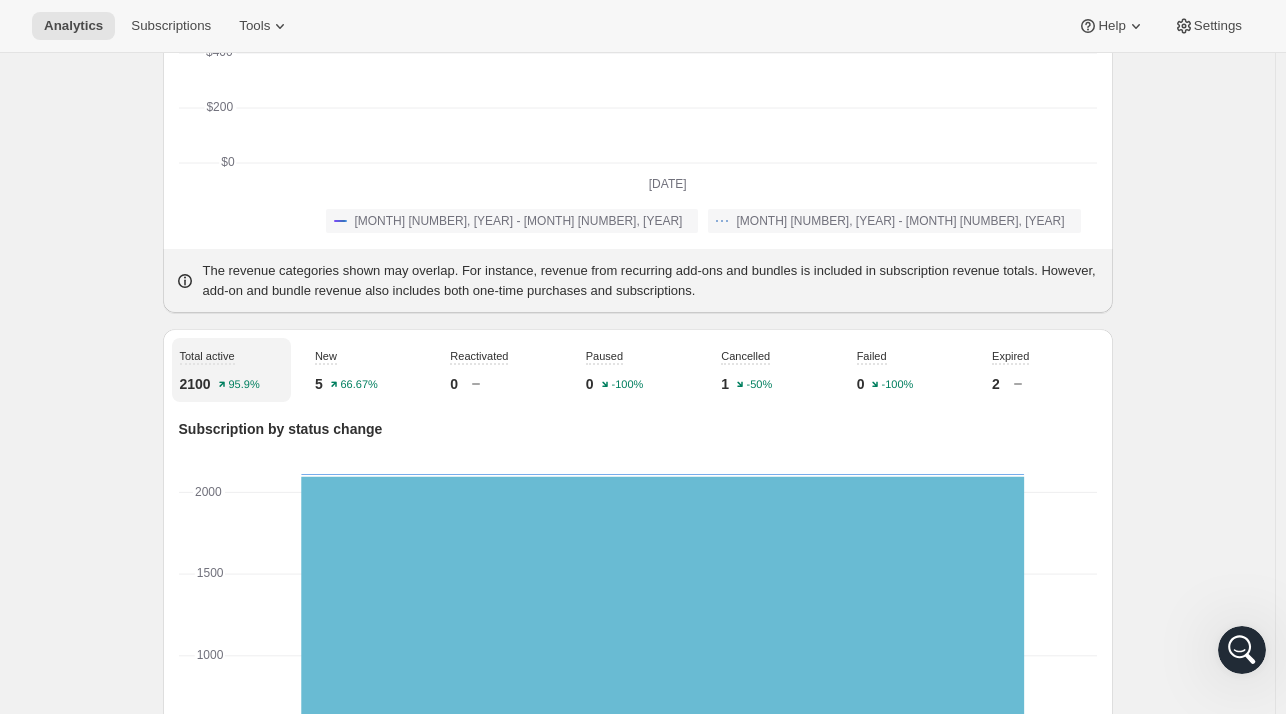 scroll, scrollTop: 0, scrollLeft: 0, axis: both 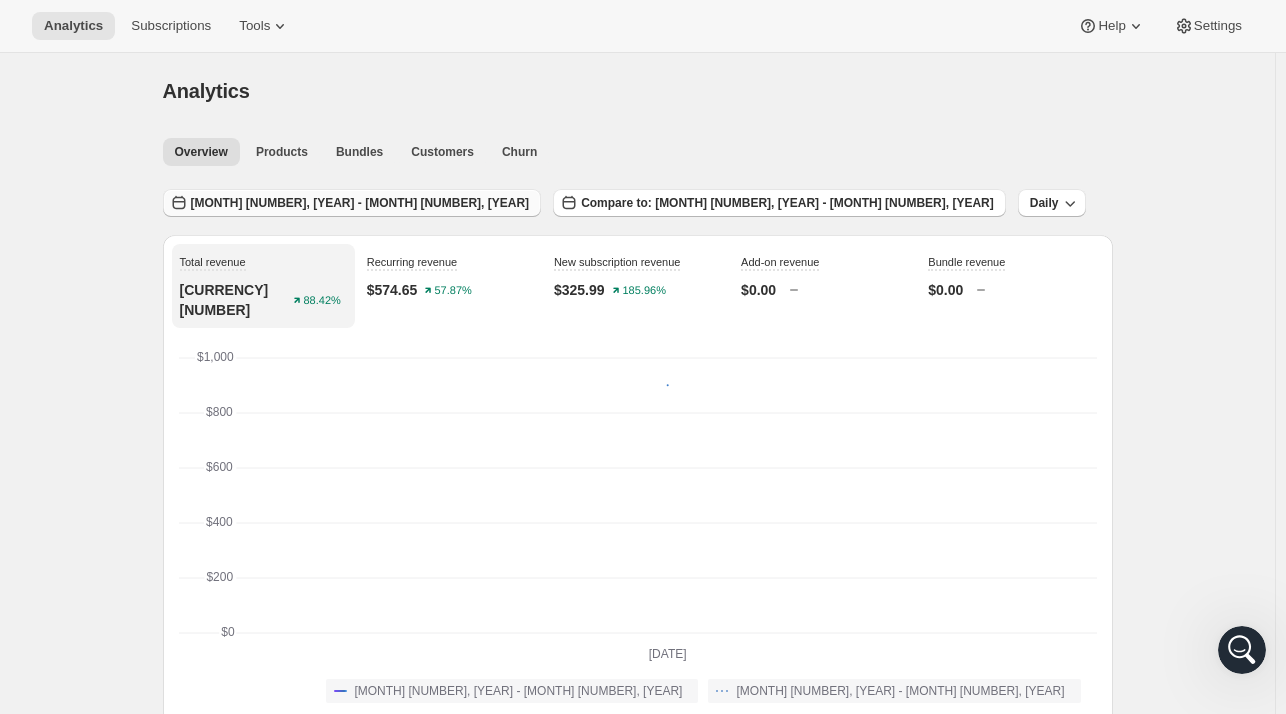 drag, startPoint x: 279, startPoint y: 202, endPoint x: 330, endPoint y: 213, distance: 52.17279 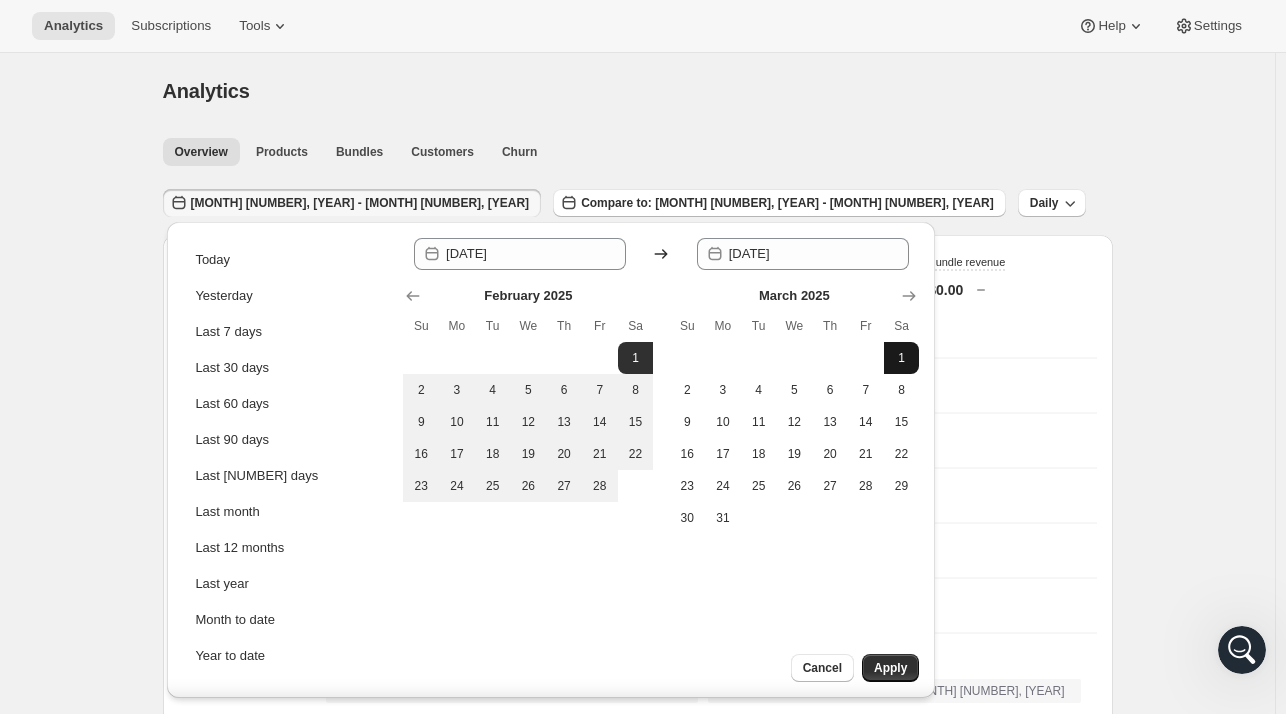 click on "1" at bounding box center [902, 358] 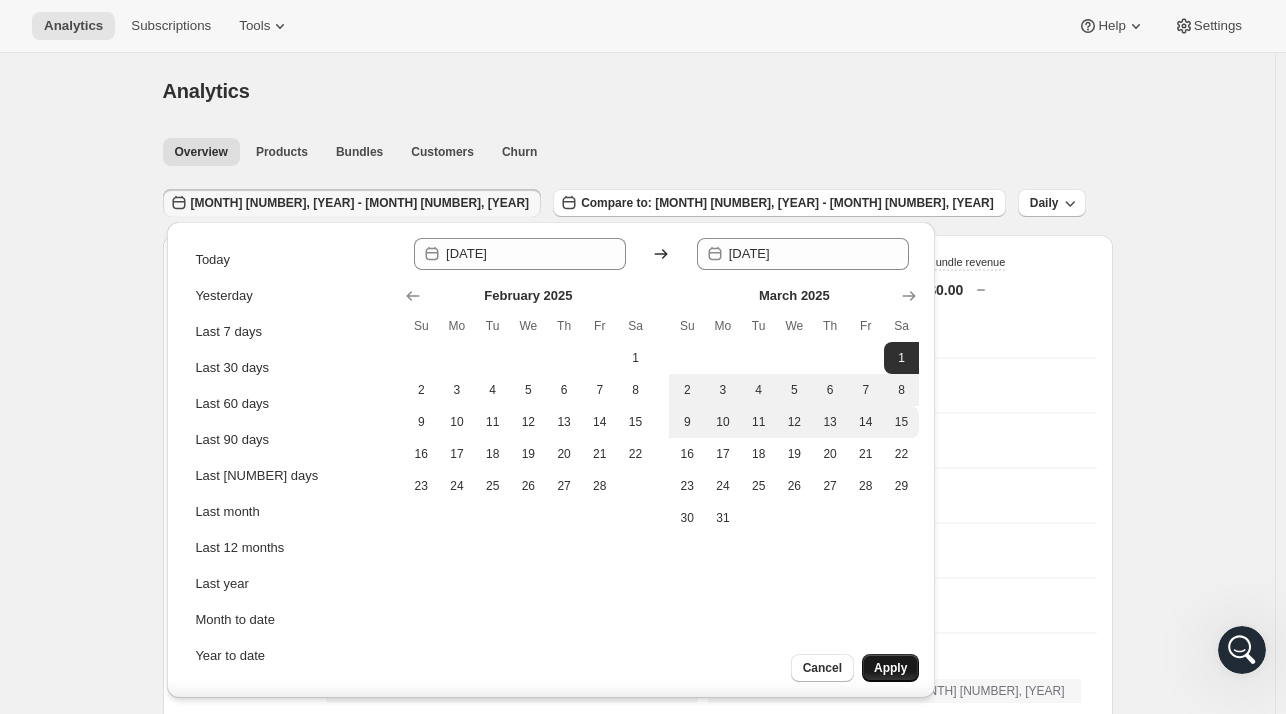 click on "Apply" at bounding box center [890, 668] 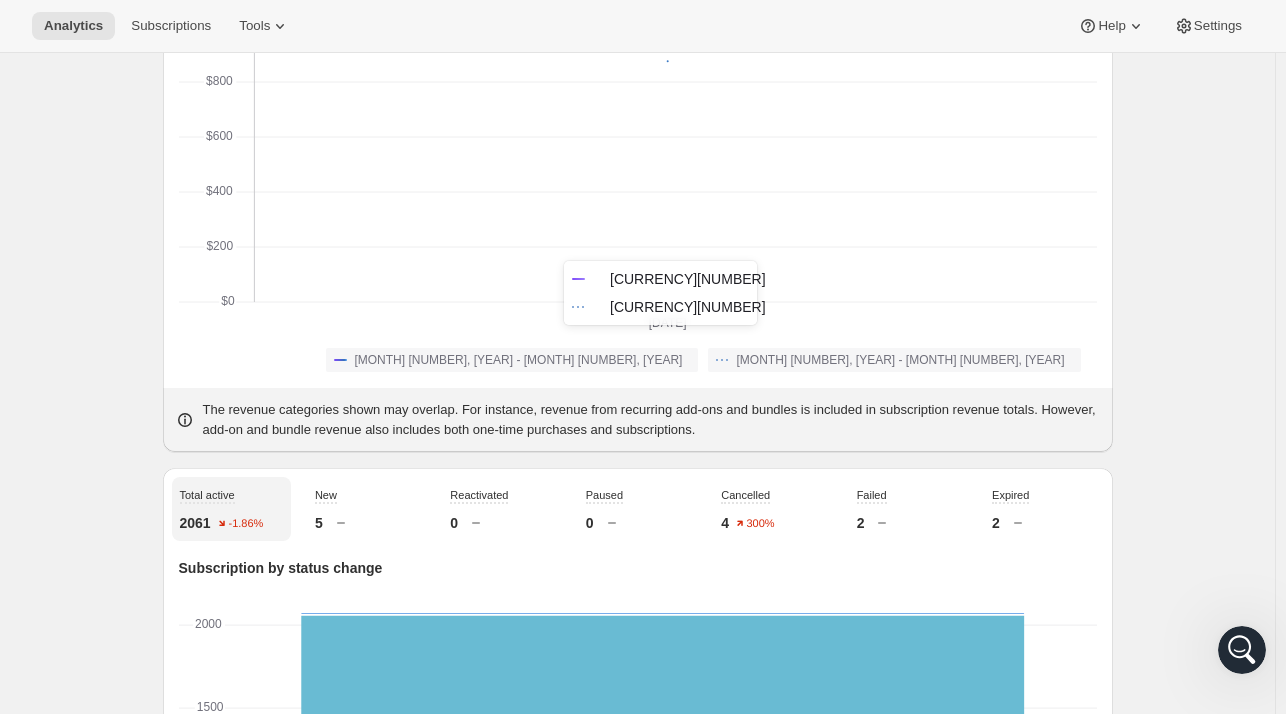 scroll, scrollTop: 0, scrollLeft: 0, axis: both 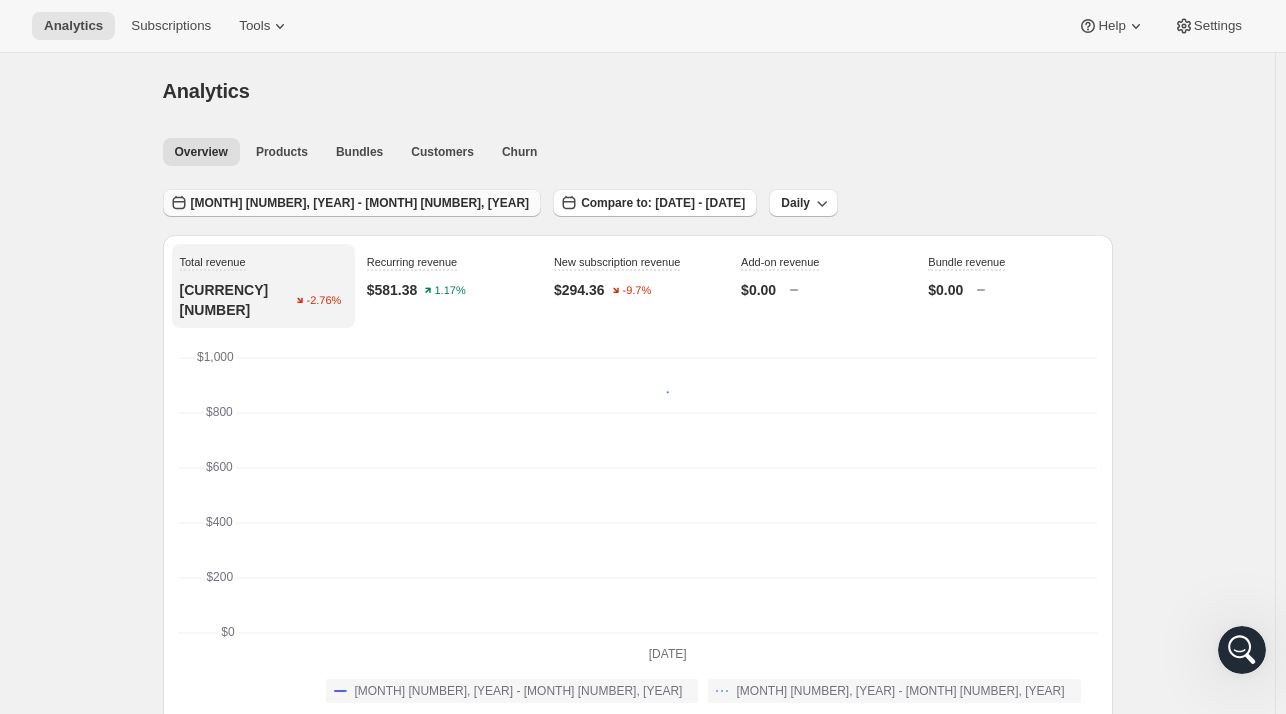 click on "[MONTH] [NUMBER], [YEAR] - [MONTH] [NUMBER], [YEAR]" at bounding box center (360, 203) 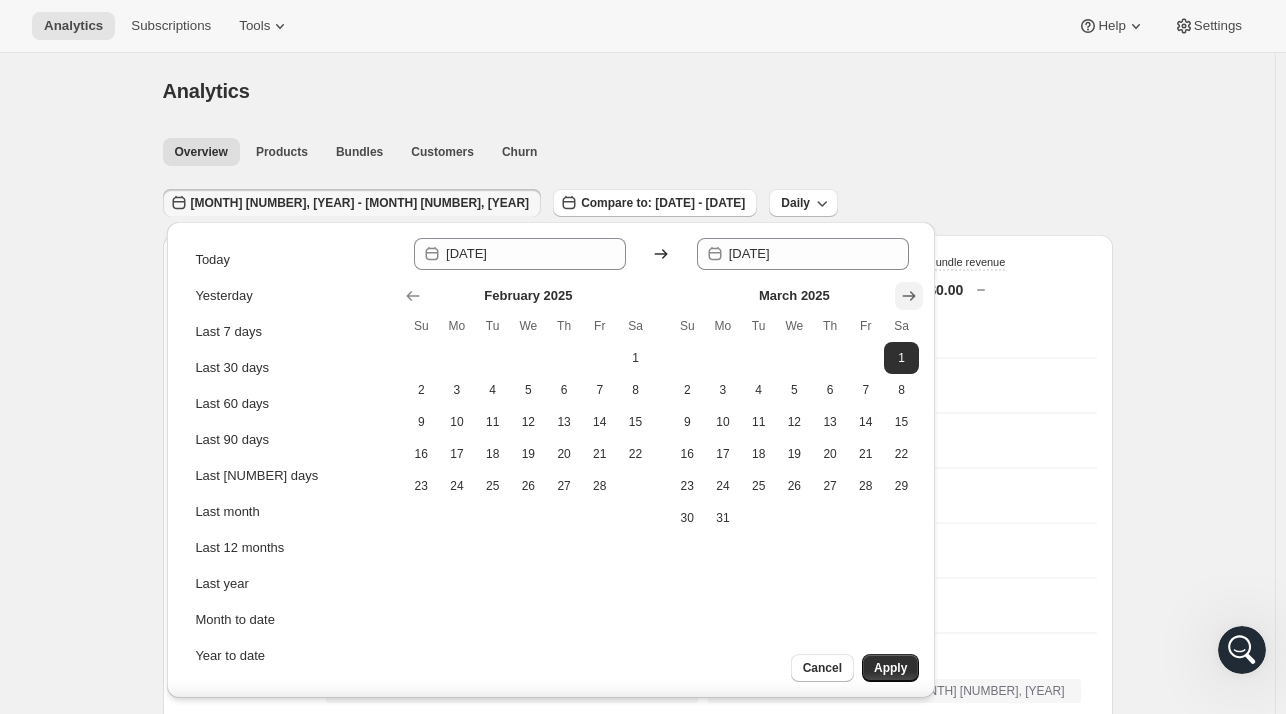 click 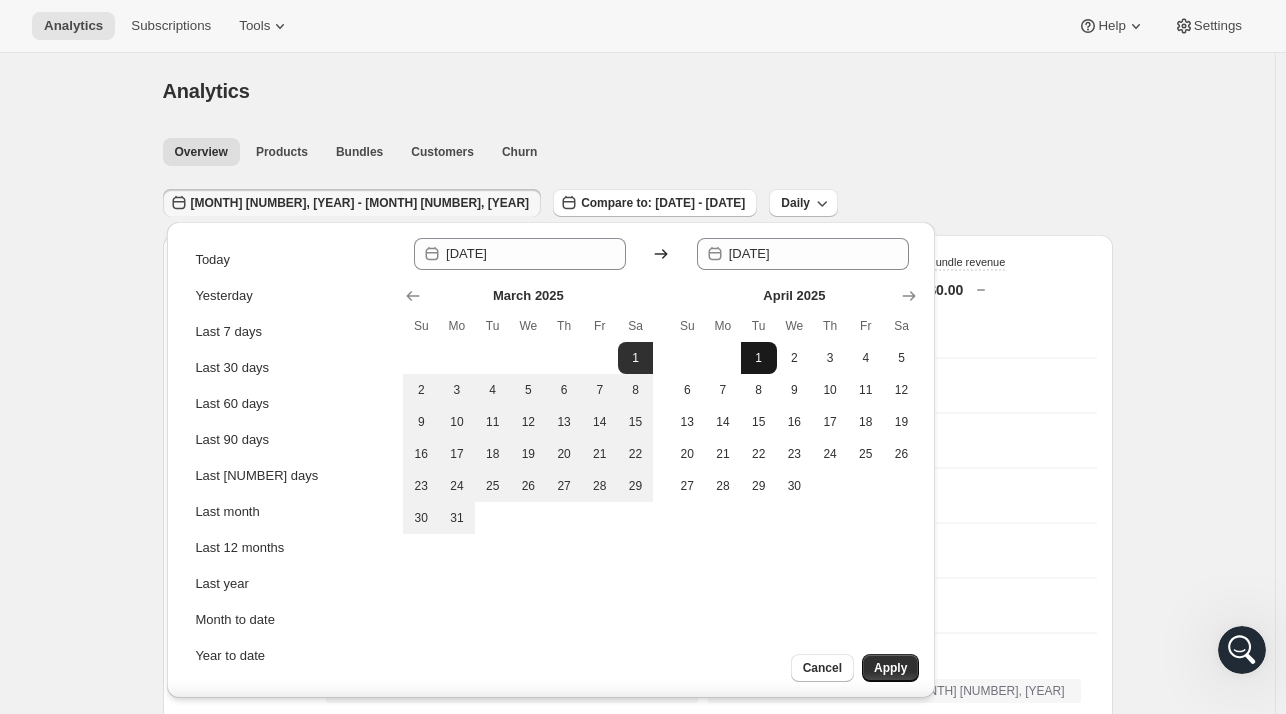 click on "1" at bounding box center [759, 358] 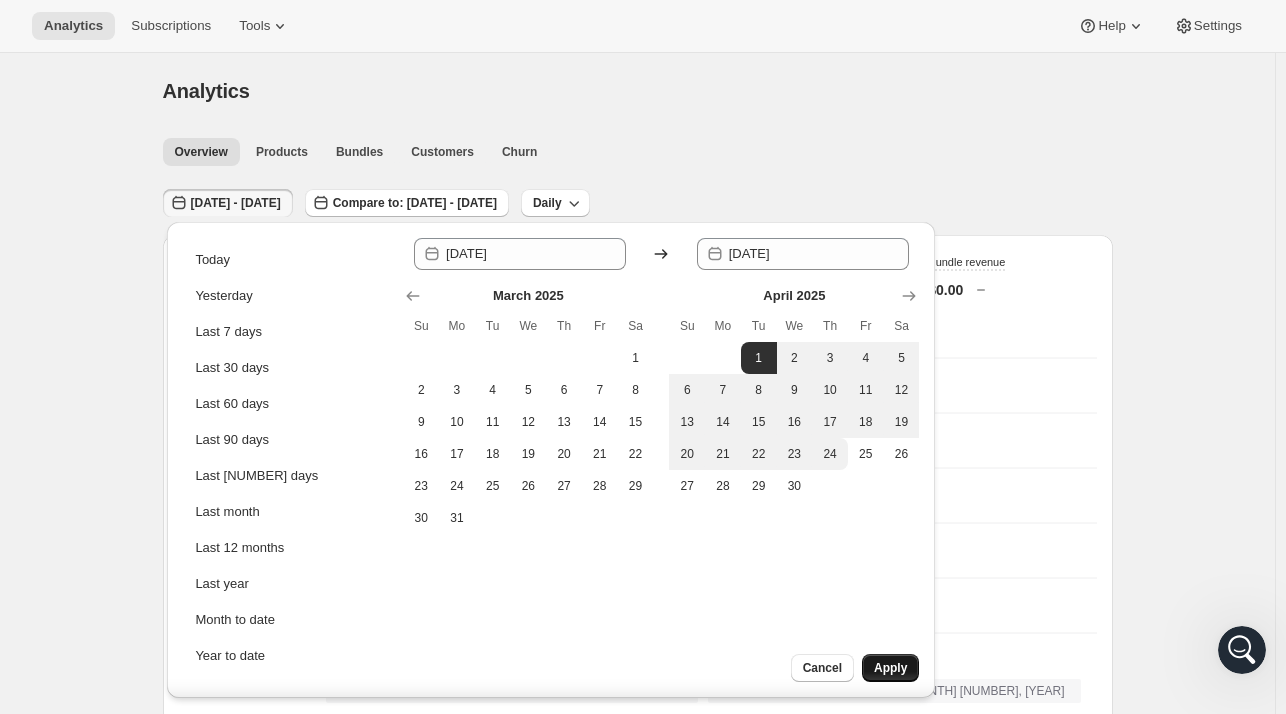 click on "Apply" at bounding box center (890, 668) 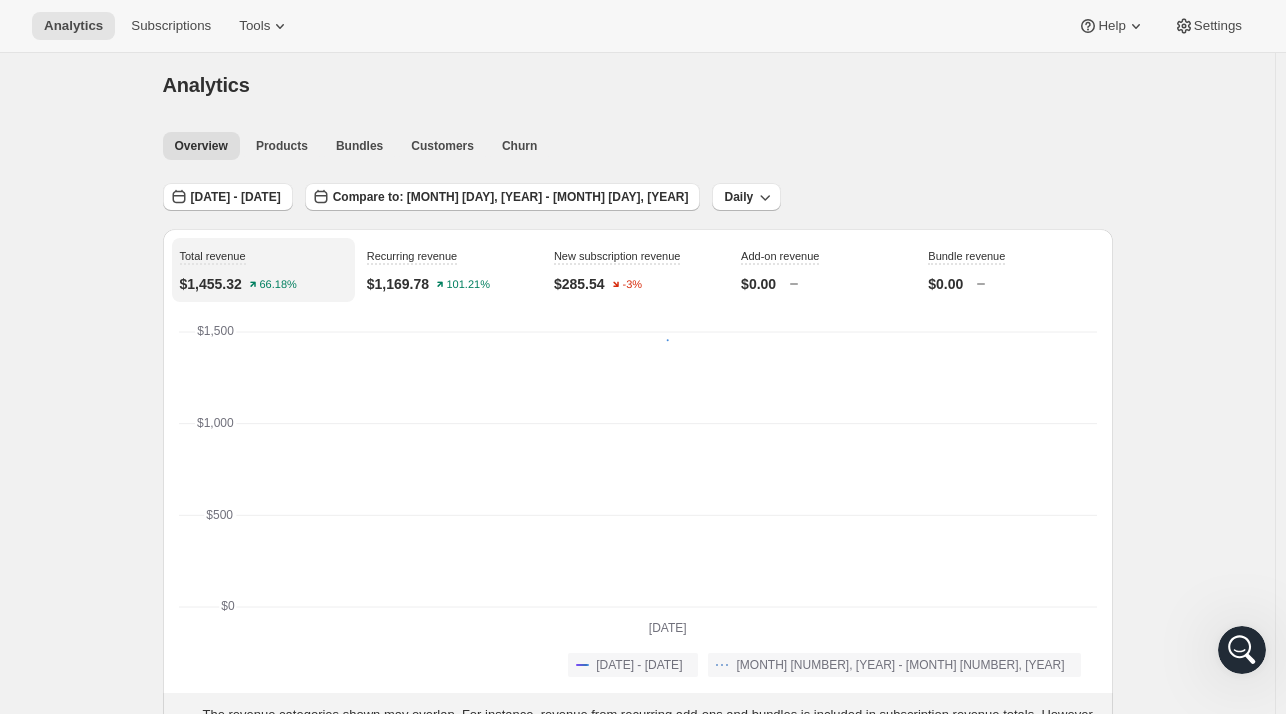 scroll, scrollTop: 0, scrollLeft: 0, axis: both 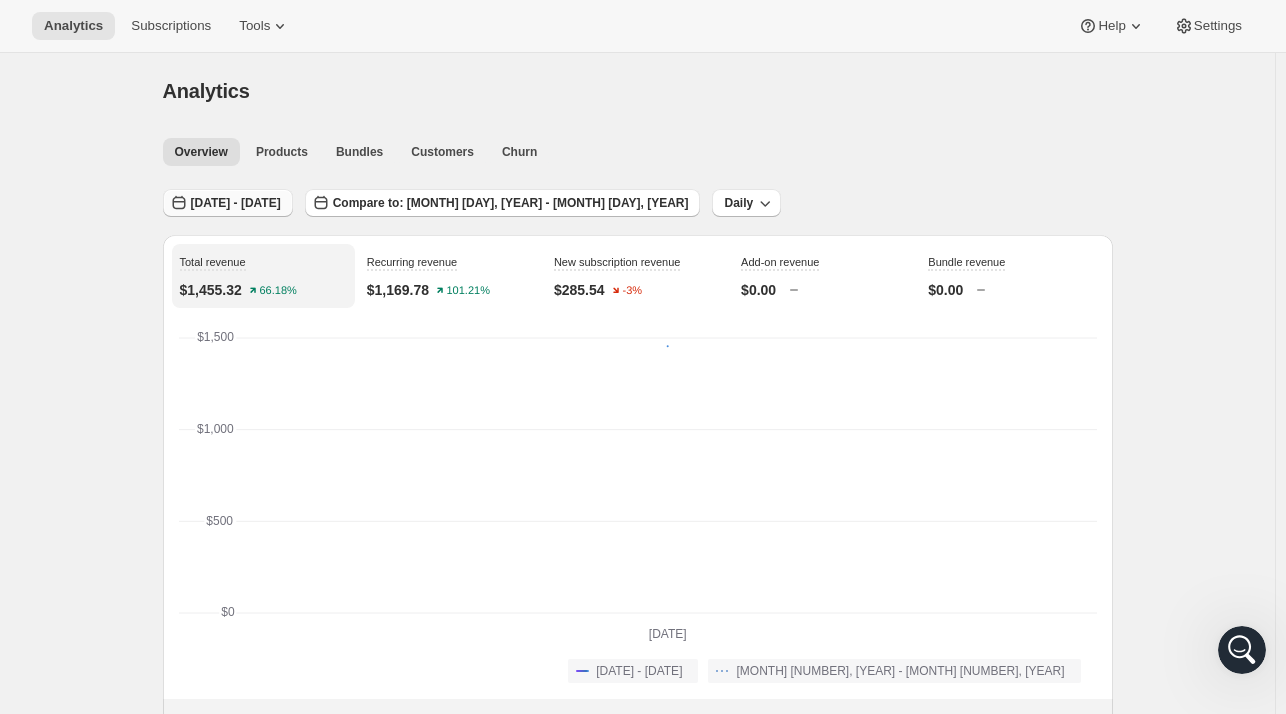 click on "[DATE] - [DATE]" at bounding box center (228, 203) 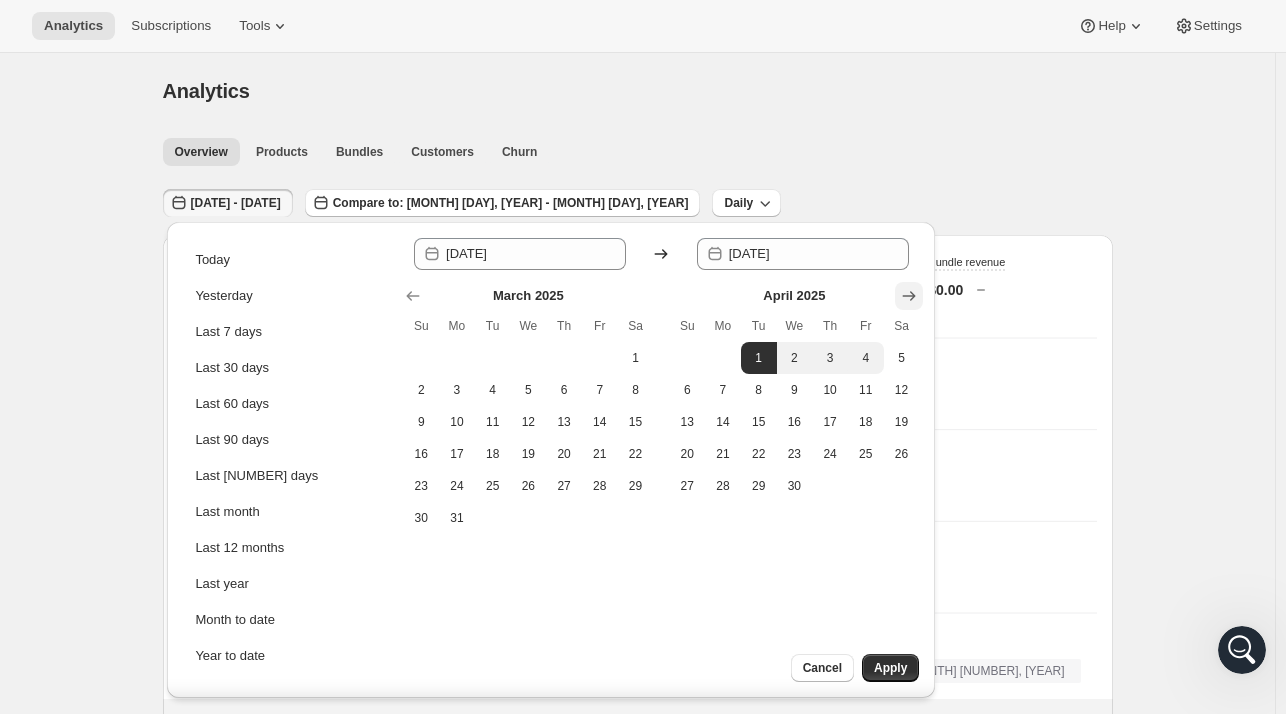 click 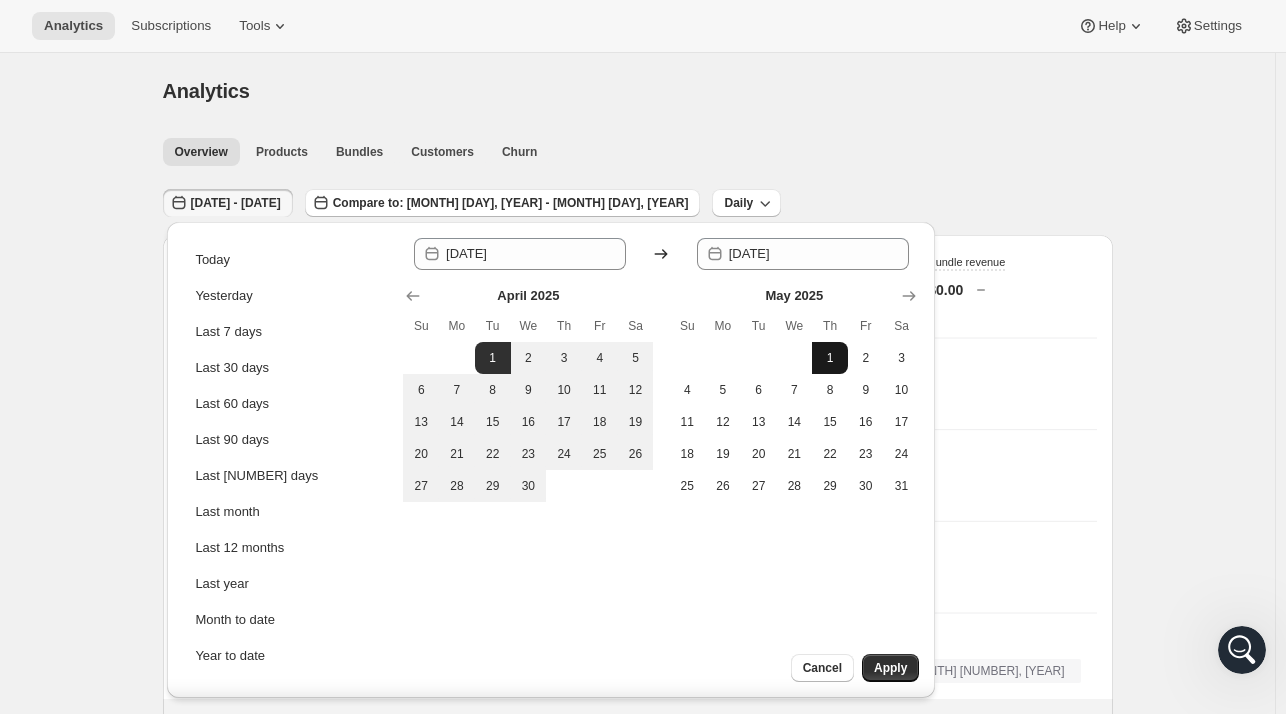click on "1" at bounding box center (830, 358) 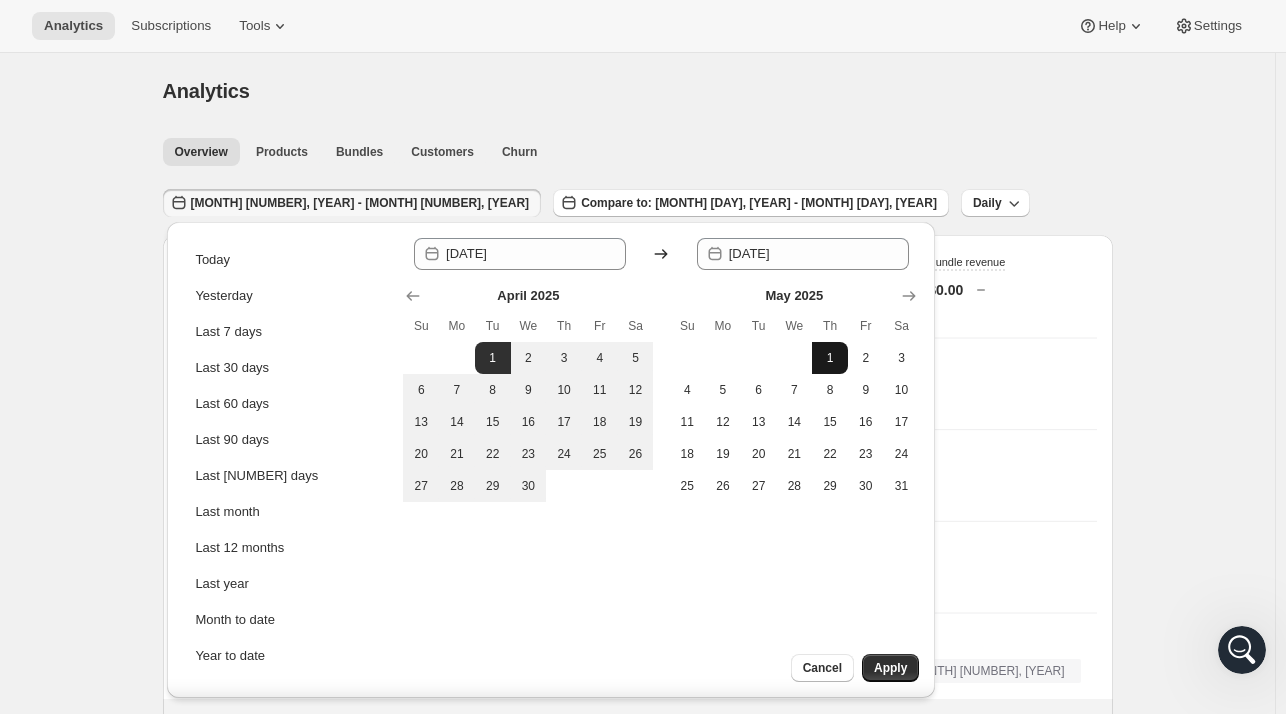 click on "1" at bounding box center (830, 358) 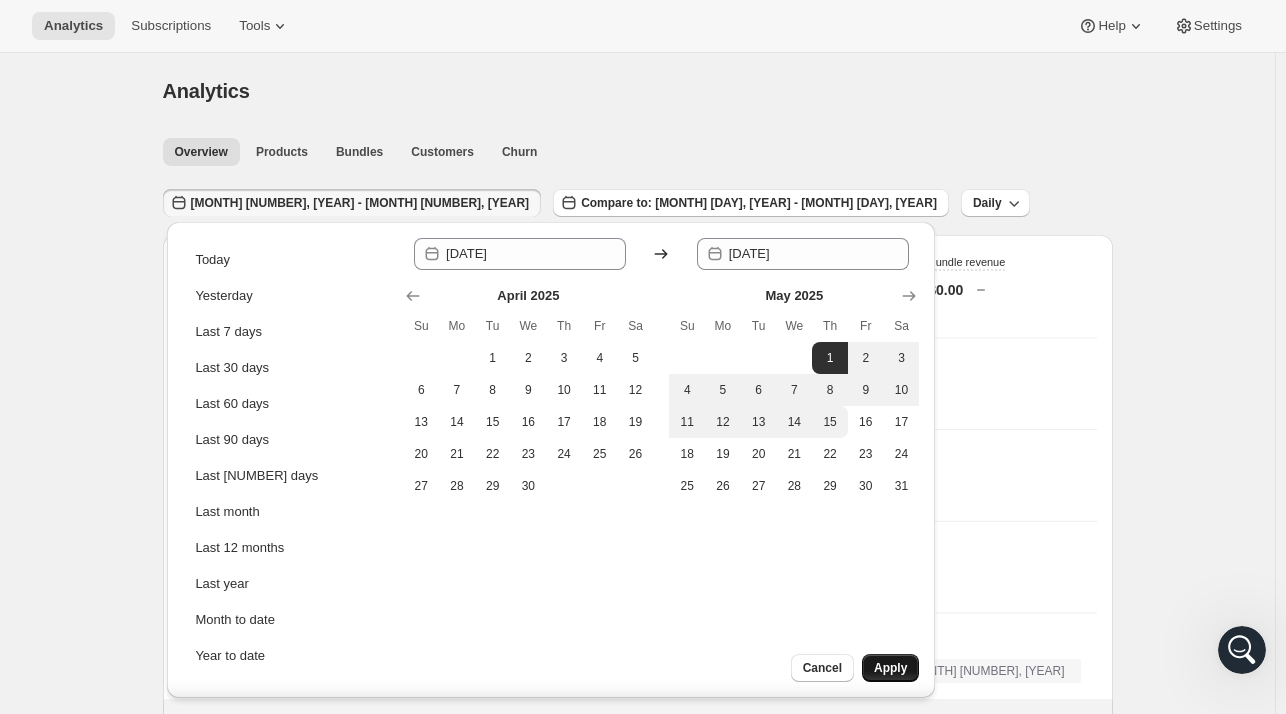 click on "Apply" at bounding box center (890, 668) 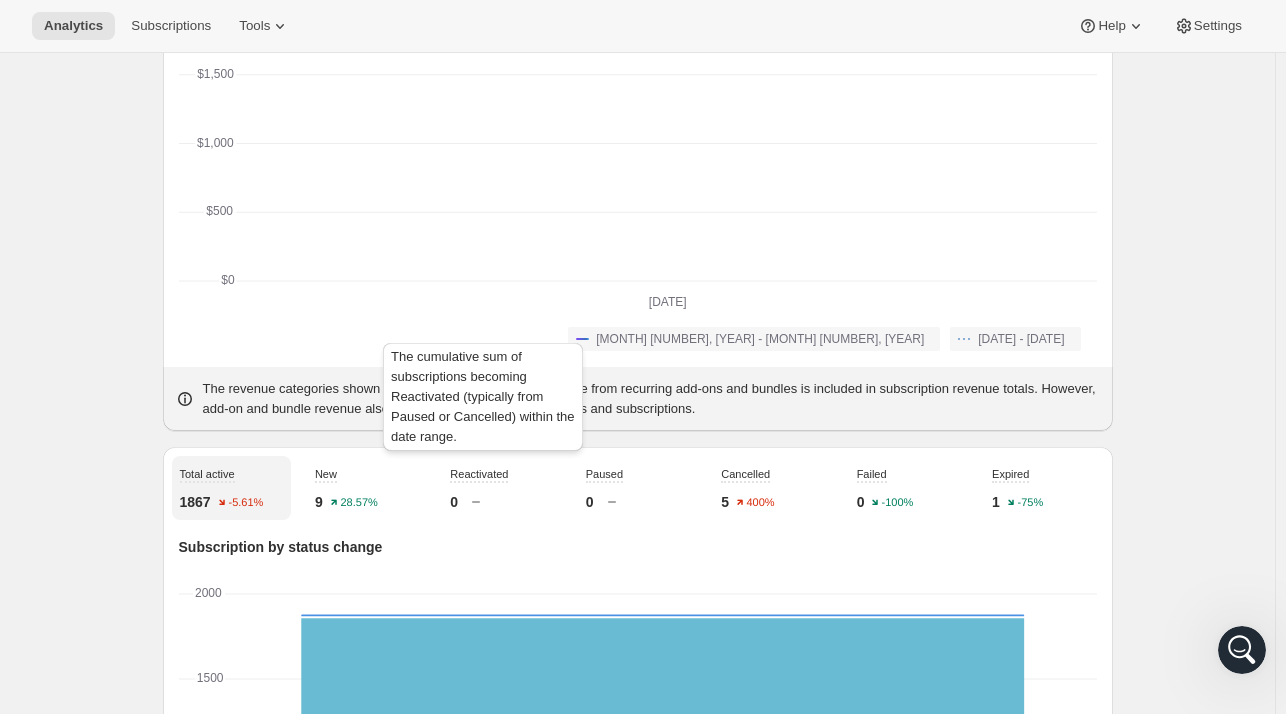 scroll, scrollTop: 0, scrollLeft: 0, axis: both 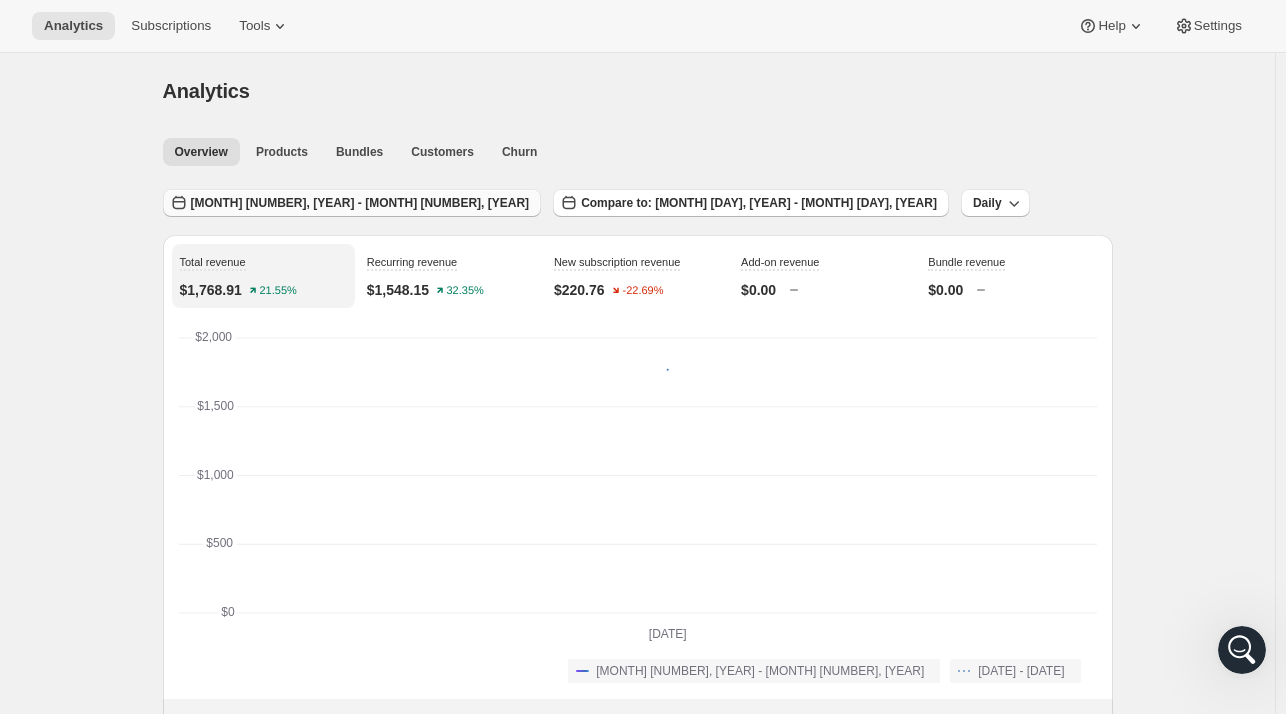 click on "[MONTH] [NUMBER], [YEAR] - [MONTH] [NUMBER], [YEAR]" at bounding box center (360, 203) 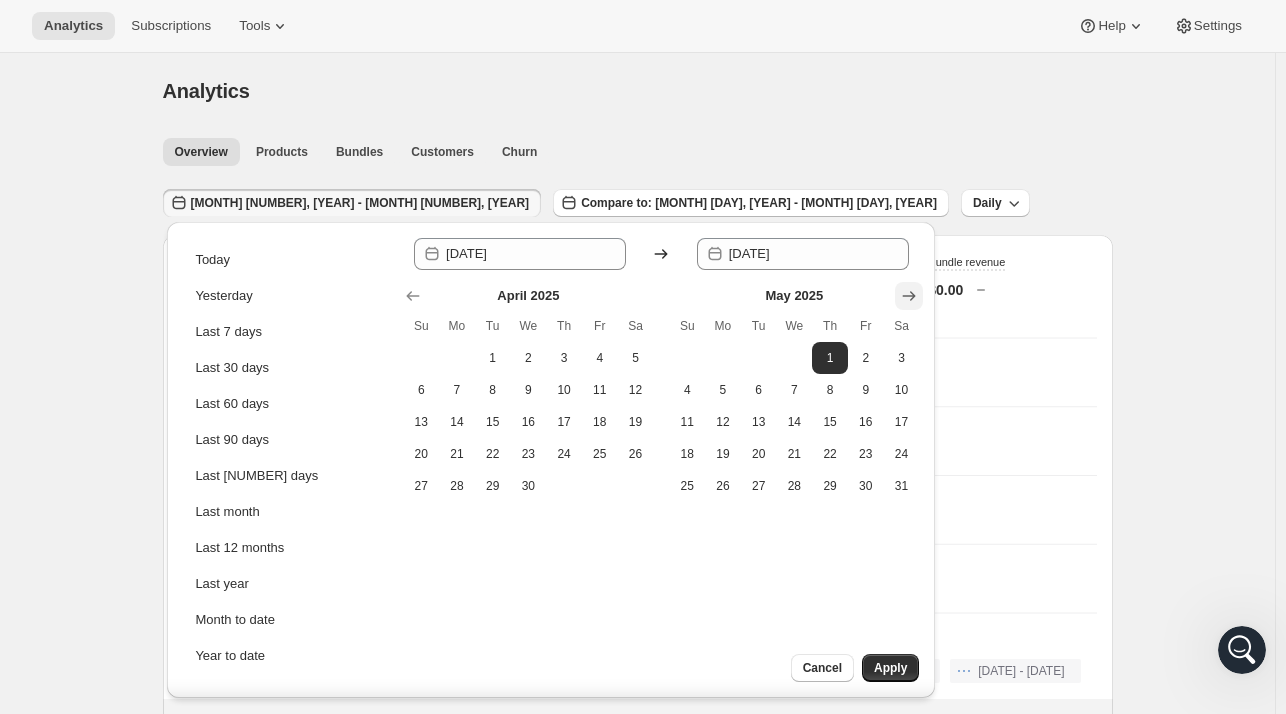 click 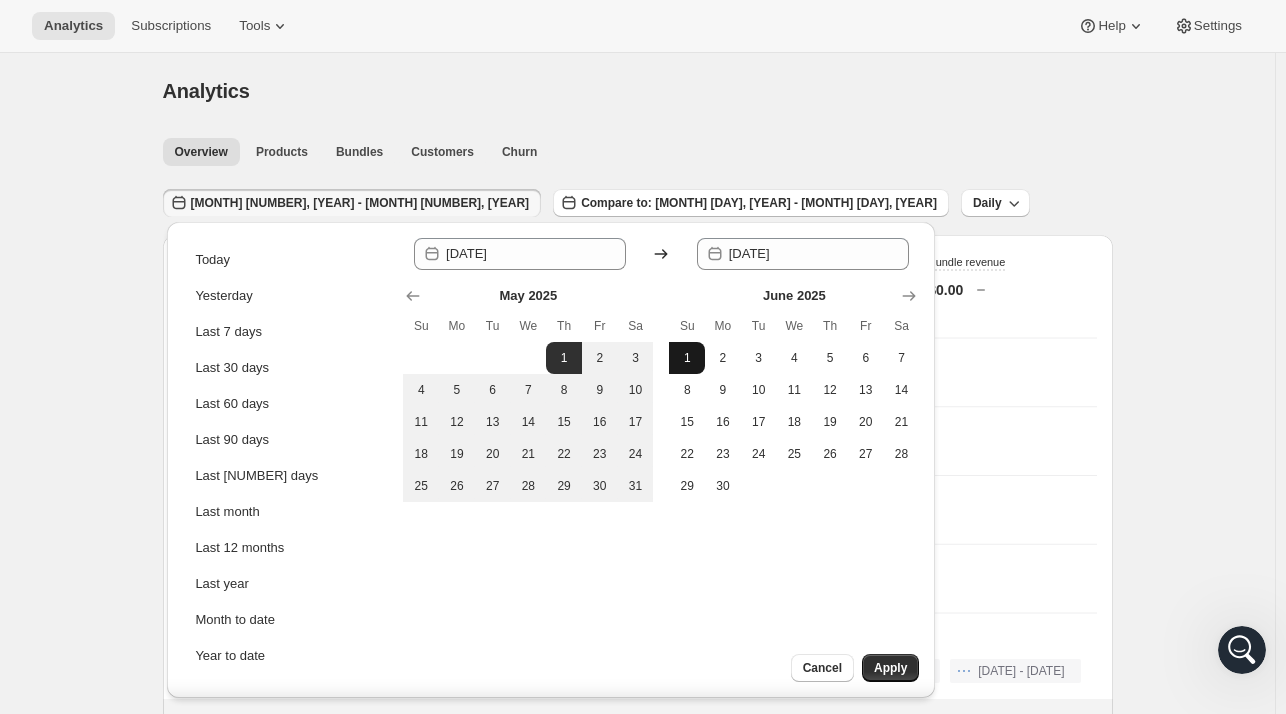 click on "1" at bounding box center (687, 358) 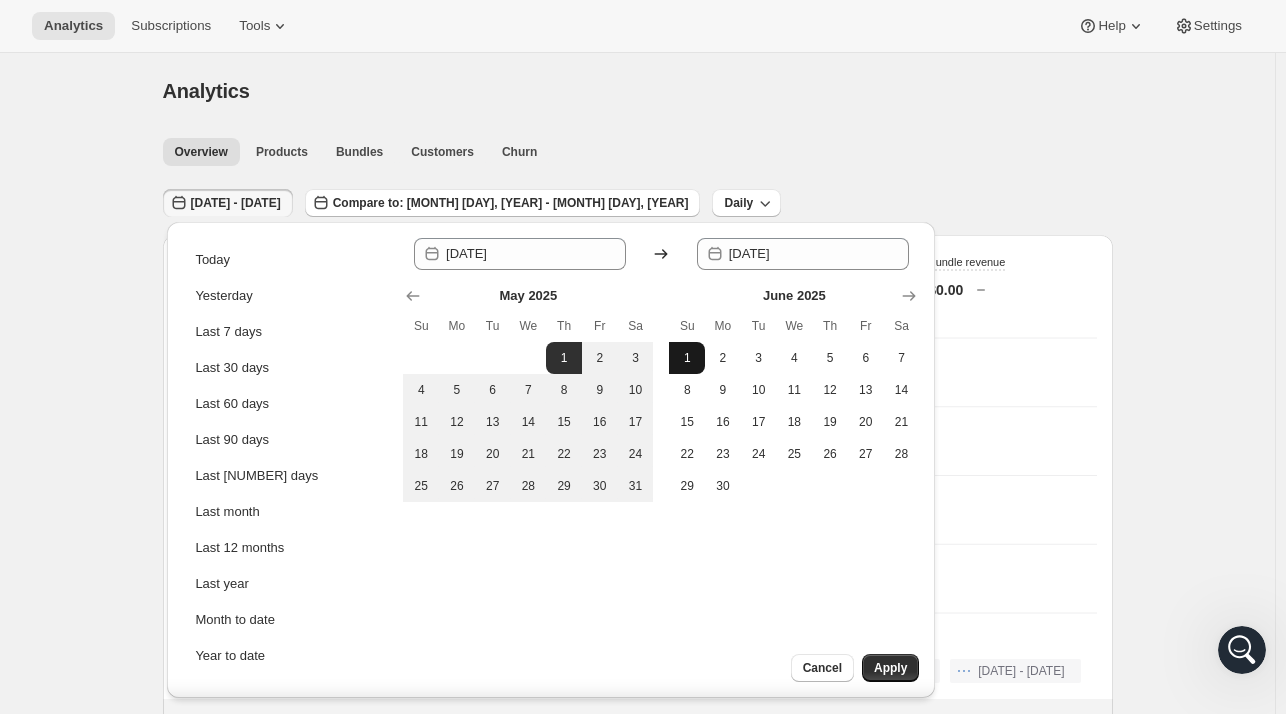 click on "1" at bounding box center [687, 358] 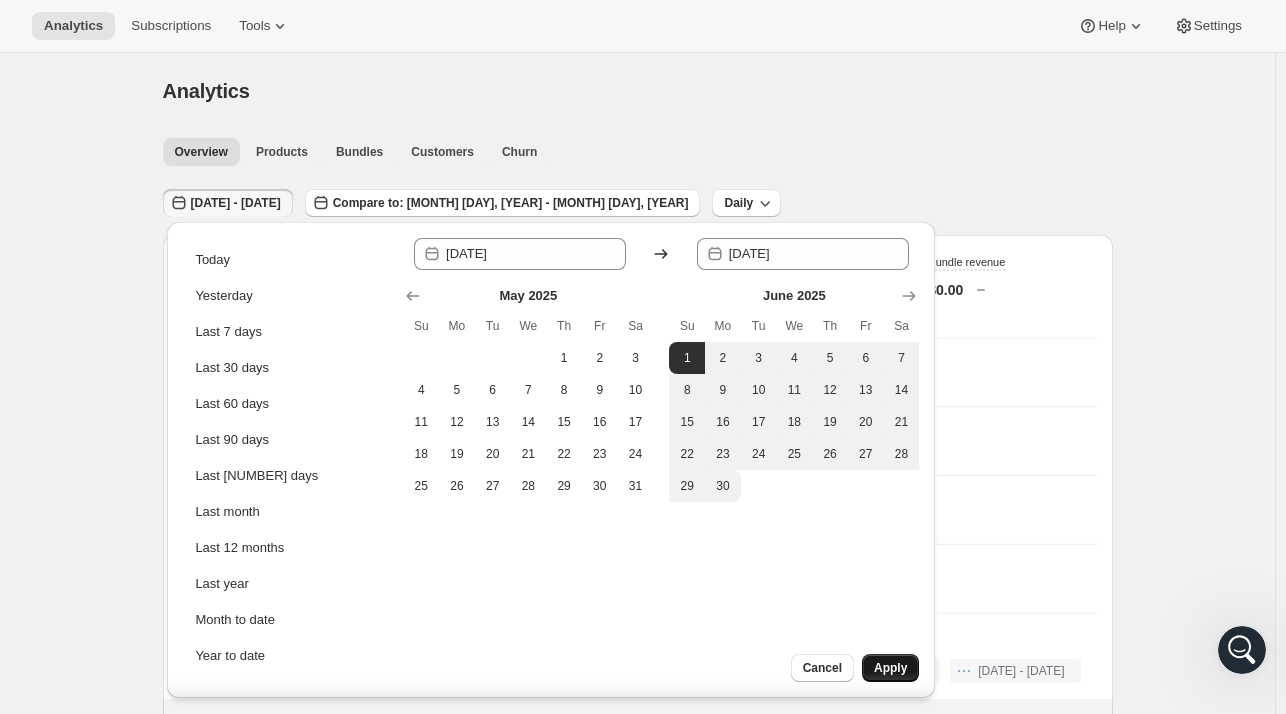 click on "Apply" at bounding box center (890, 668) 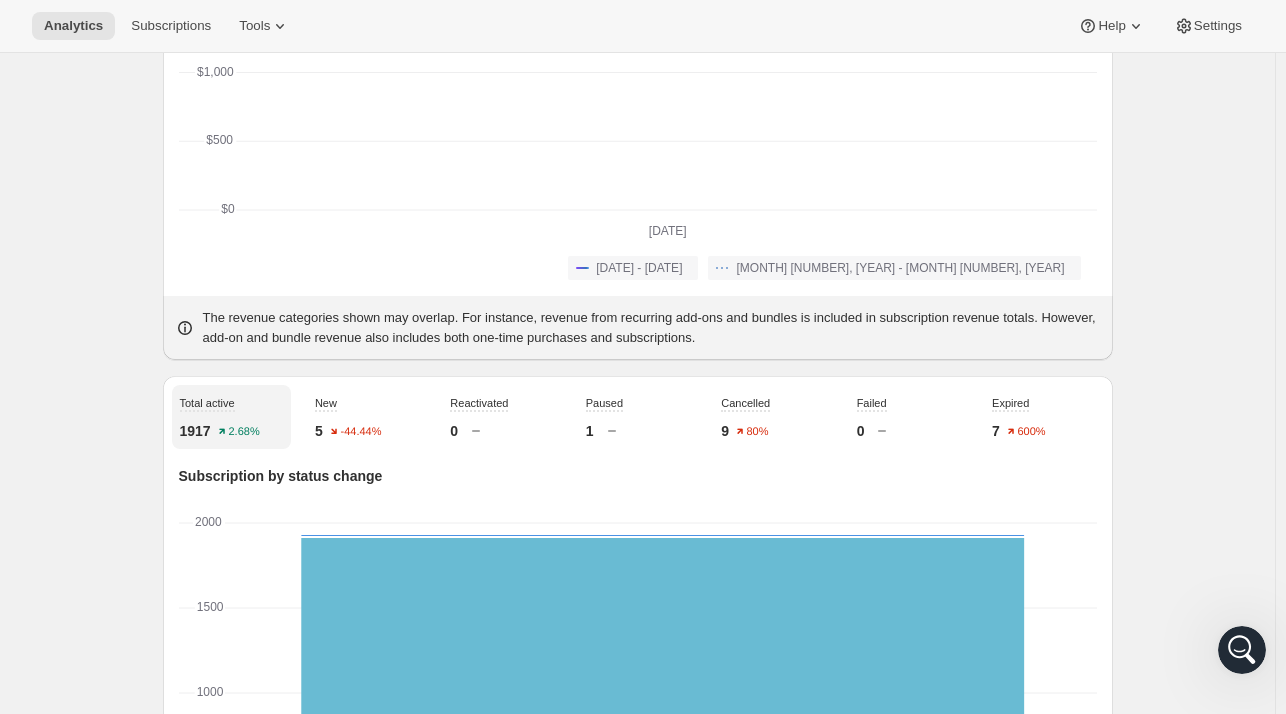 scroll, scrollTop: 0, scrollLeft: 0, axis: both 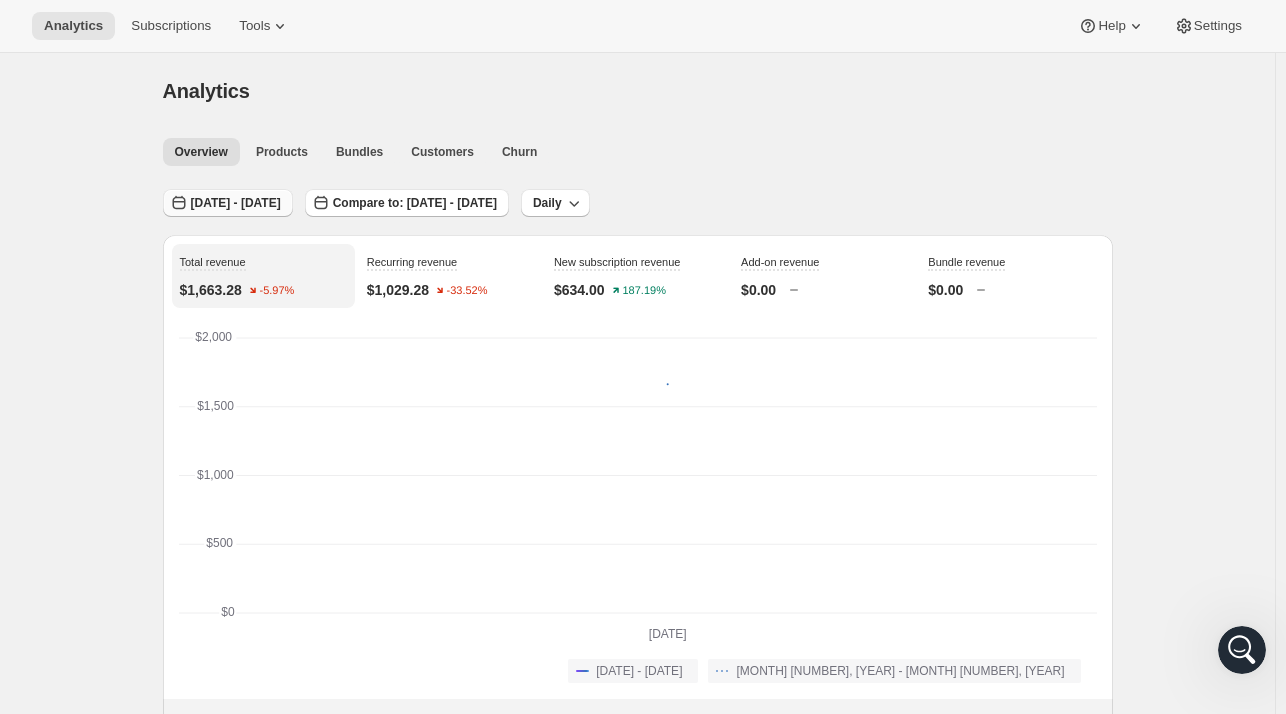 click on "[DATE] - [DATE]" at bounding box center (236, 203) 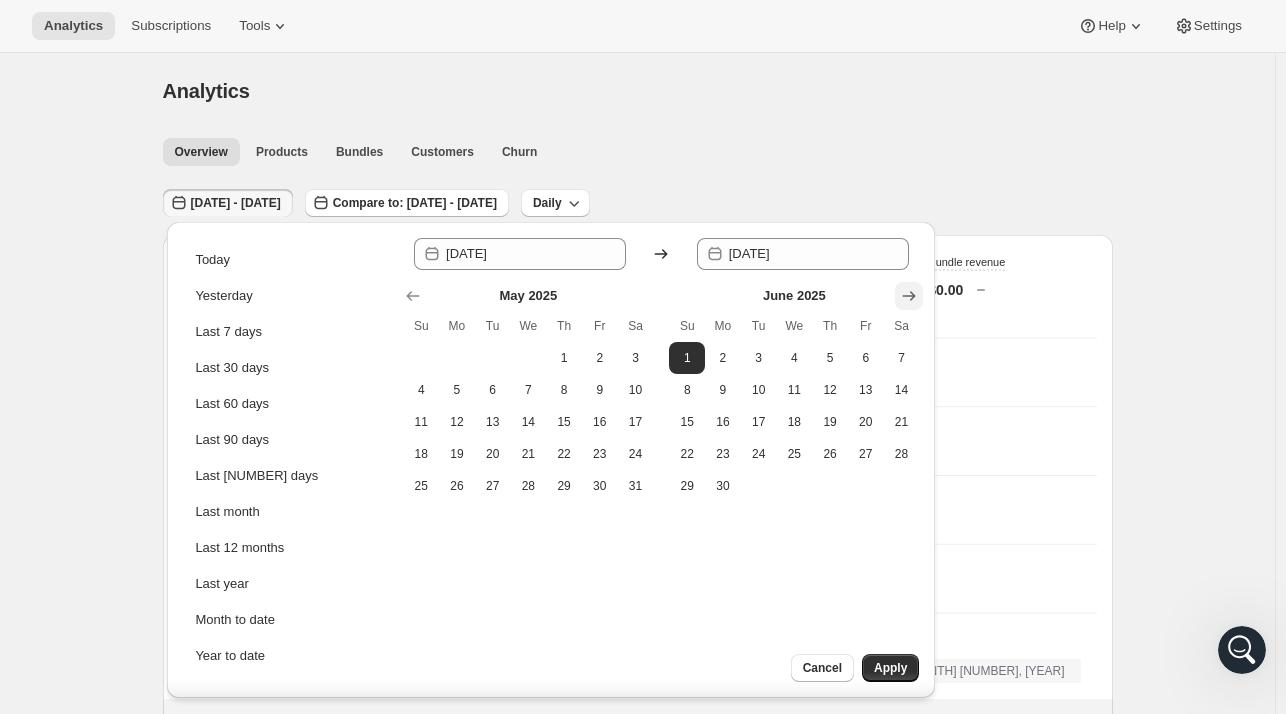click 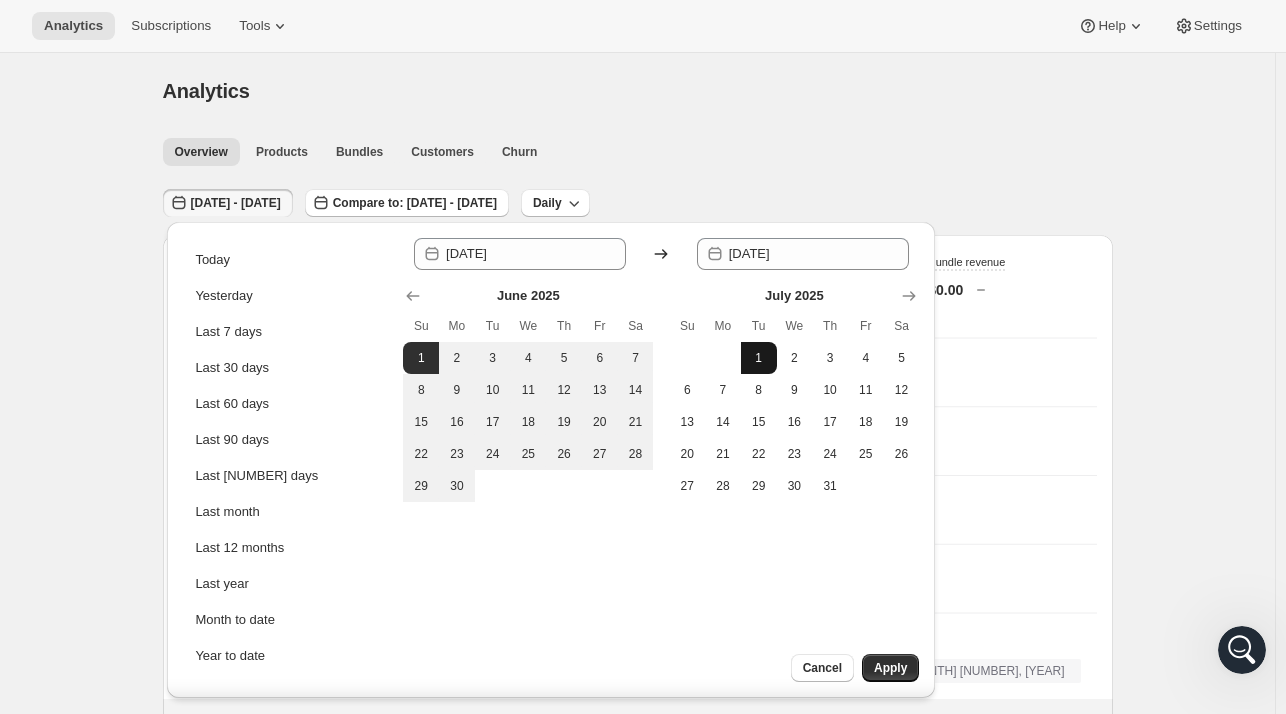 click on "1" at bounding box center [759, 358] 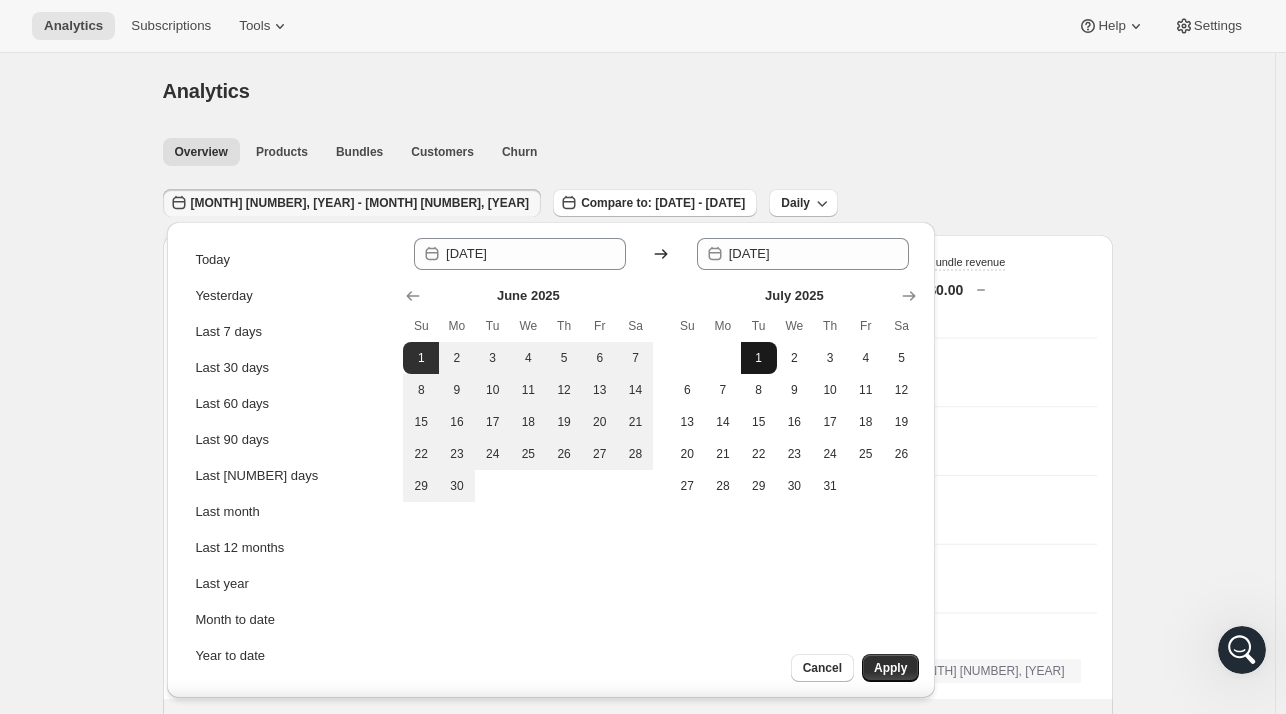 click on "1" at bounding box center [759, 358] 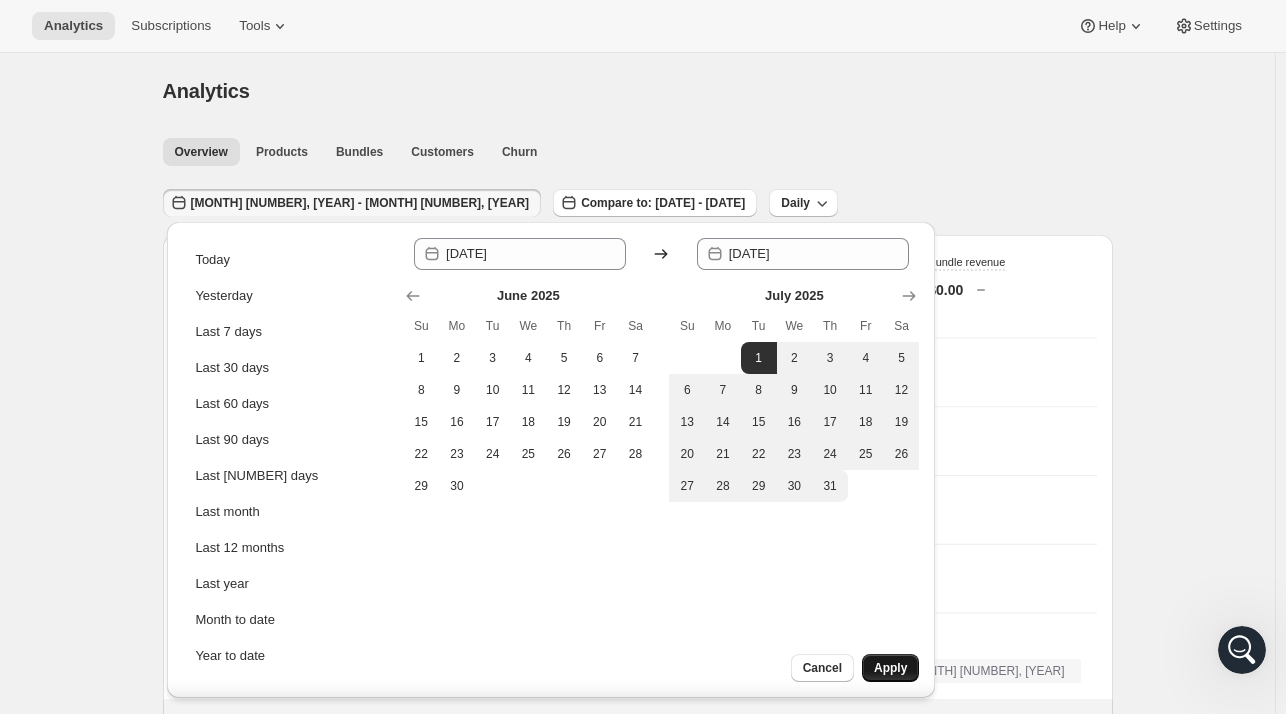 click on "Apply" at bounding box center (890, 668) 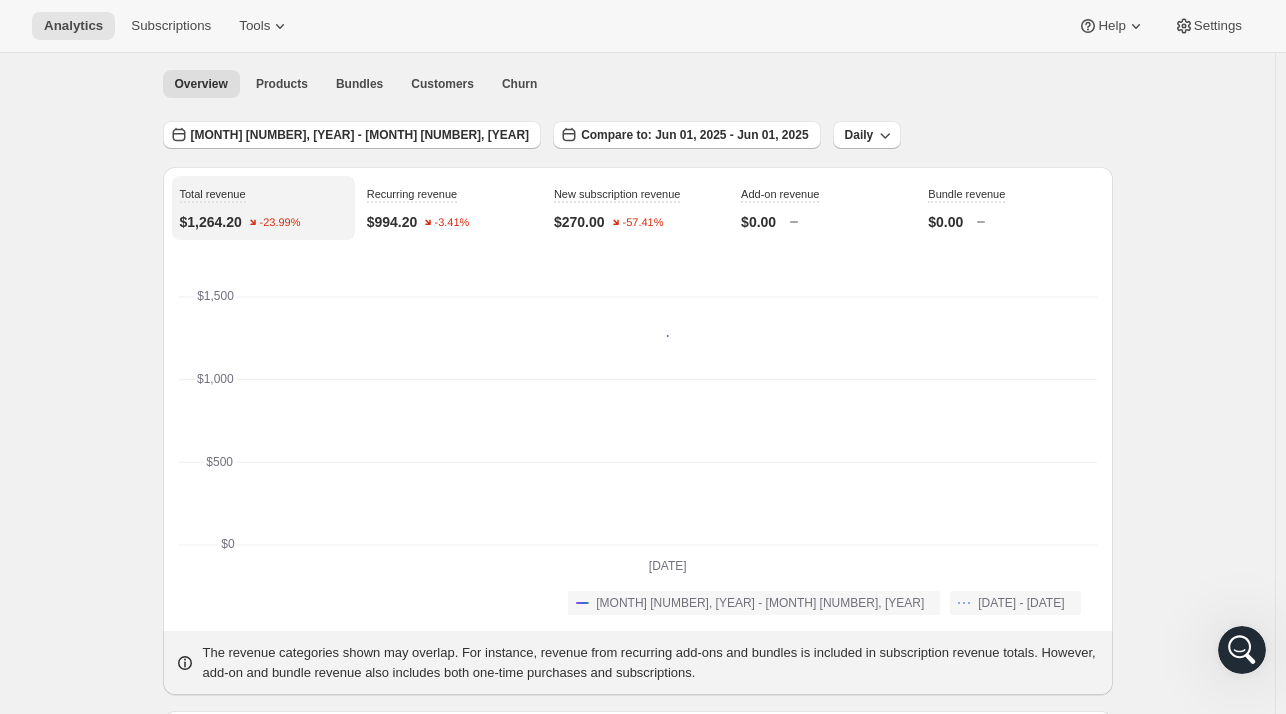 scroll, scrollTop: 0, scrollLeft: 0, axis: both 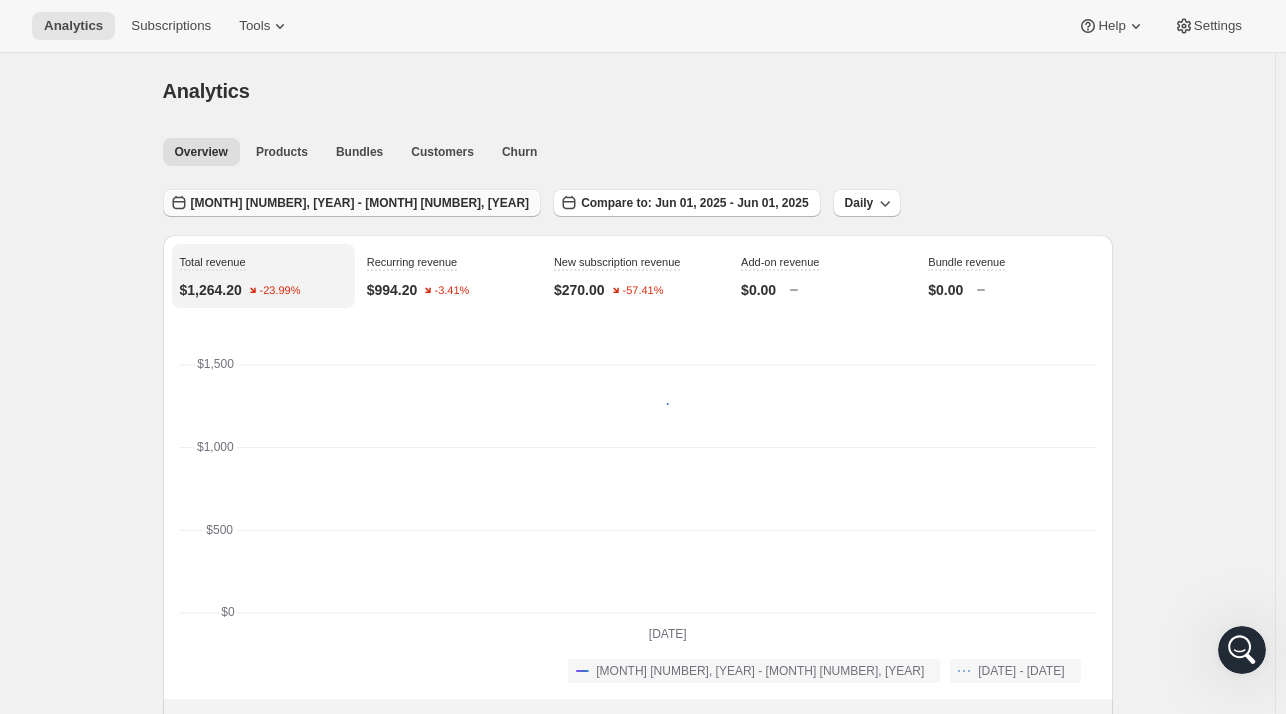 click on "[MONTH] [NUMBER], [YEAR] - [MONTH] [NUMBER], [YEAR]" at bounding box center (360, 203) 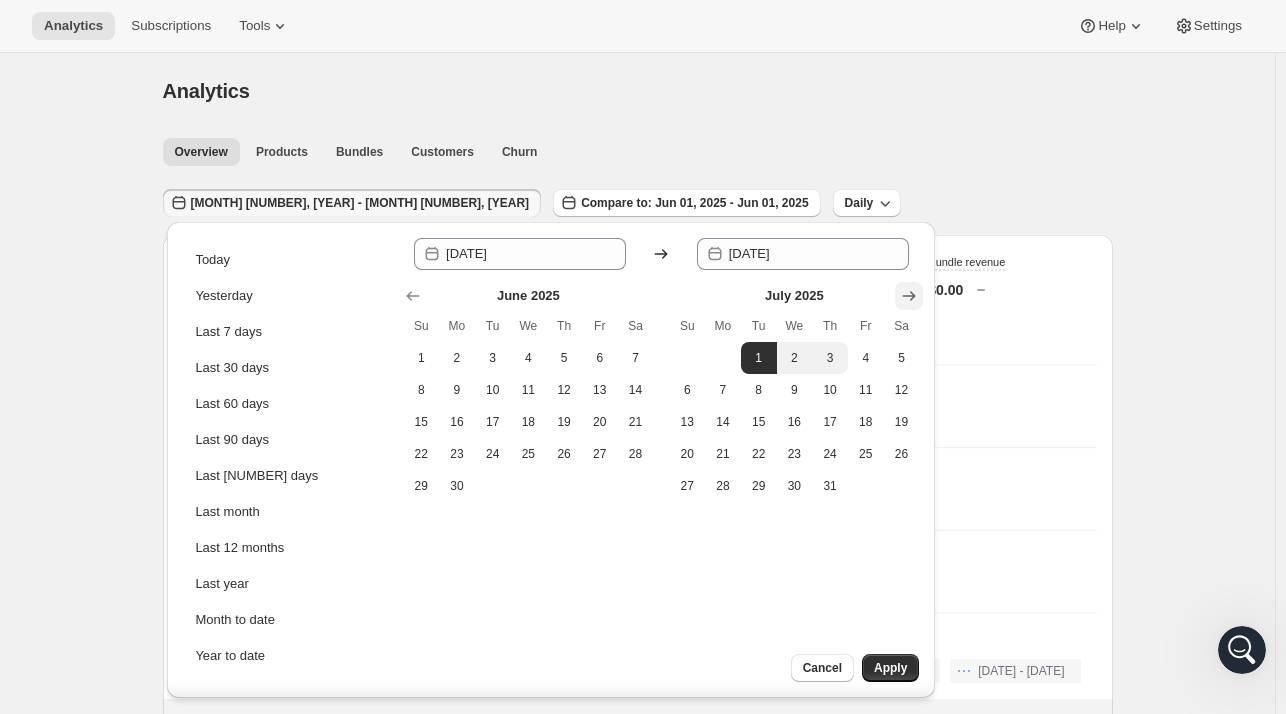 click 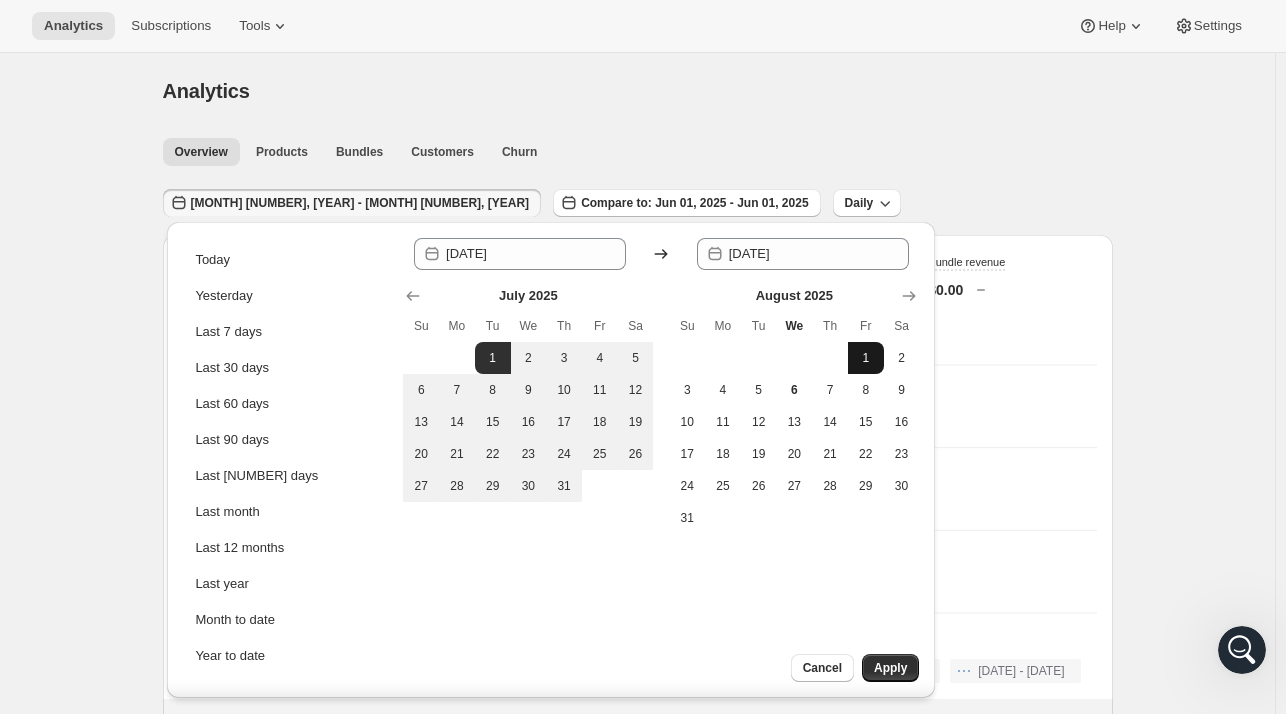 click on "1" at bounding box center (866, 358) 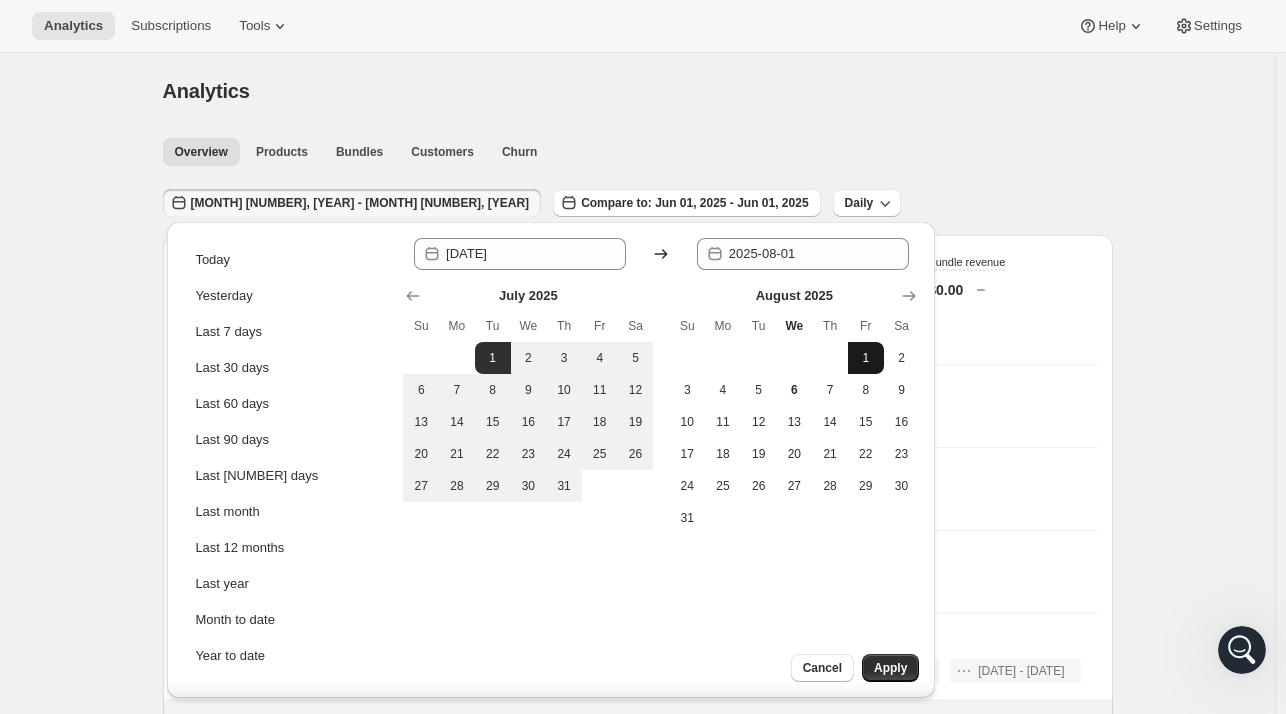 click on "1" at bounding box center [866, 358] 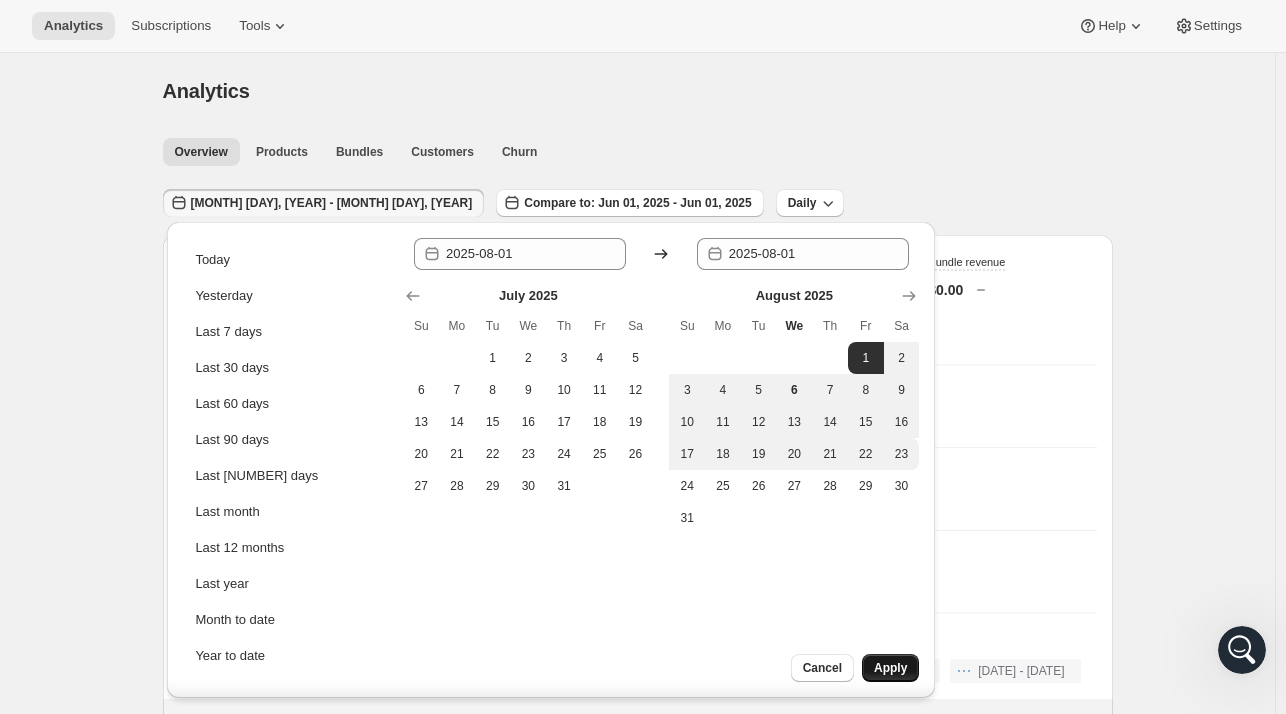 click on "Apply" at bounding box center [890, 668] 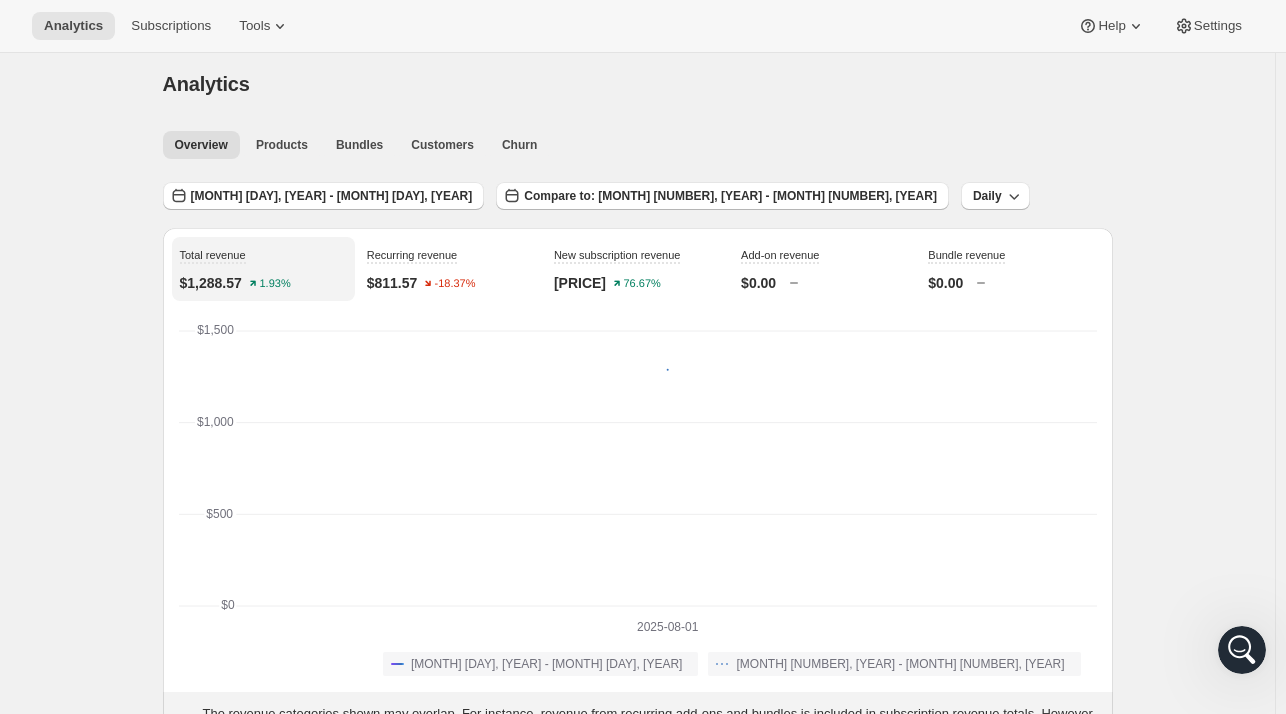 scroll, scrollTop: 0, scrollLeft: 0, axis: both 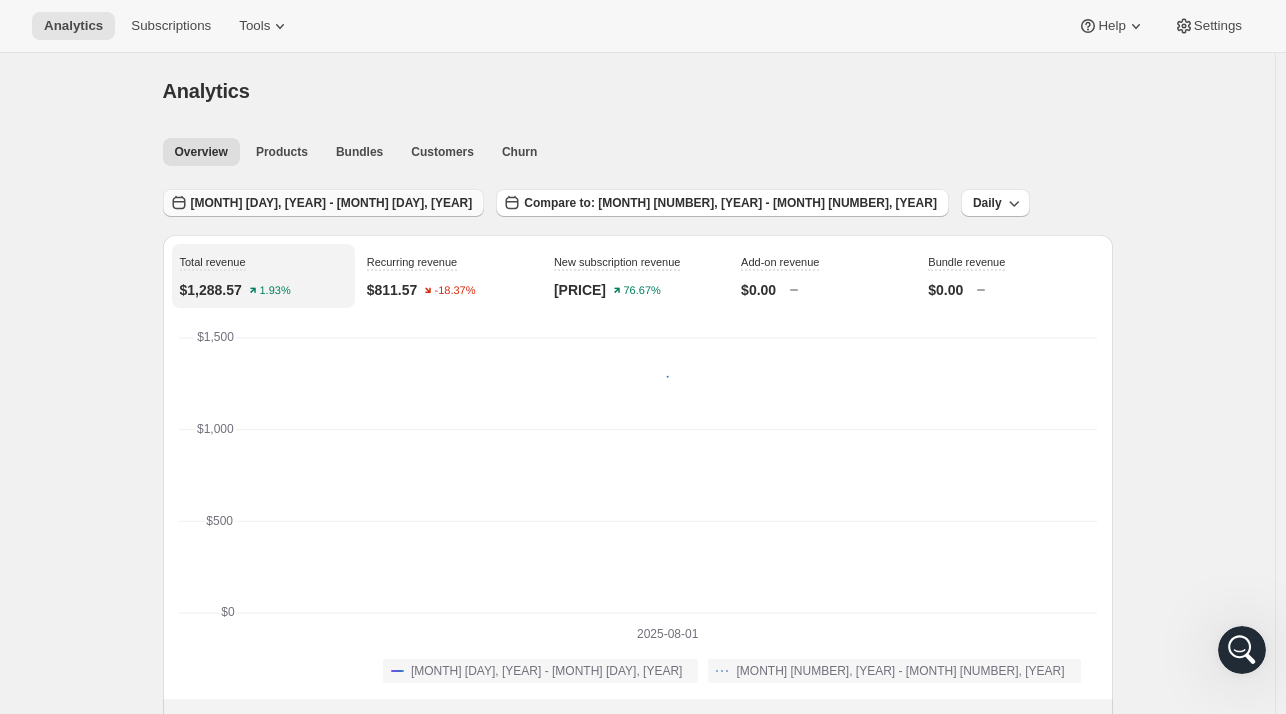 click on "[MONTH] [DAY], [YEAR] - [MONTH] [DAY], [YEAR]" at bounding box center [332, 203] 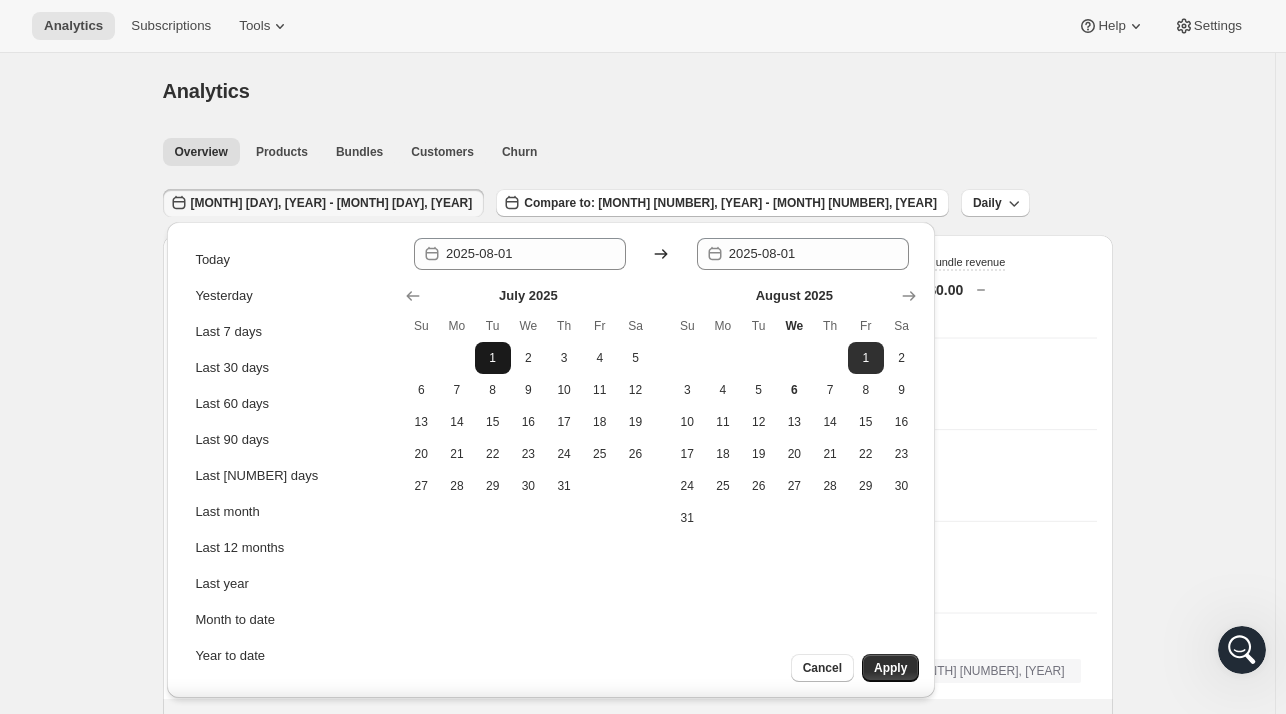 click on "1" at bounding box center [493, 358] 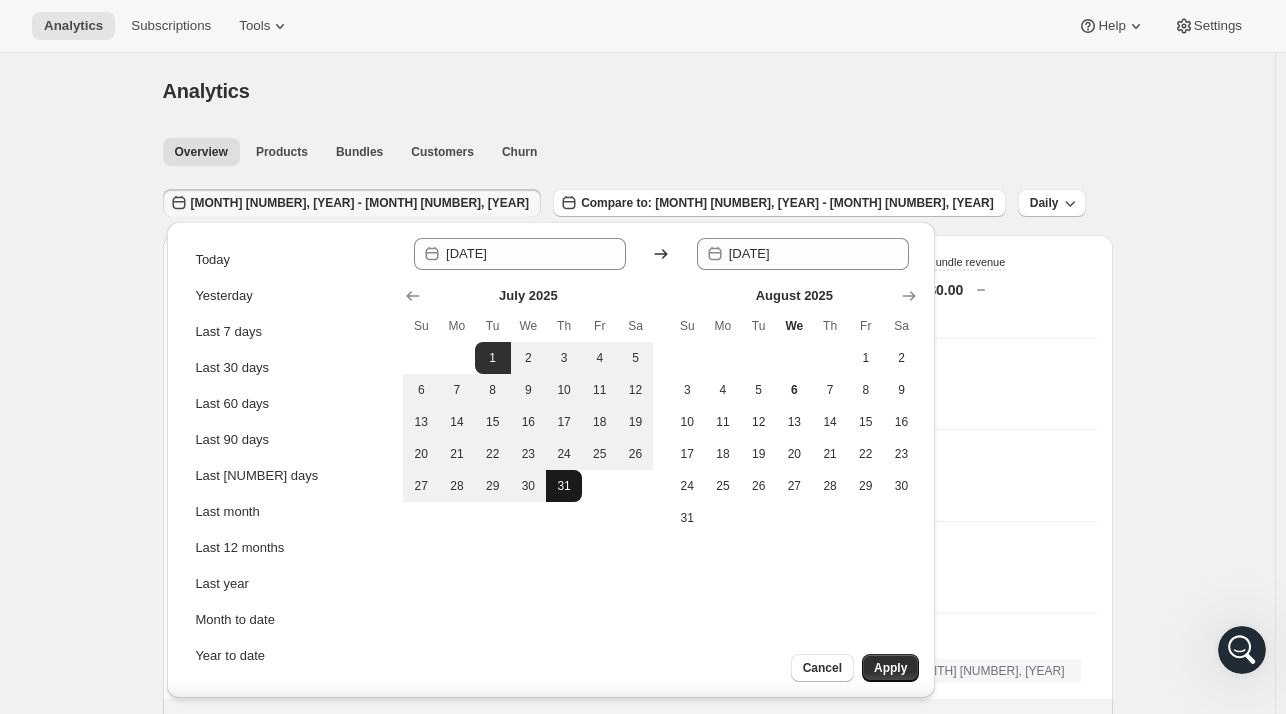 click on "31" at bounding box center [564, 486] 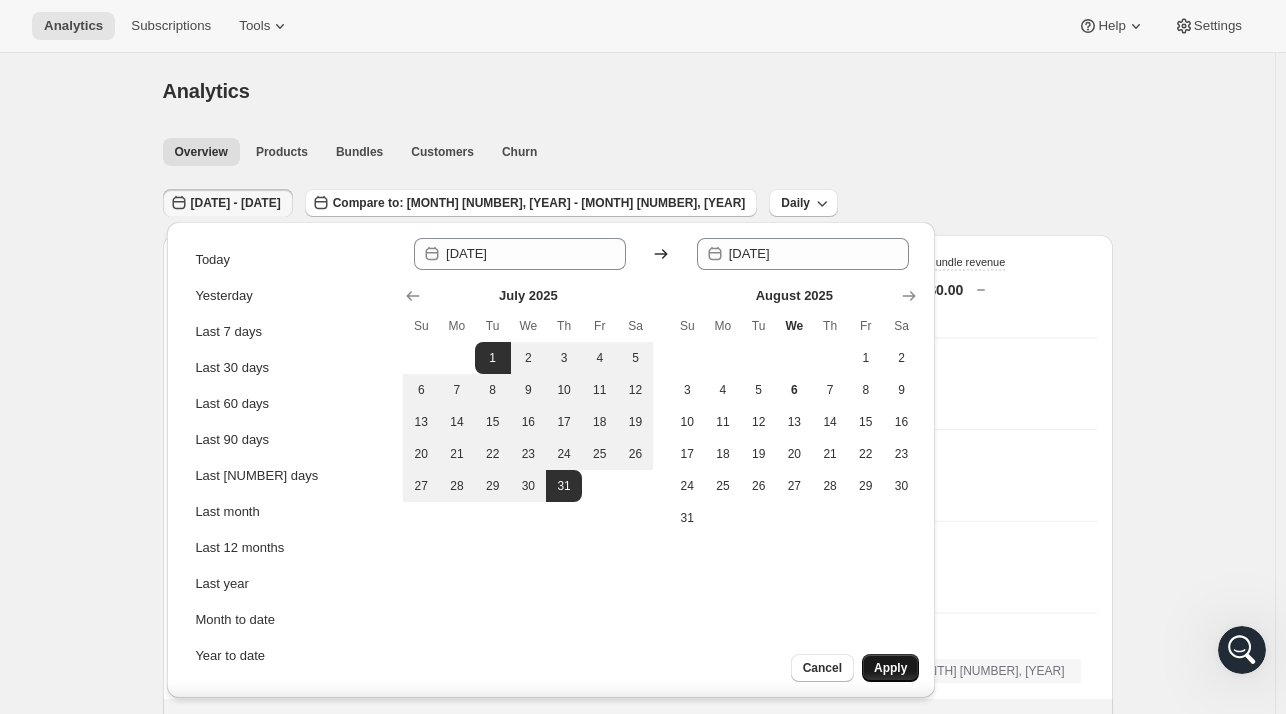 click on "Apply" at bounding box center (890, 668) 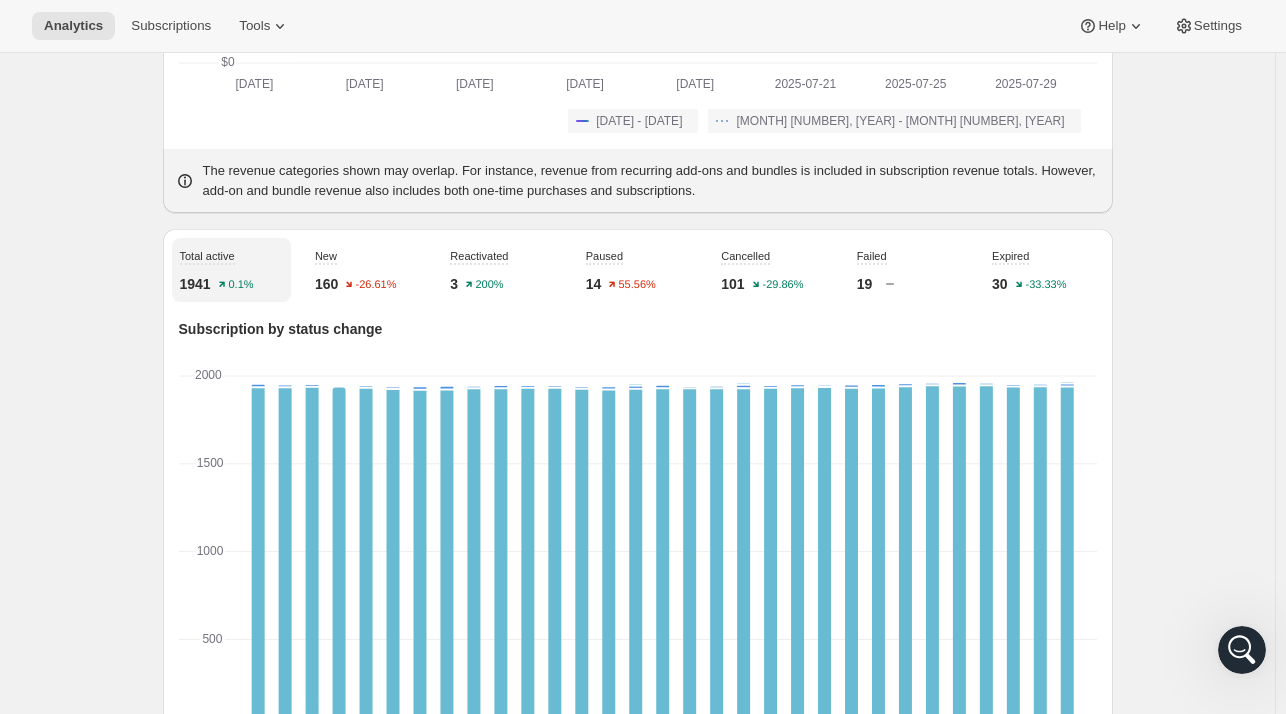 scroll, scrollTop: 0, scrollLeft: 0, axis: both 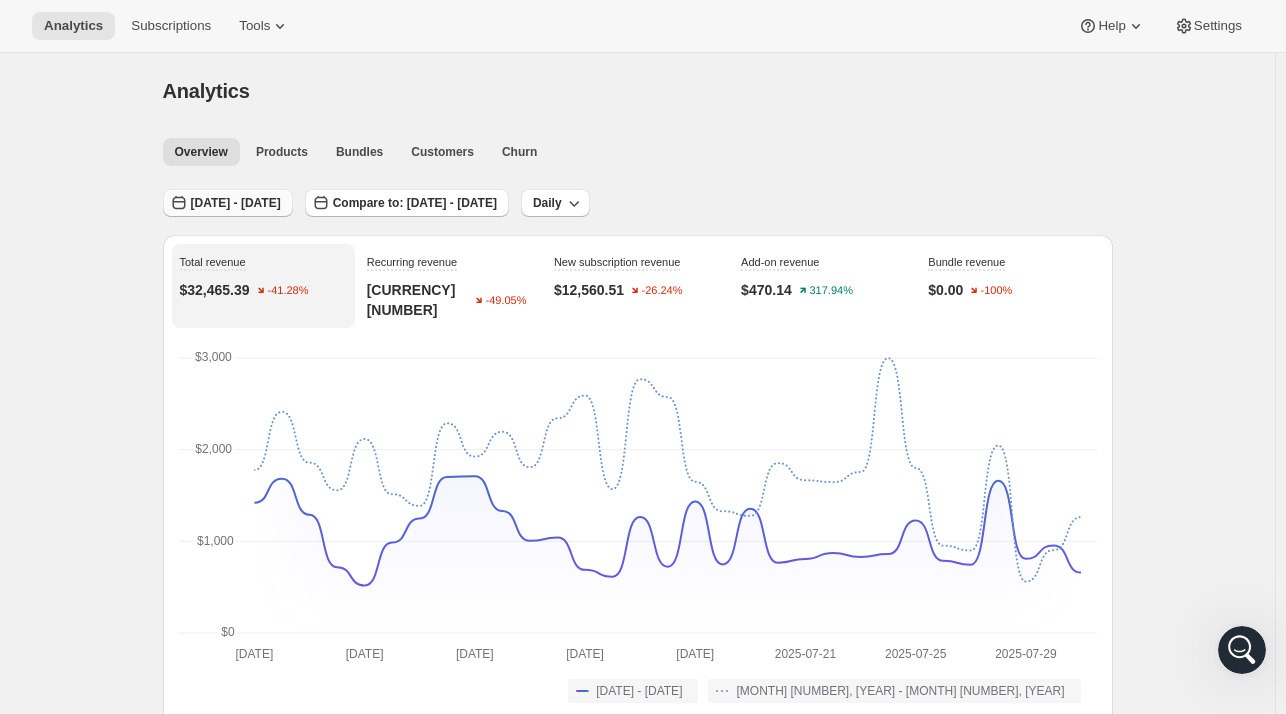 click on "[DATE] - [DATE]" at bounding box center (236, 203) 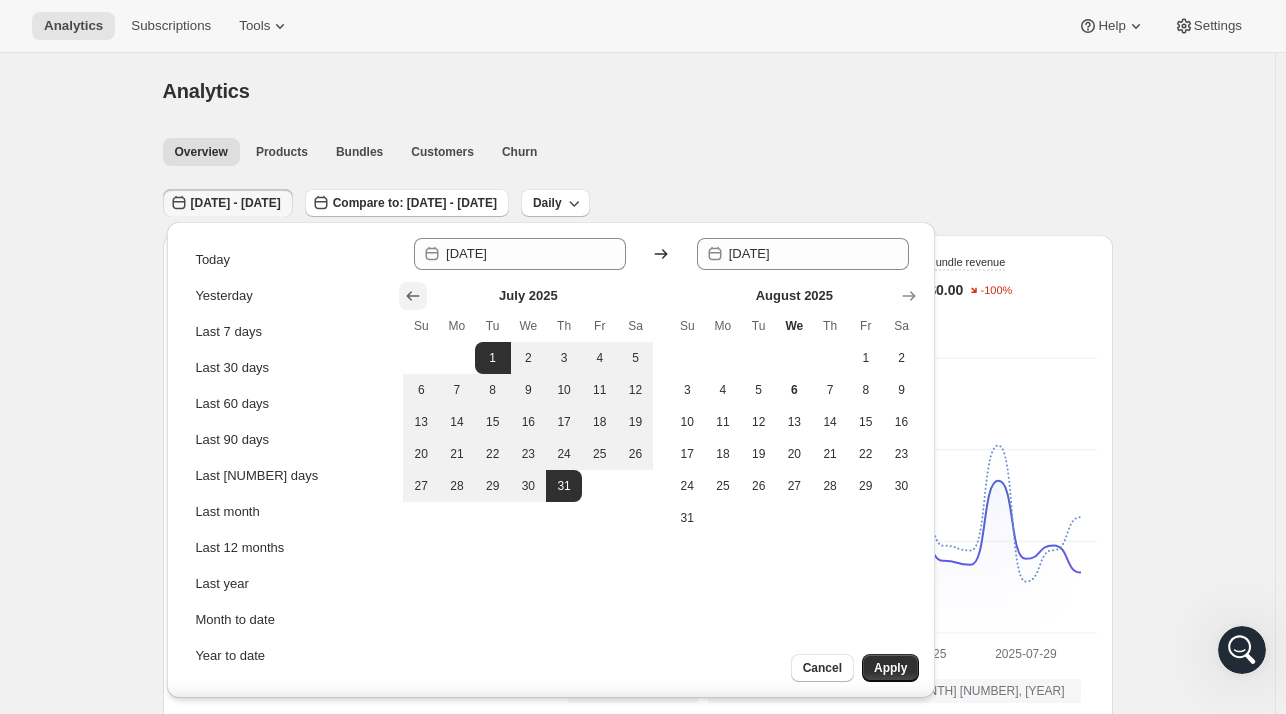click 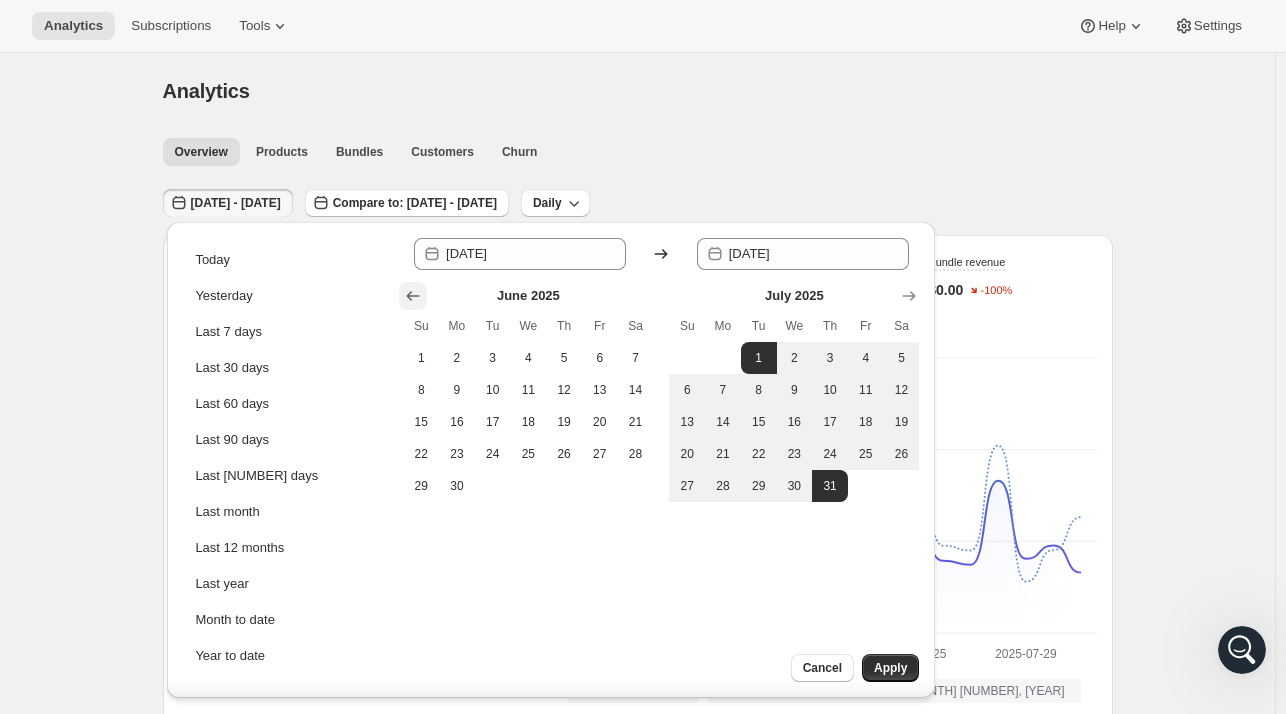 click 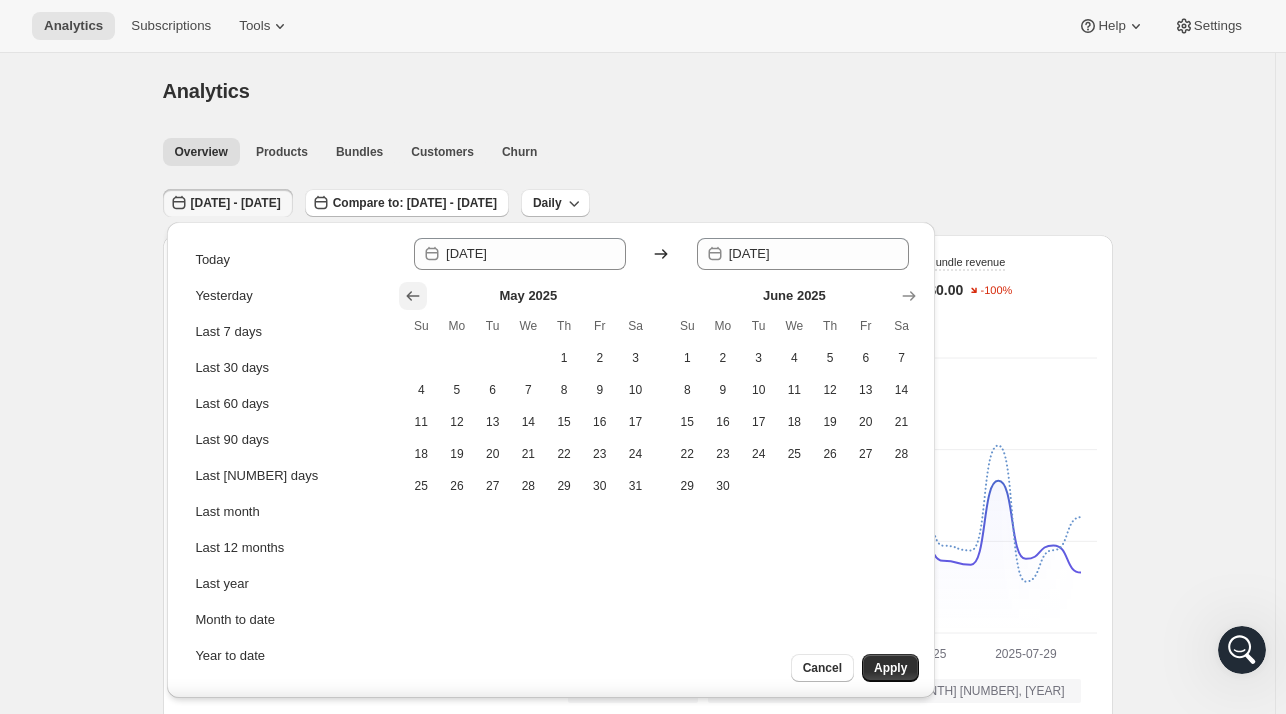click 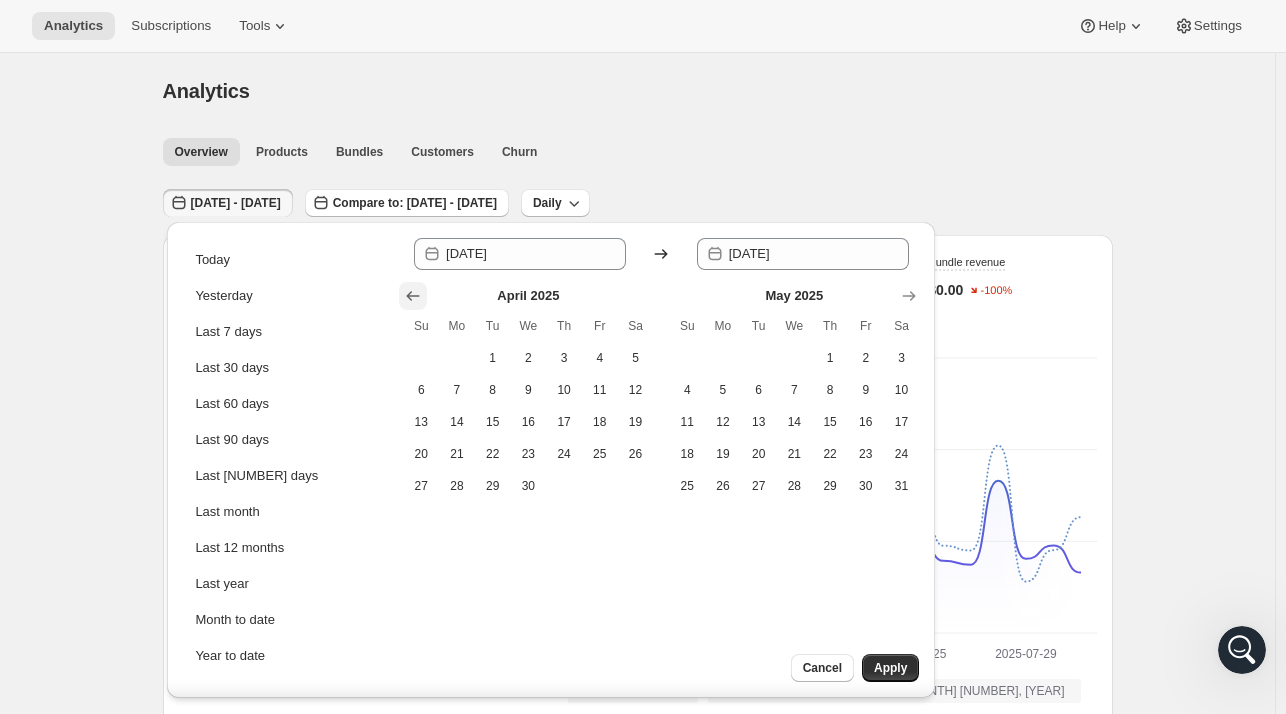 click 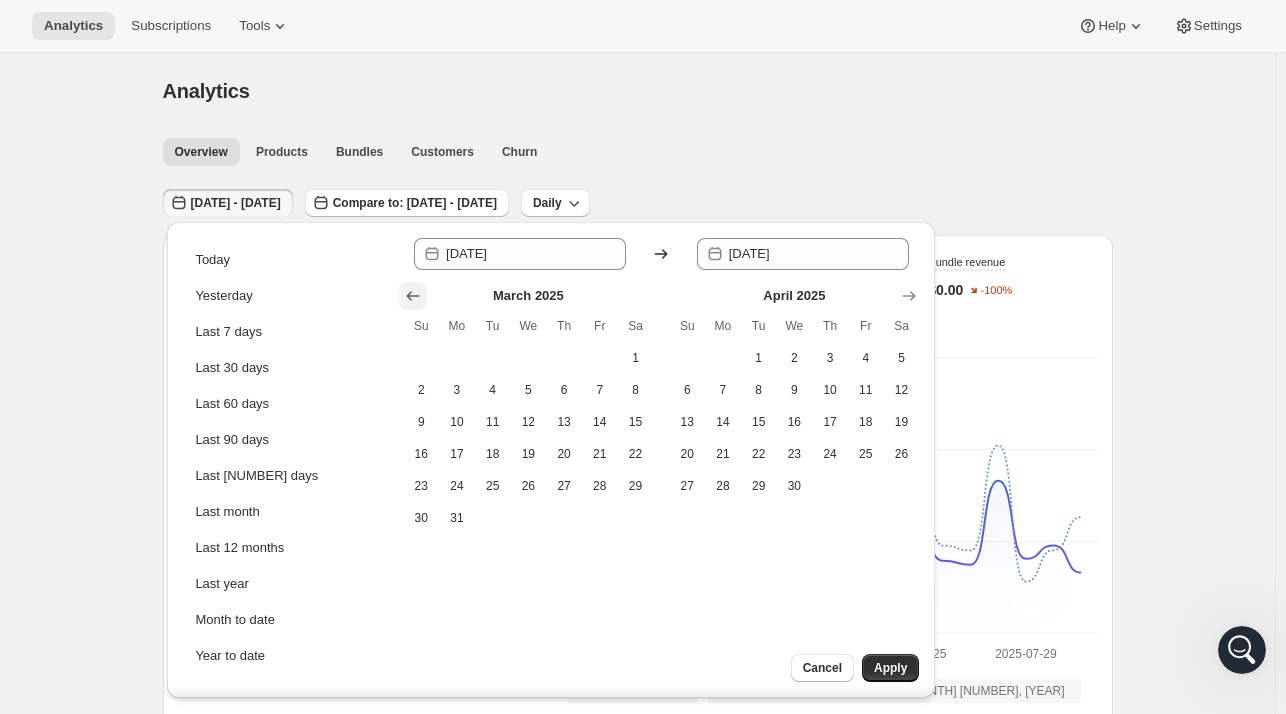 click 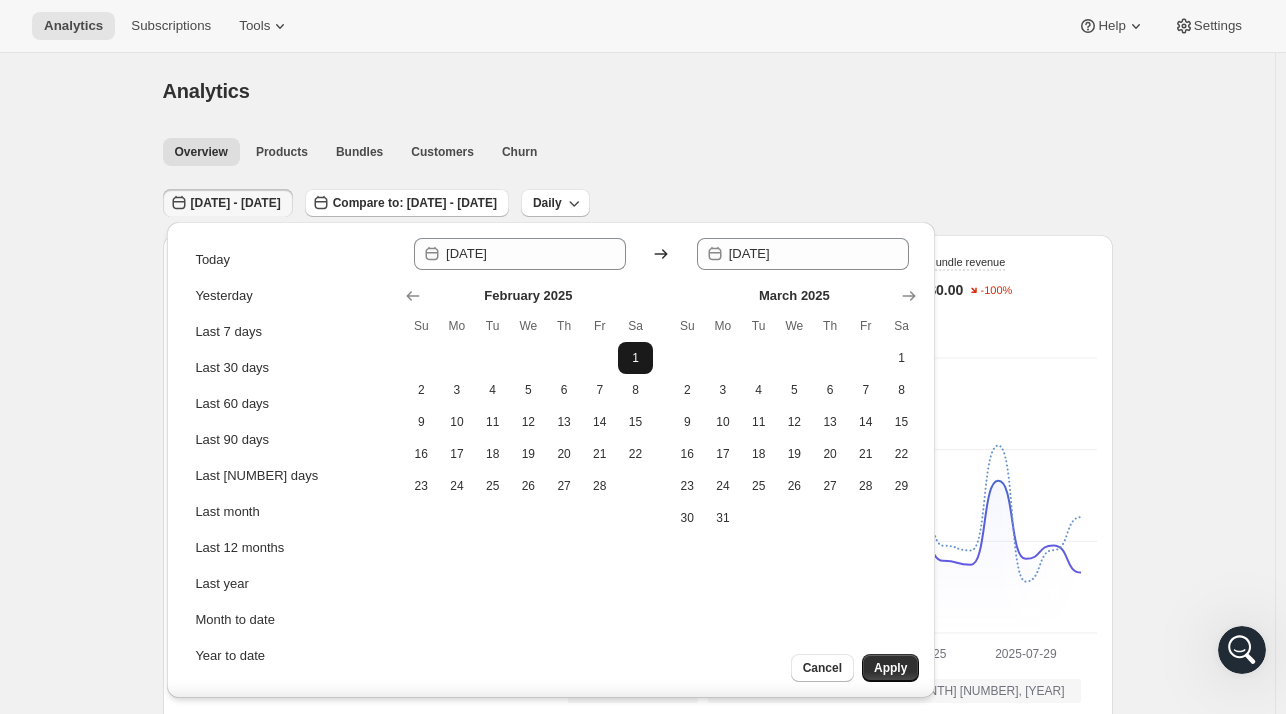 click on "1" at bounding box center (636, 358) 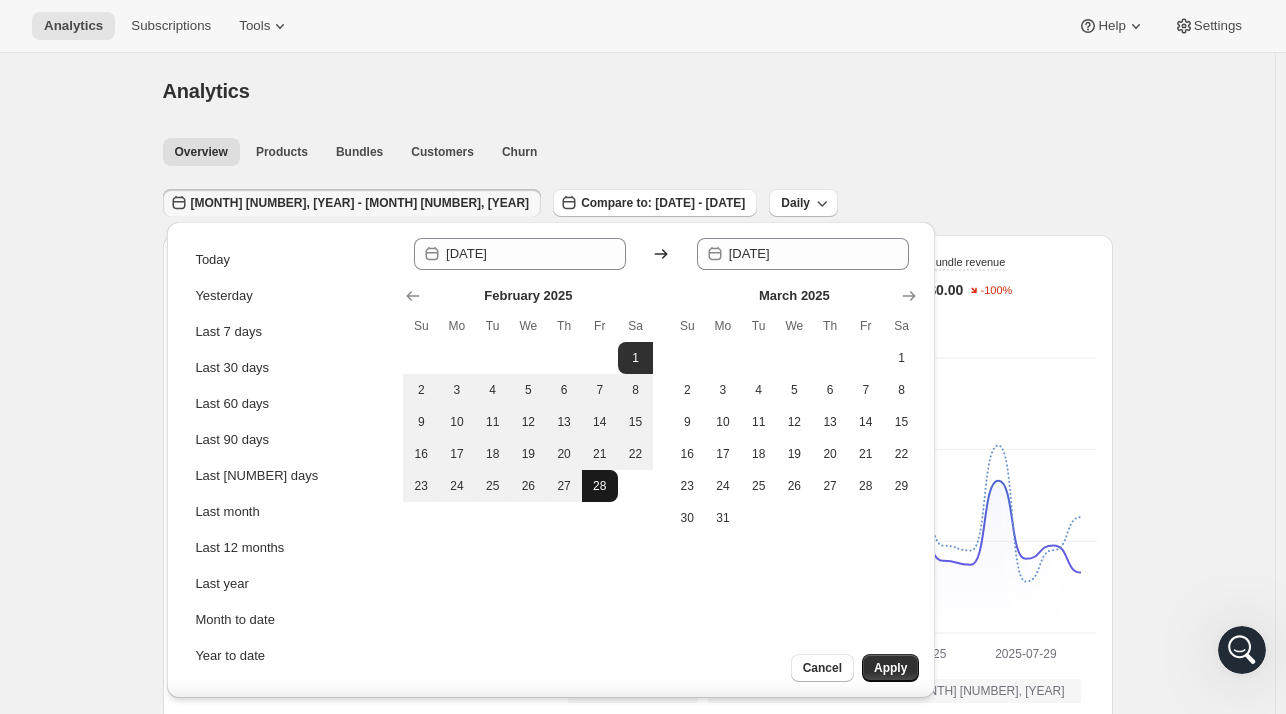click on "28" at bounding box center (600, 486) 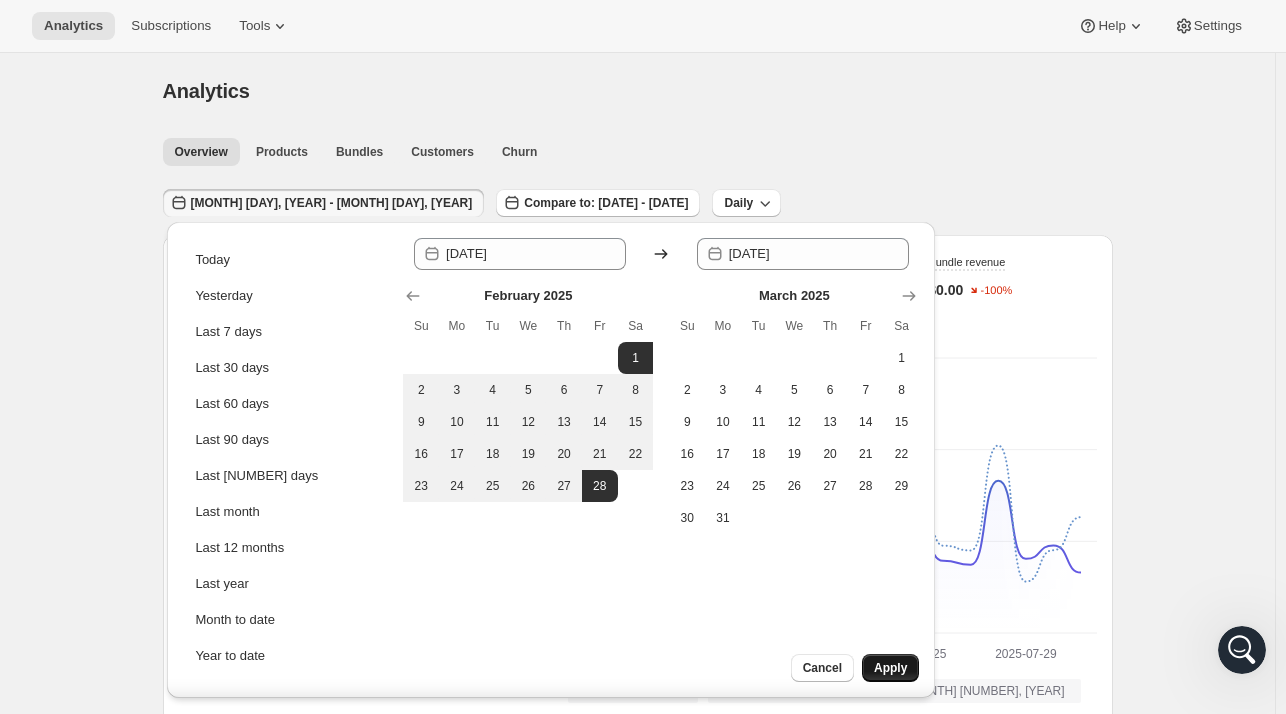 click on "Apply" at bounding box center (890, 668) 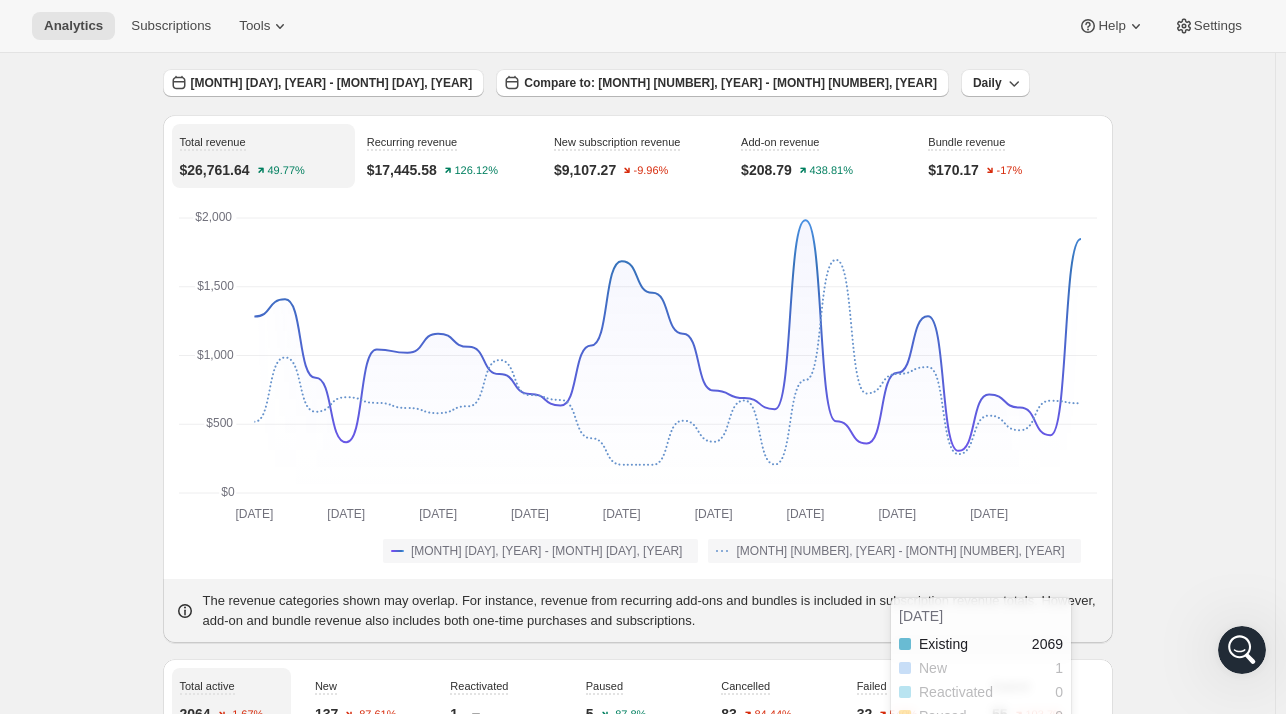 scroll, scrollTop: 0, scrollLeft: 0, axis: both 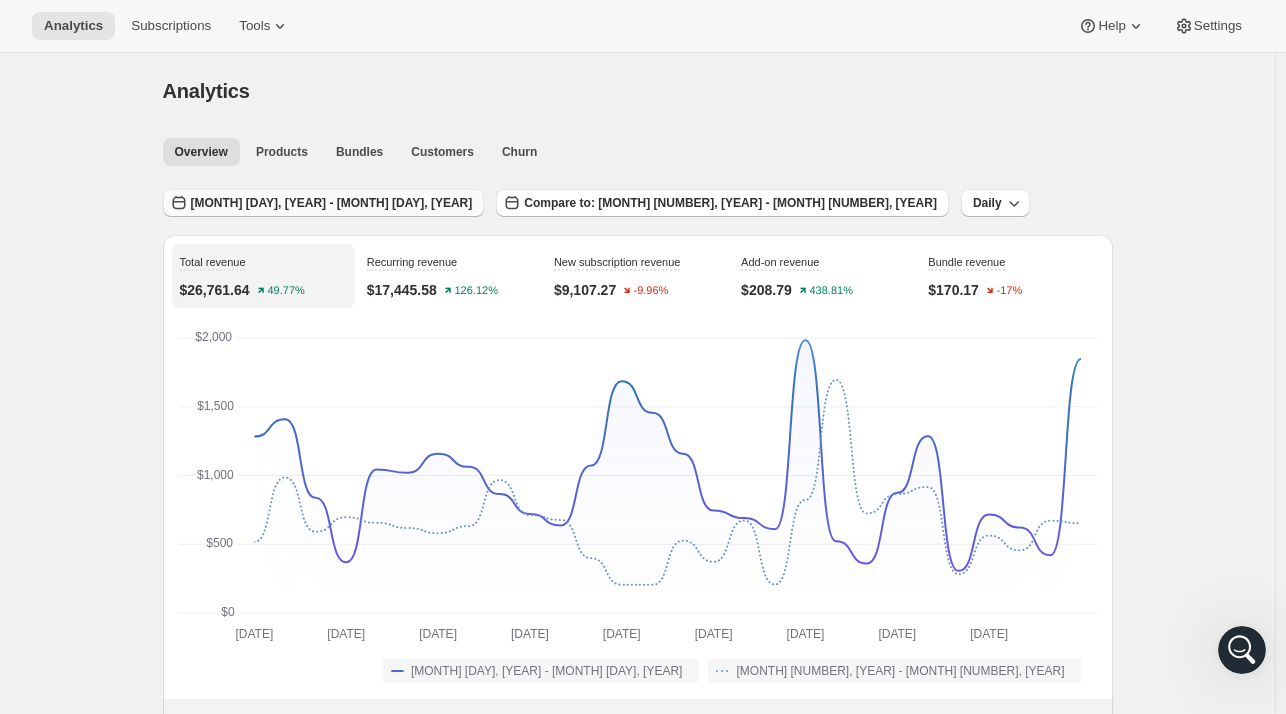 click on "[MONTH] [DAY], [YEAR] - [MONTH] [DAY], [YEAR]" at bounding box center (332, 203) 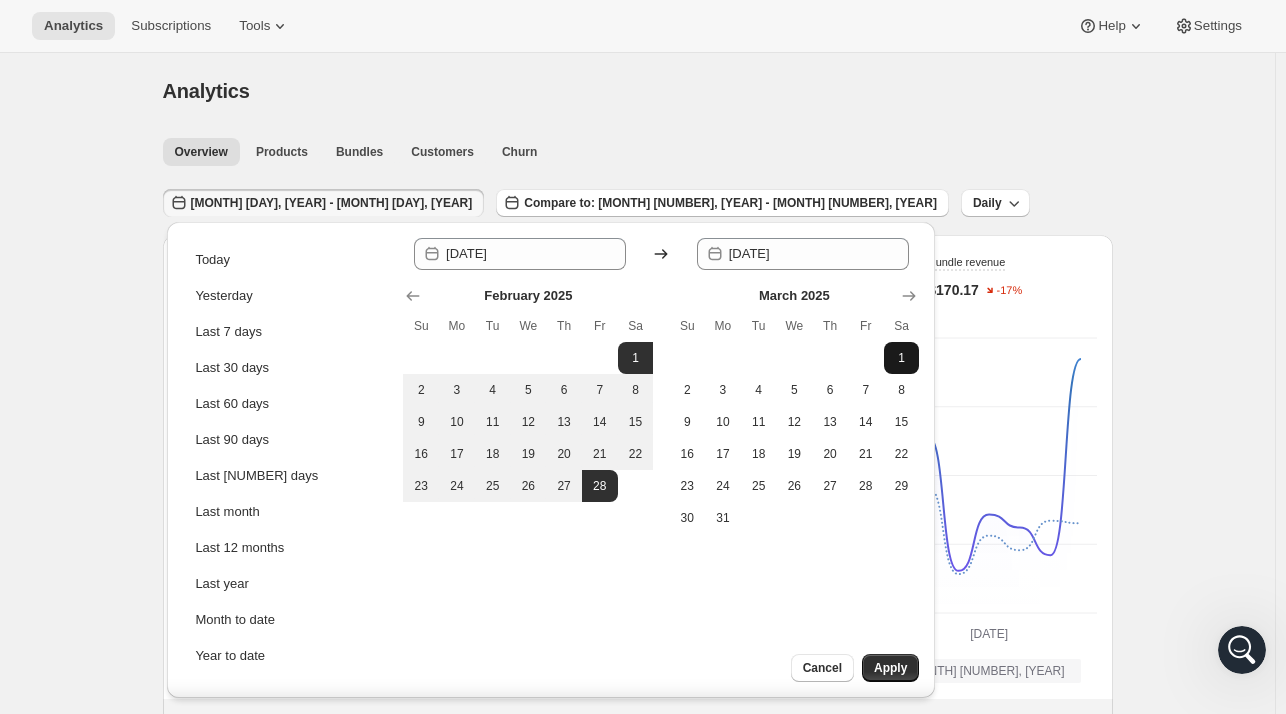click on "1" at bounding box center [902, 358] 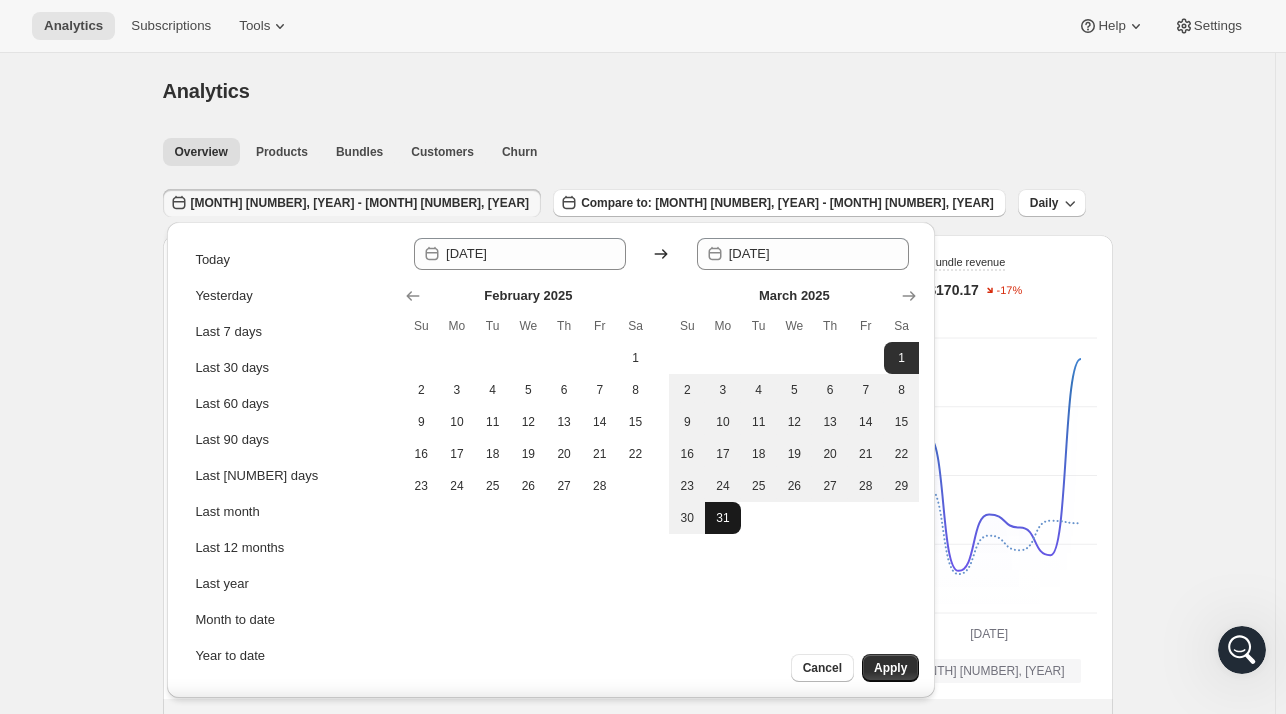 click on "31" at bounding box center (723, 518) 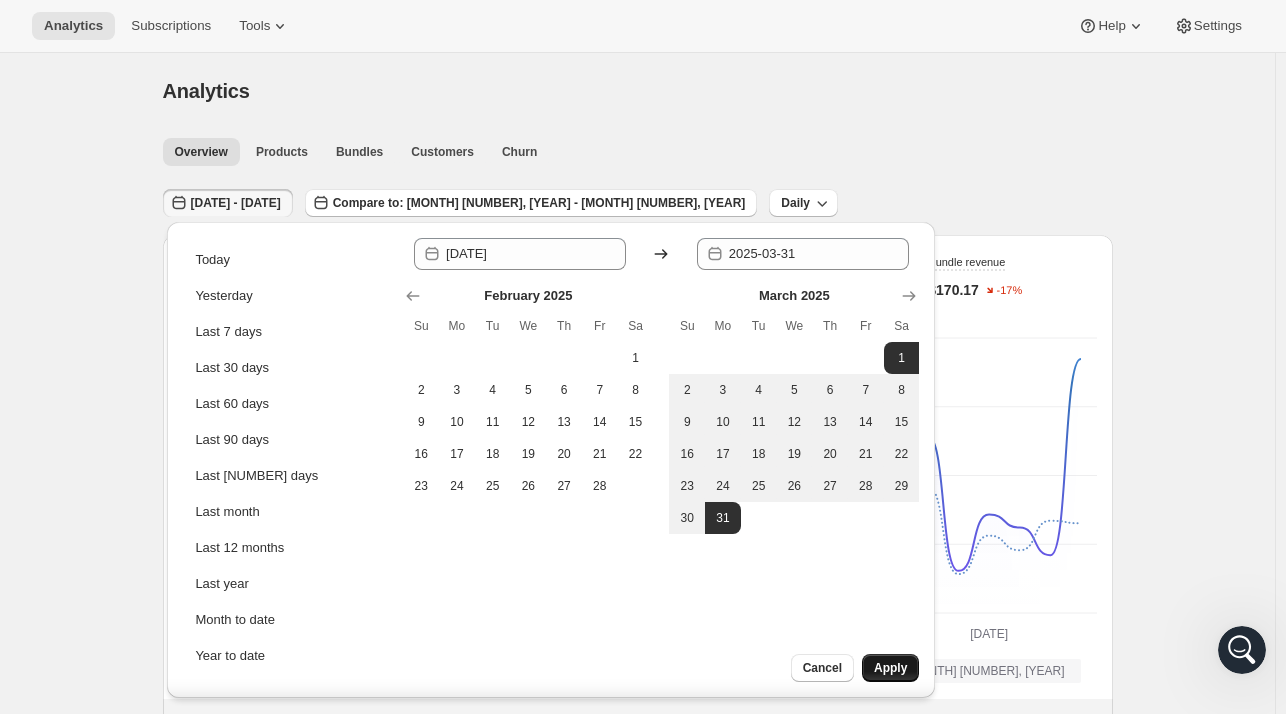 click on "Apply" at bounding box center [890, 668] 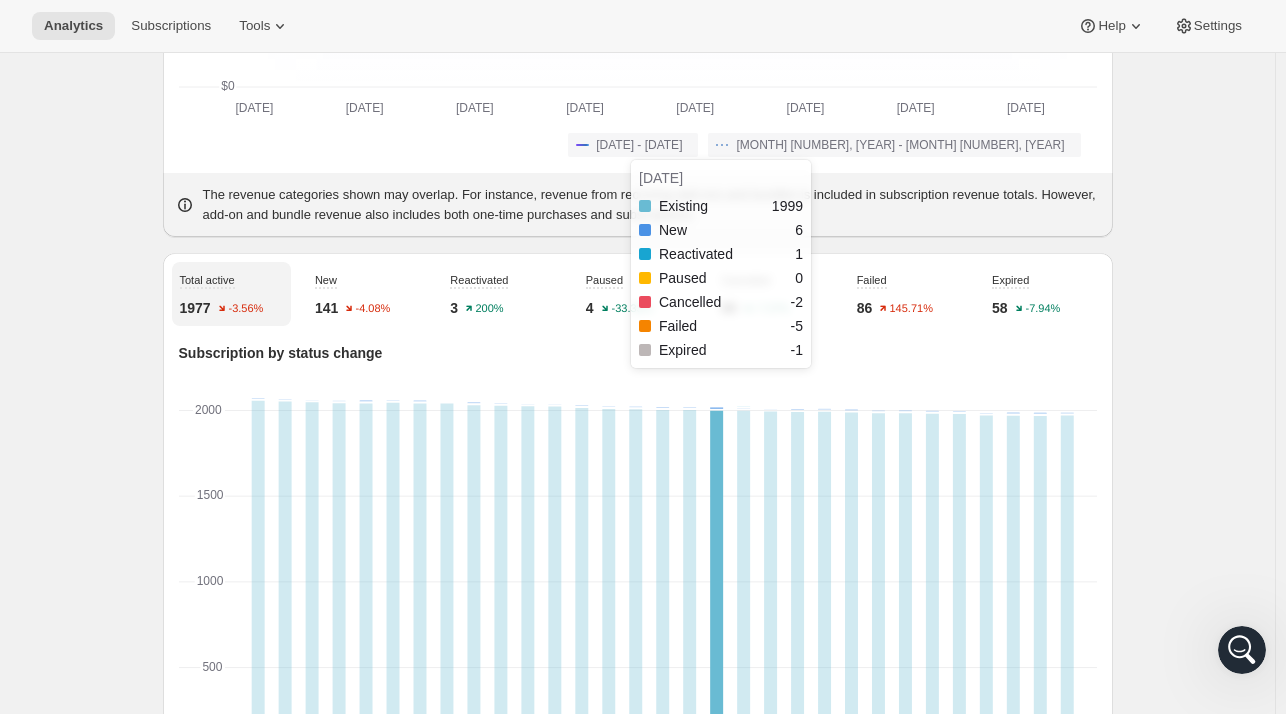 scroll, scrollTop: 0, scrollLeft: 0, axis: both 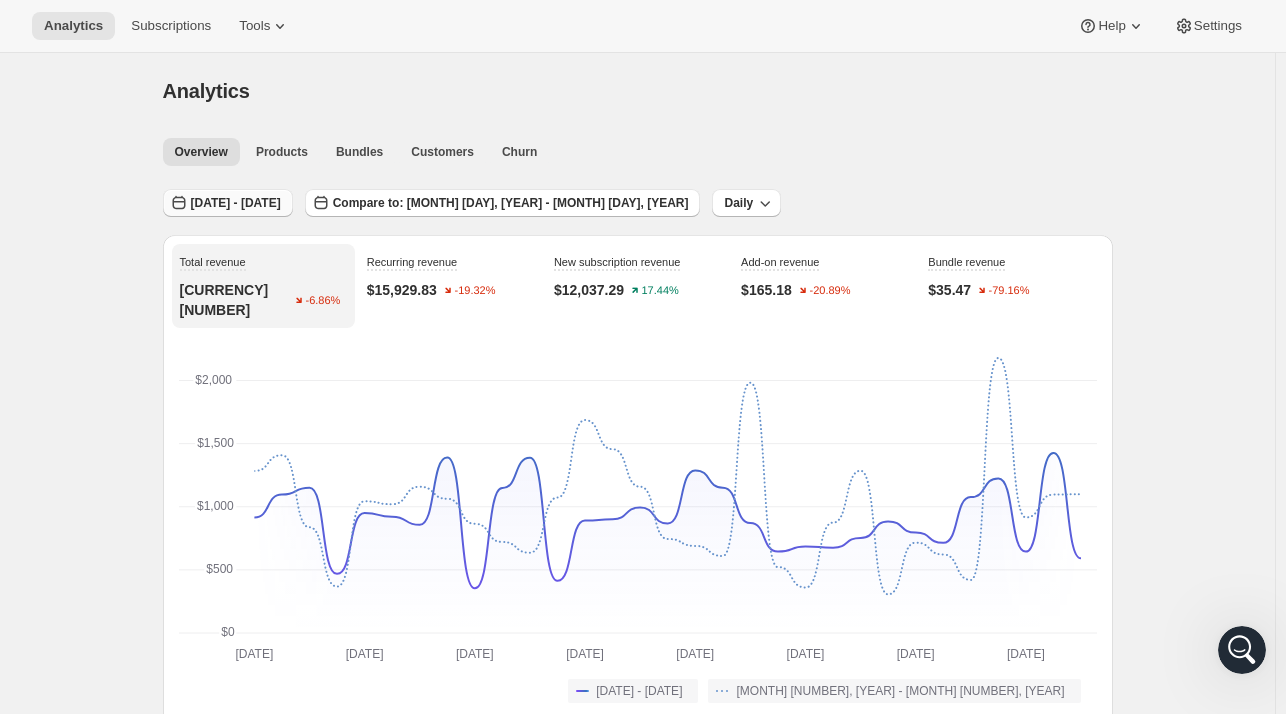 click on "[DATE] - [DATE]" at bounding box center [236, 203] 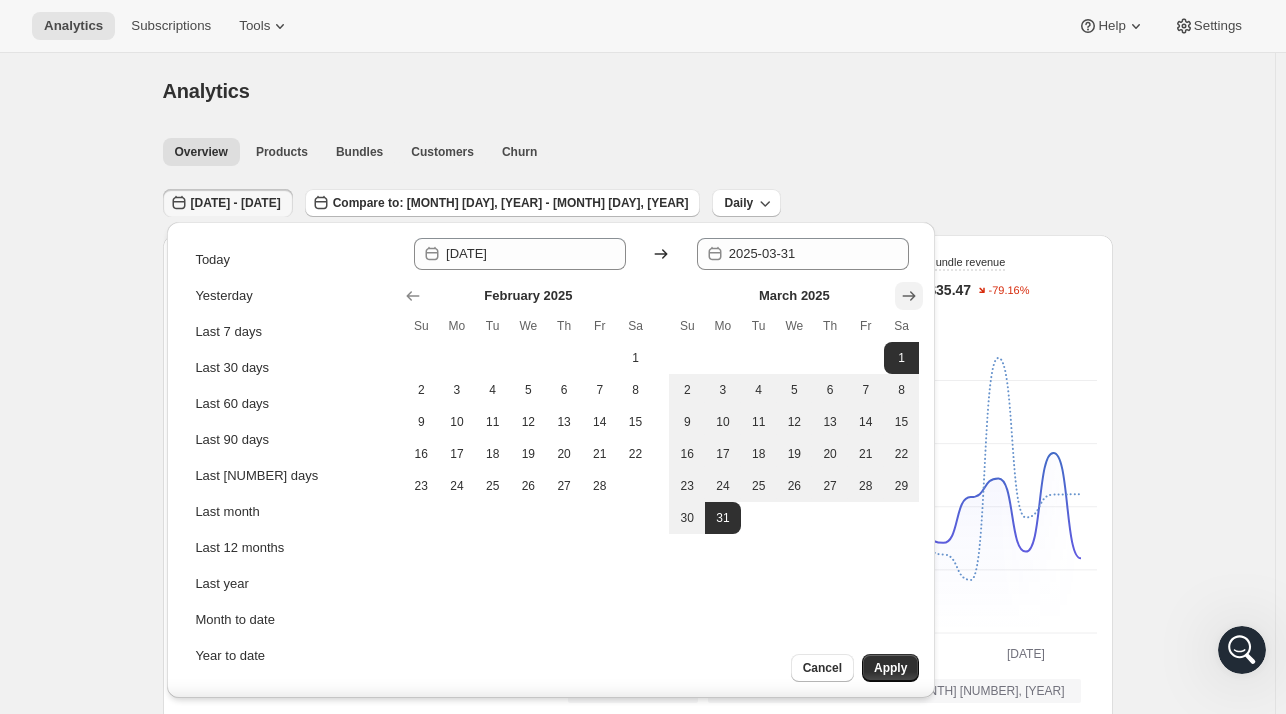click 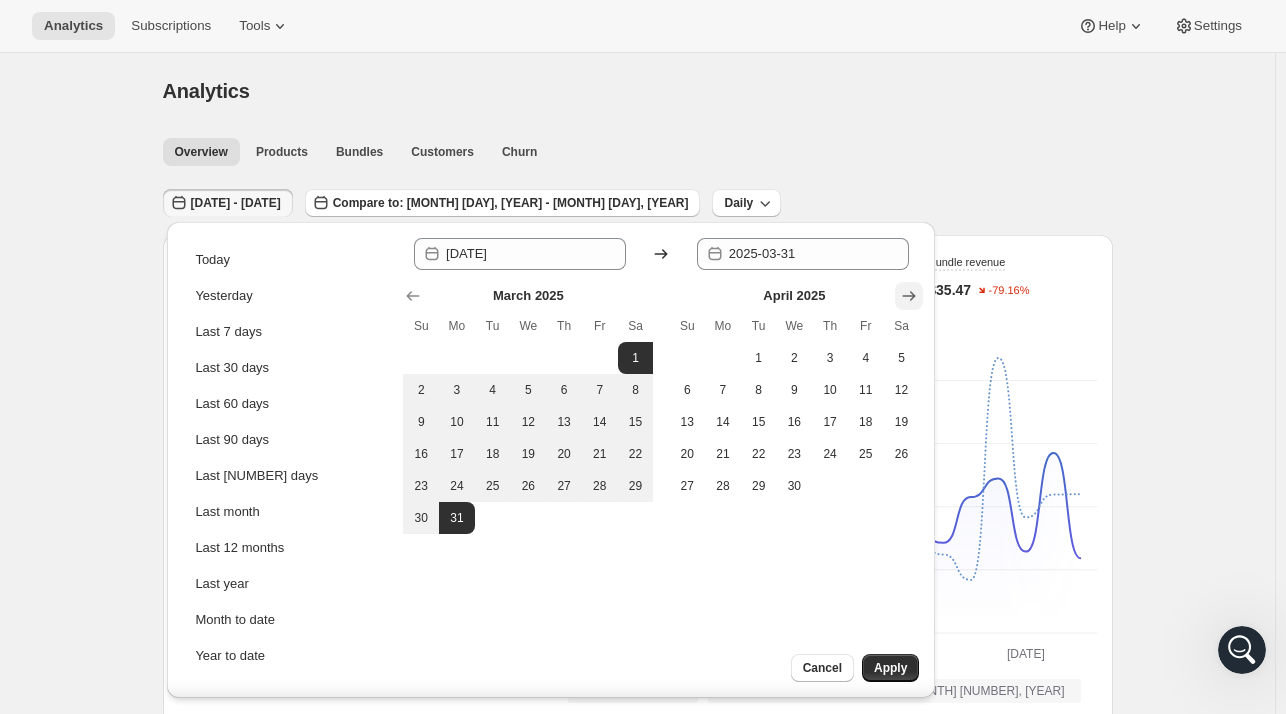 click 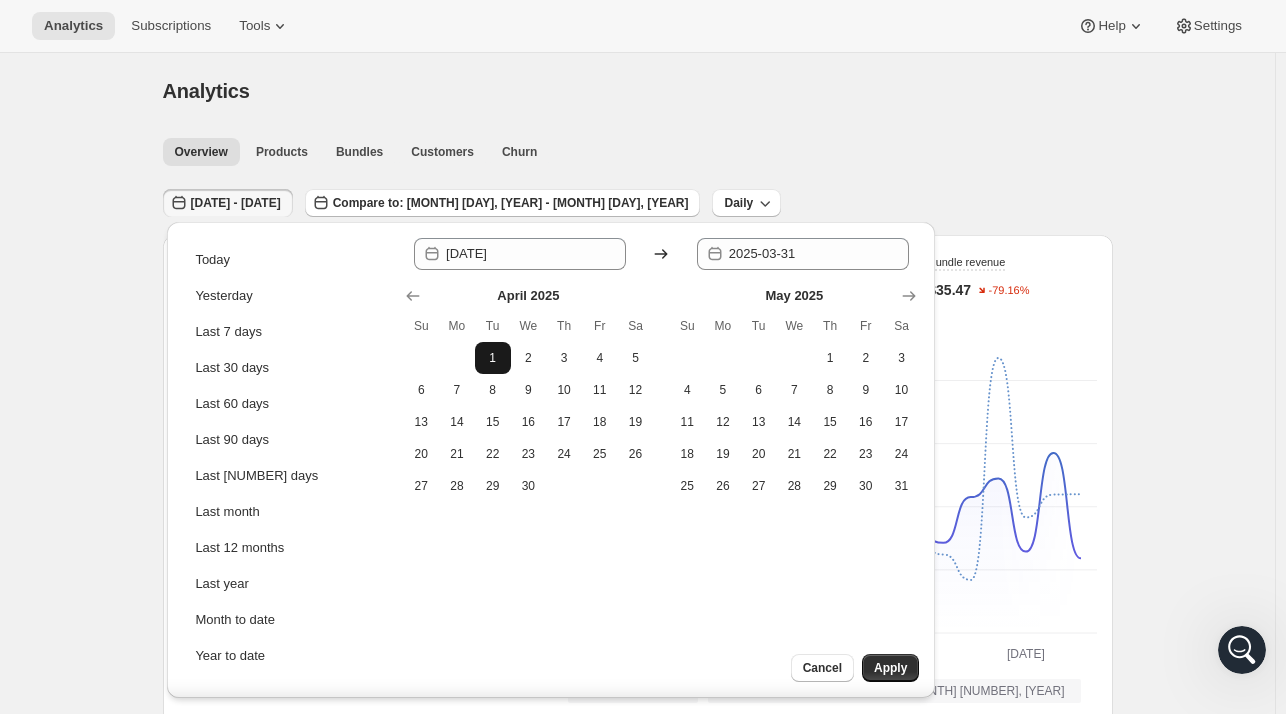 click on "1" at bounding box center [493, 358] 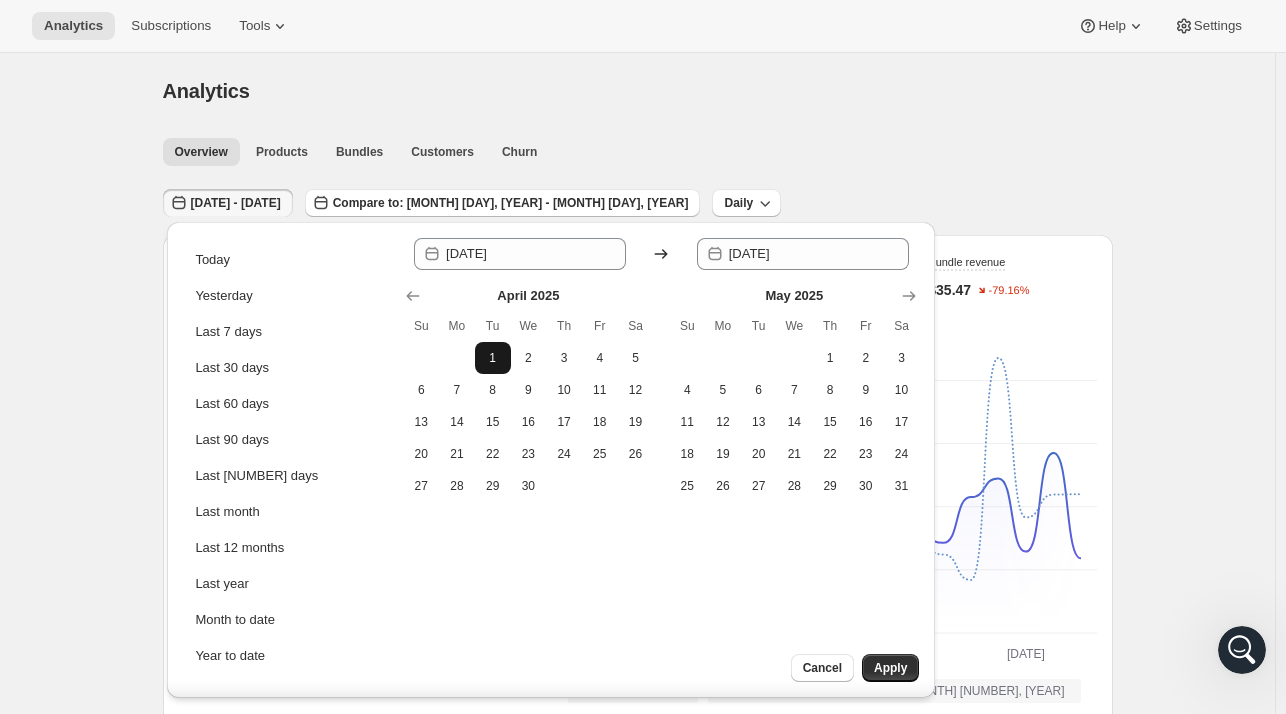 type on "[DATE]" 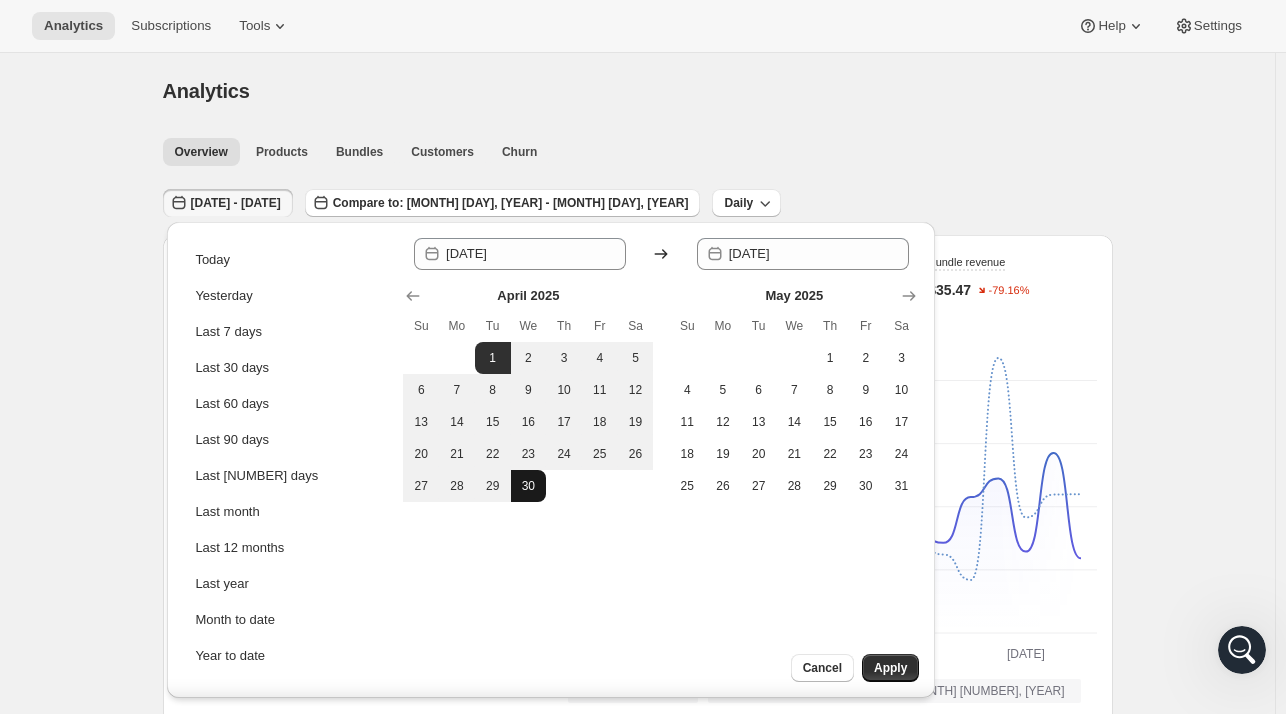 click on "30" at bounding box center (529, 486) 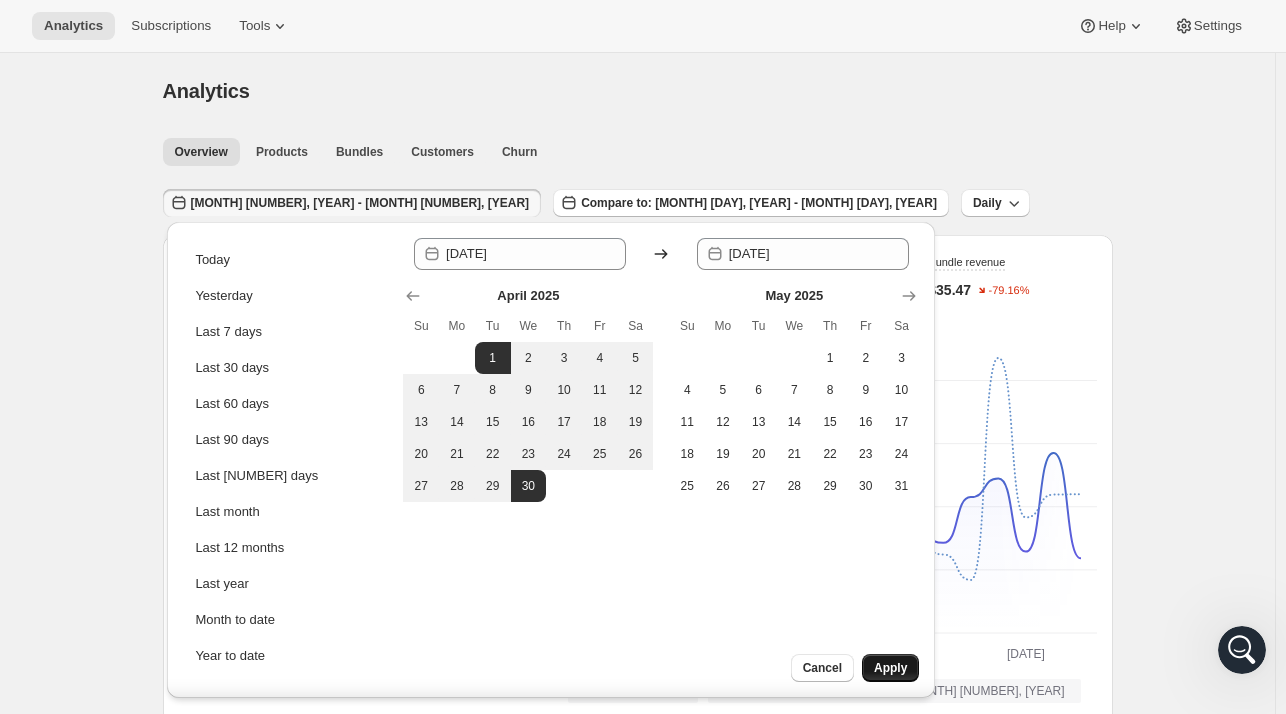 click on "Apply" at bounding box center [890, 668] 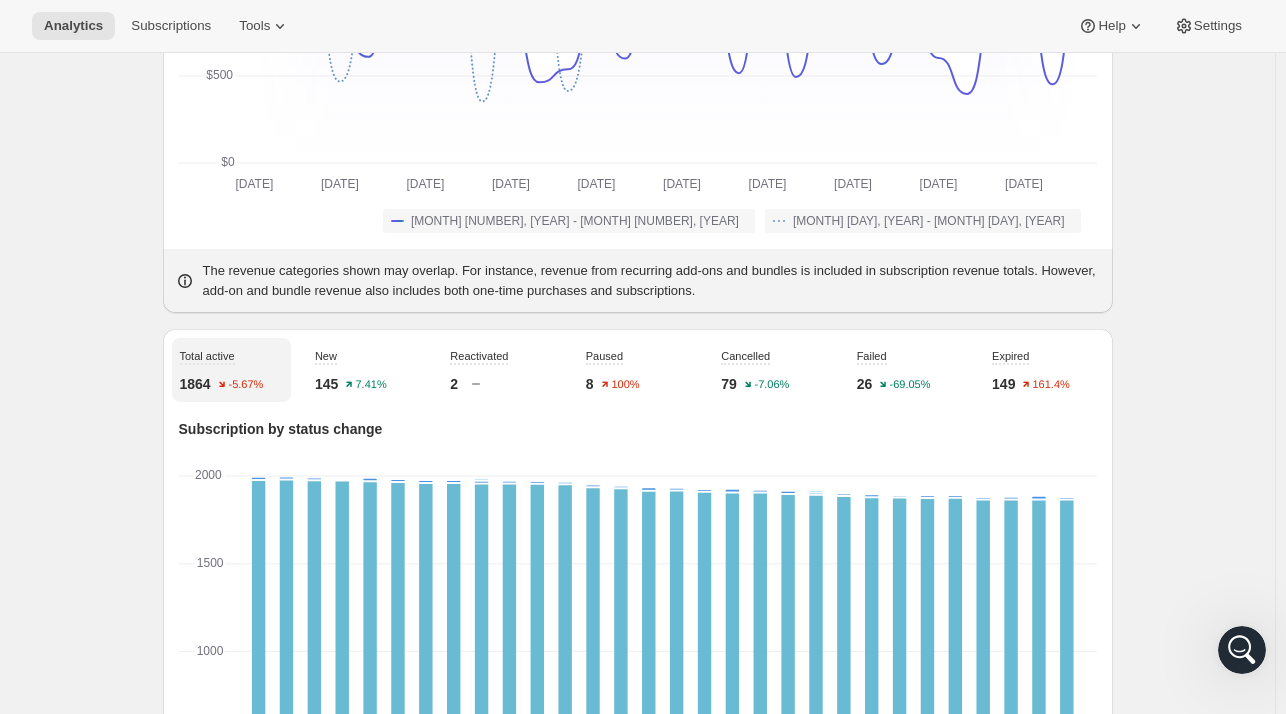 scroll, scrollTop: 0, scrollLeft: 0, axis: both 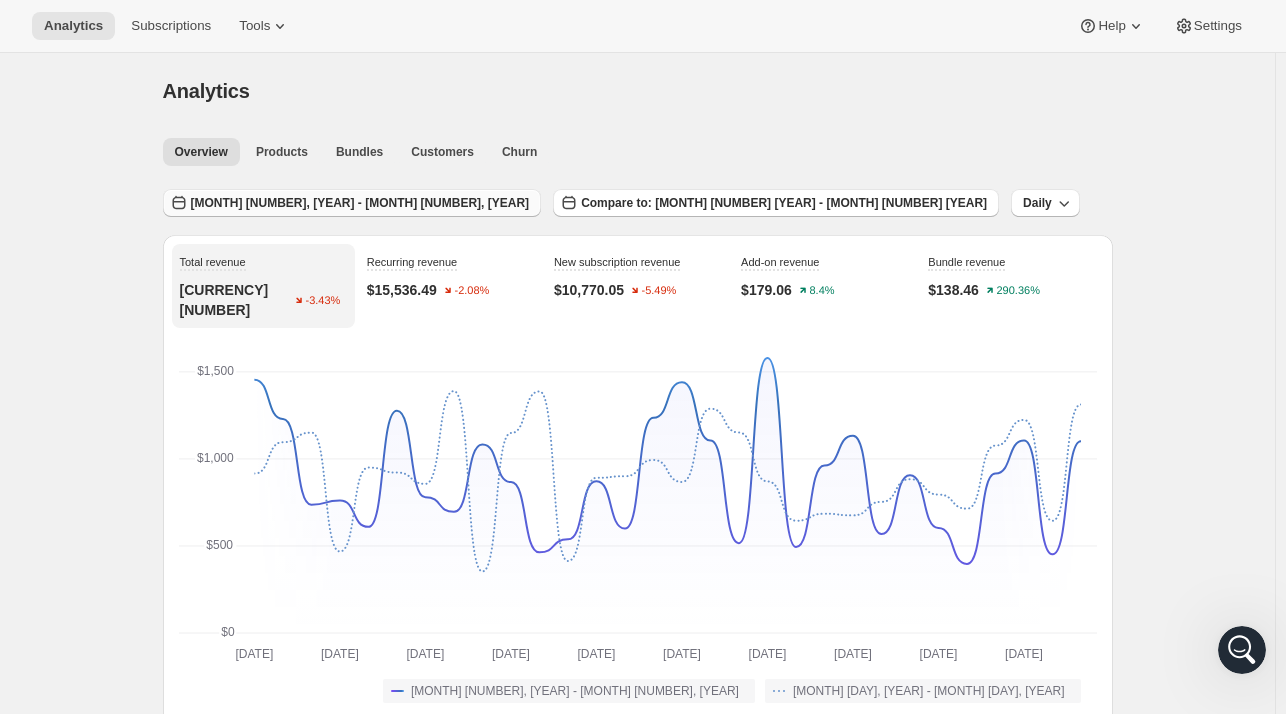 click on "[MONTH] [NUMBER], [YEAR] - [MONTH] [NUMBER], [YEAR]" at bounding box center [352, 203] 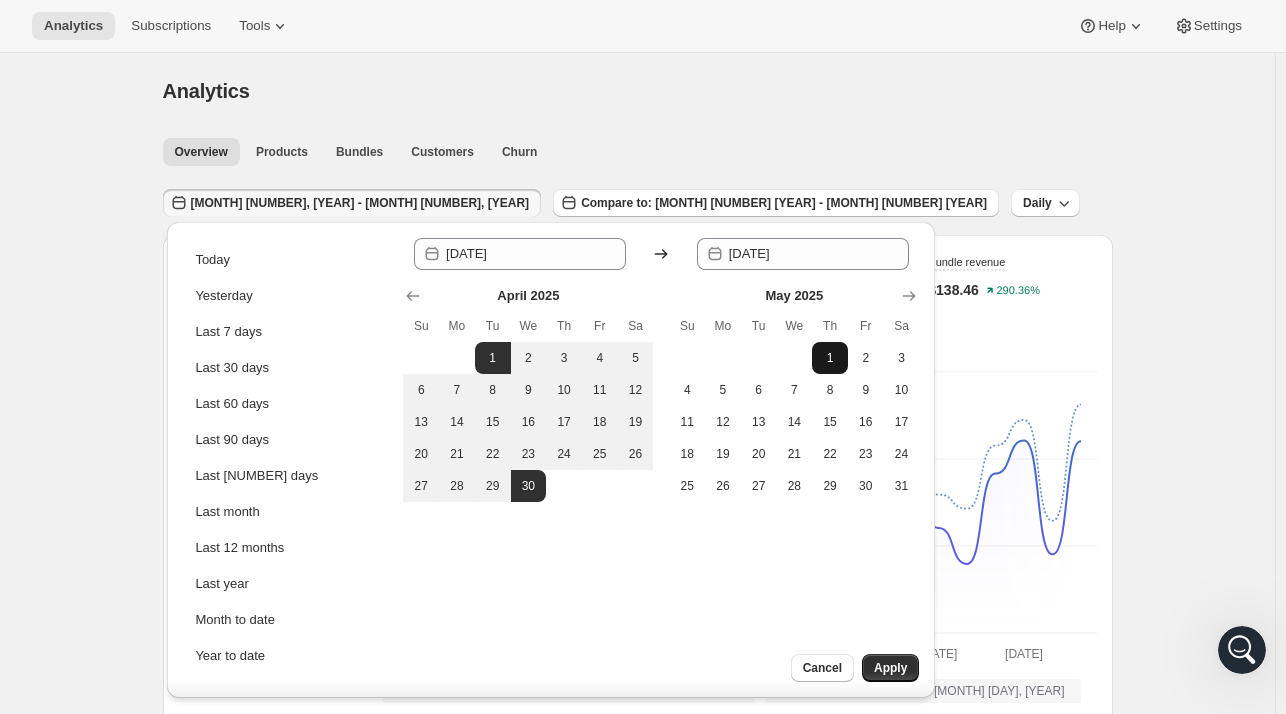 click on "1" at bounding box center [830, 358] 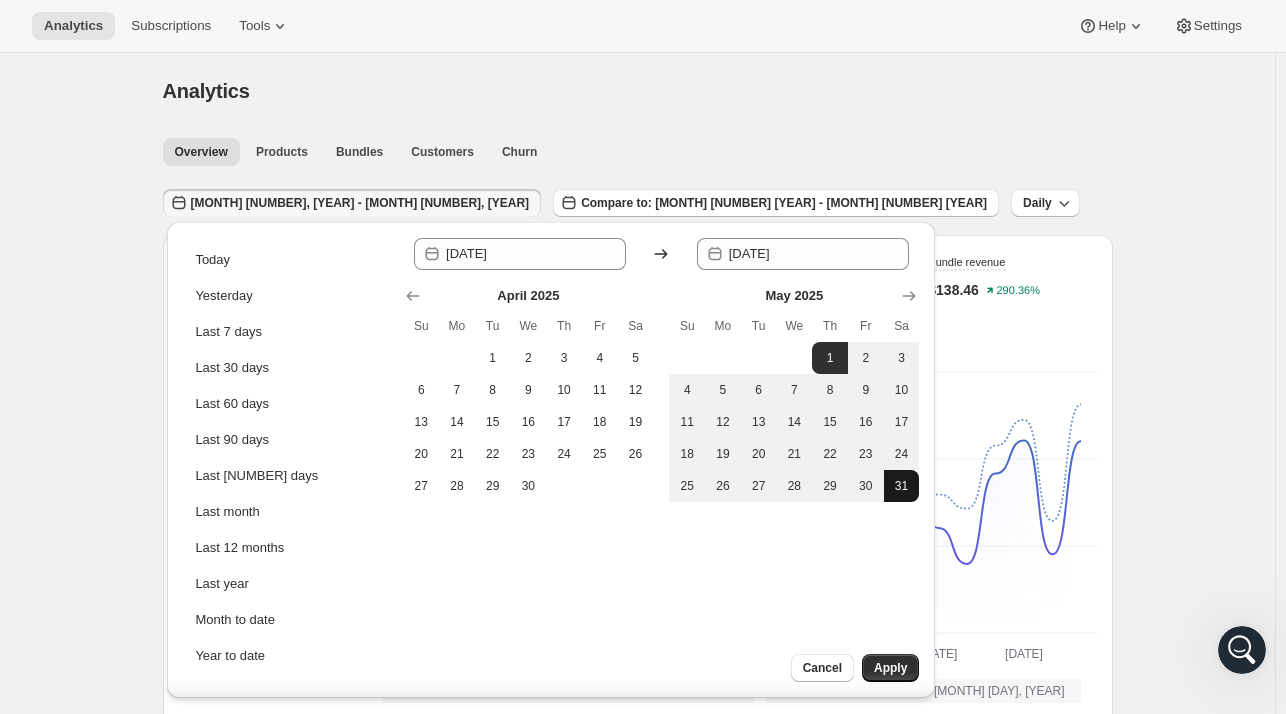 click on "31" at bounding box center (902, 486) 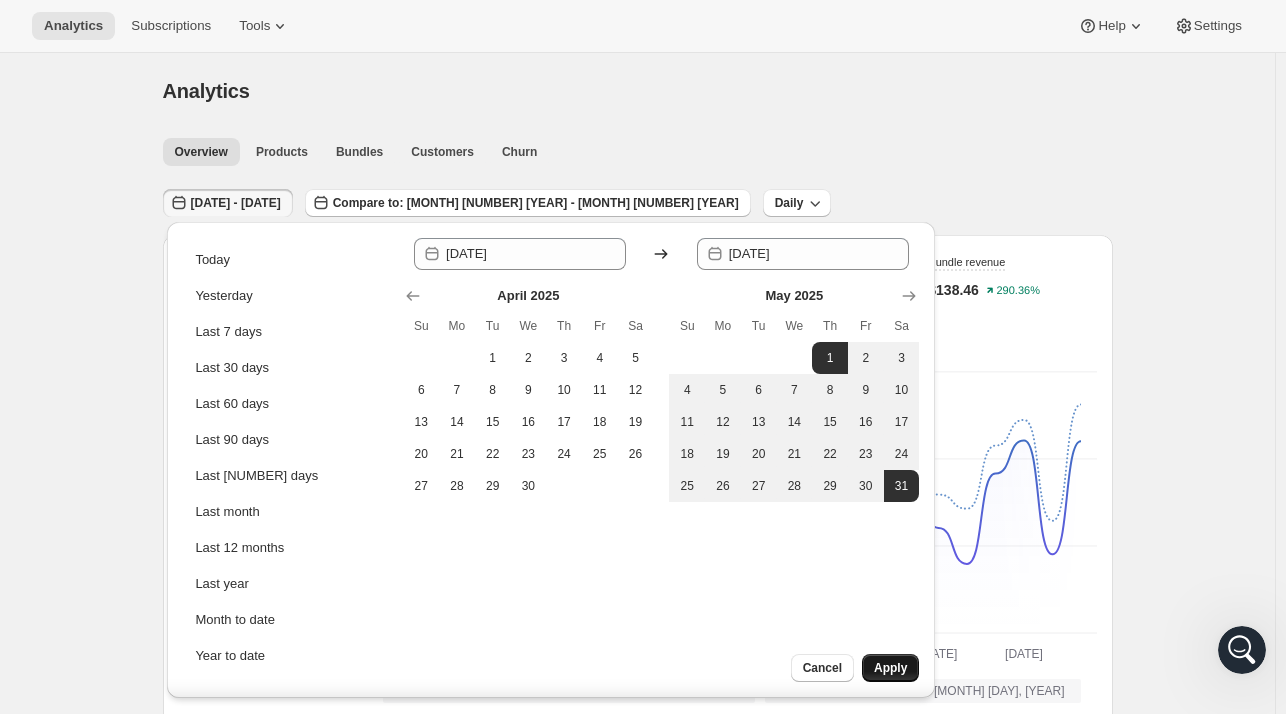click on "Apply" at bounding box center [890, 668] 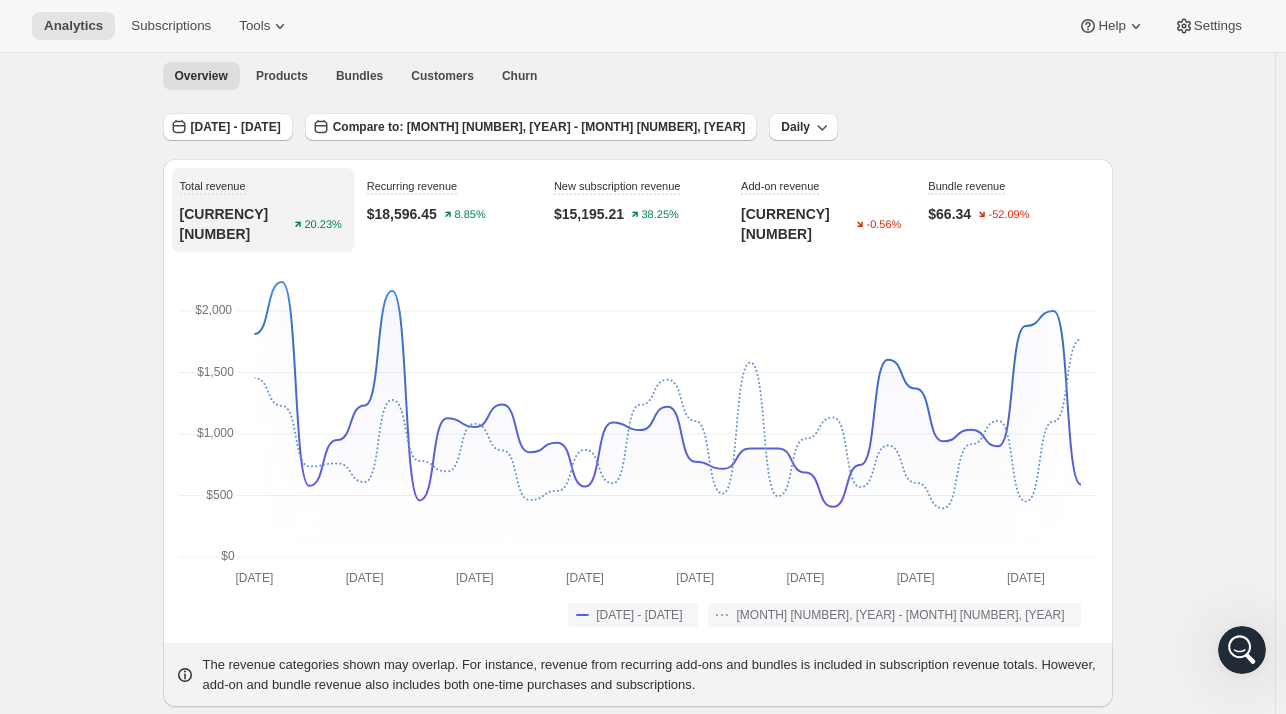 scroll, scrollTop: 0, scrollLeft: 0, axis: both 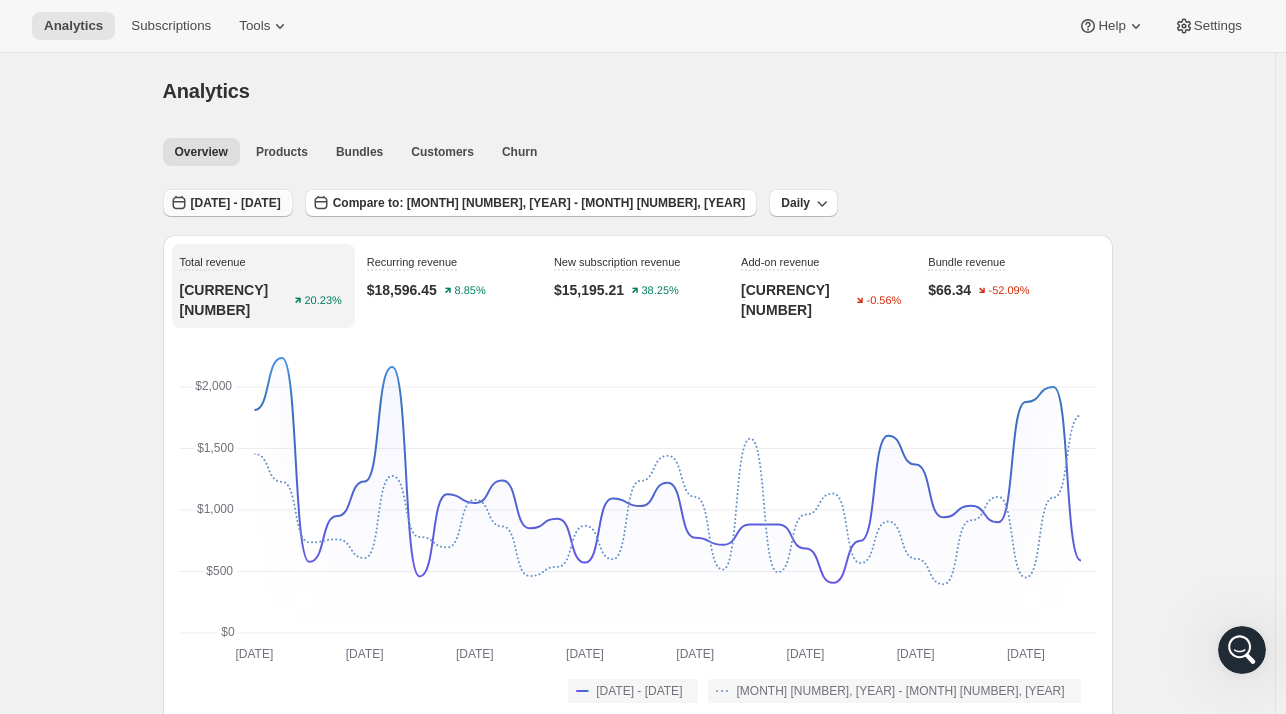 click on "[DATE] - [DATE]" at bounding box center [236, 203] 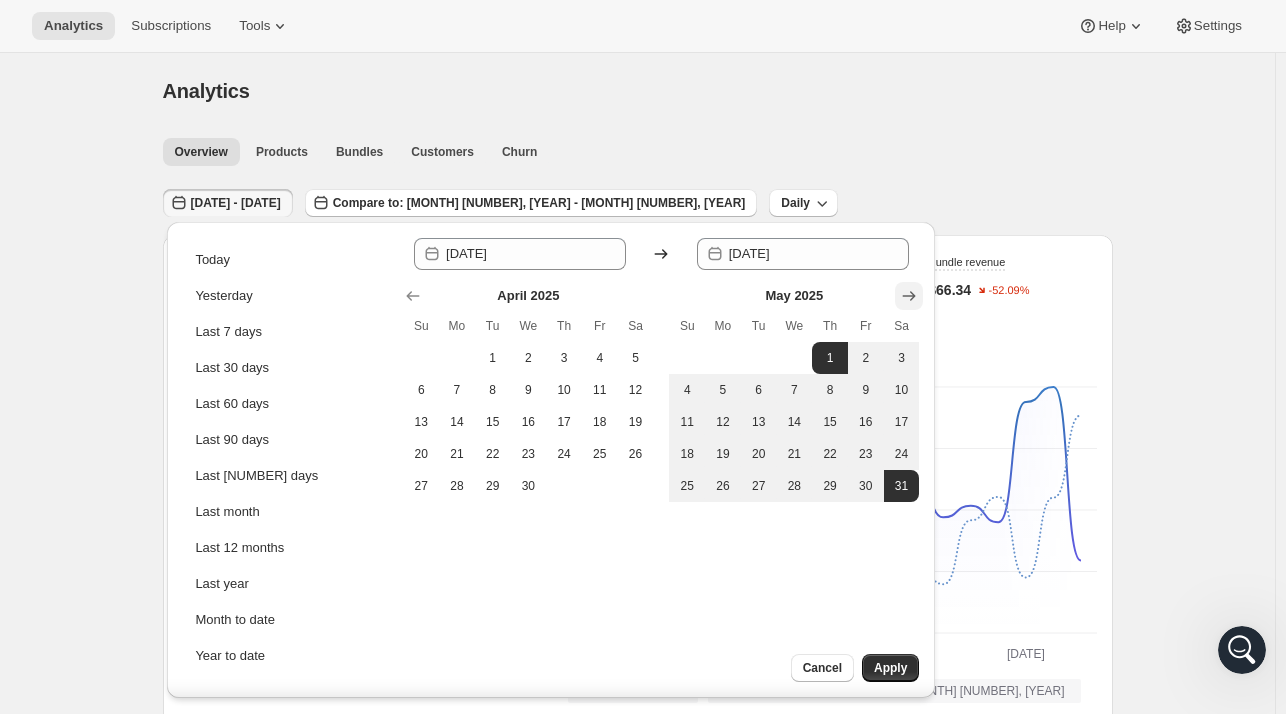 click 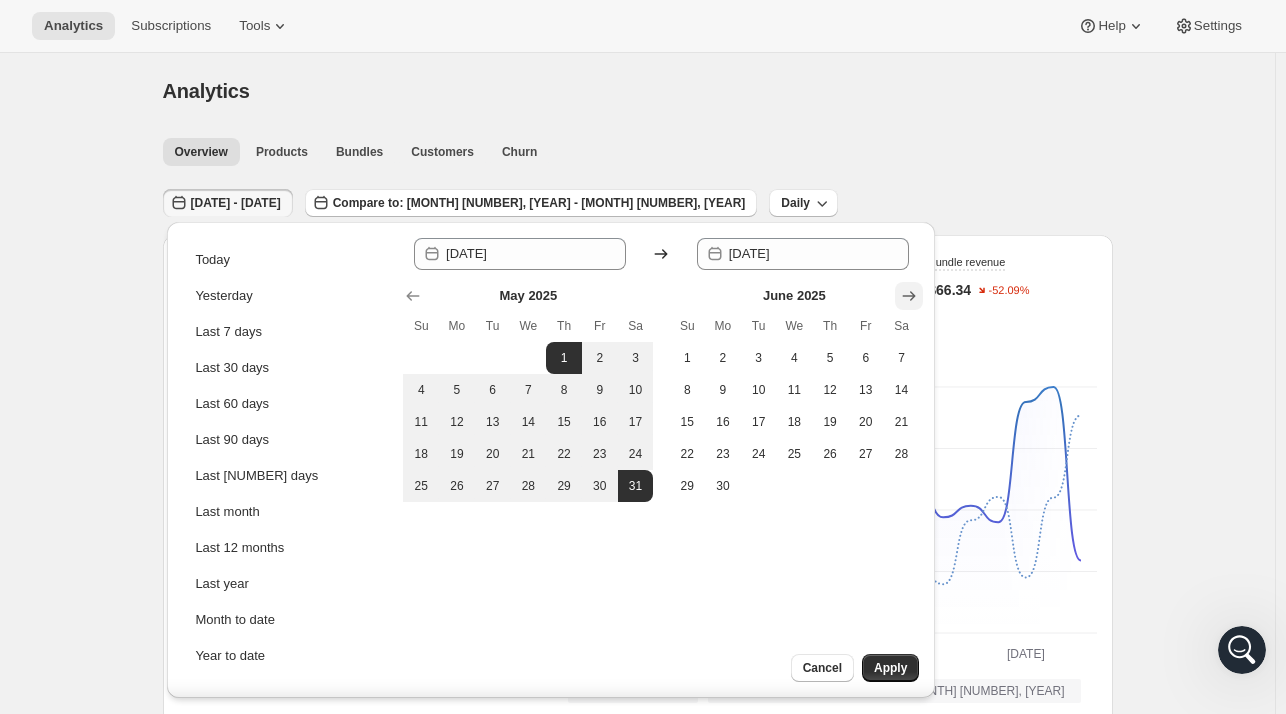 click 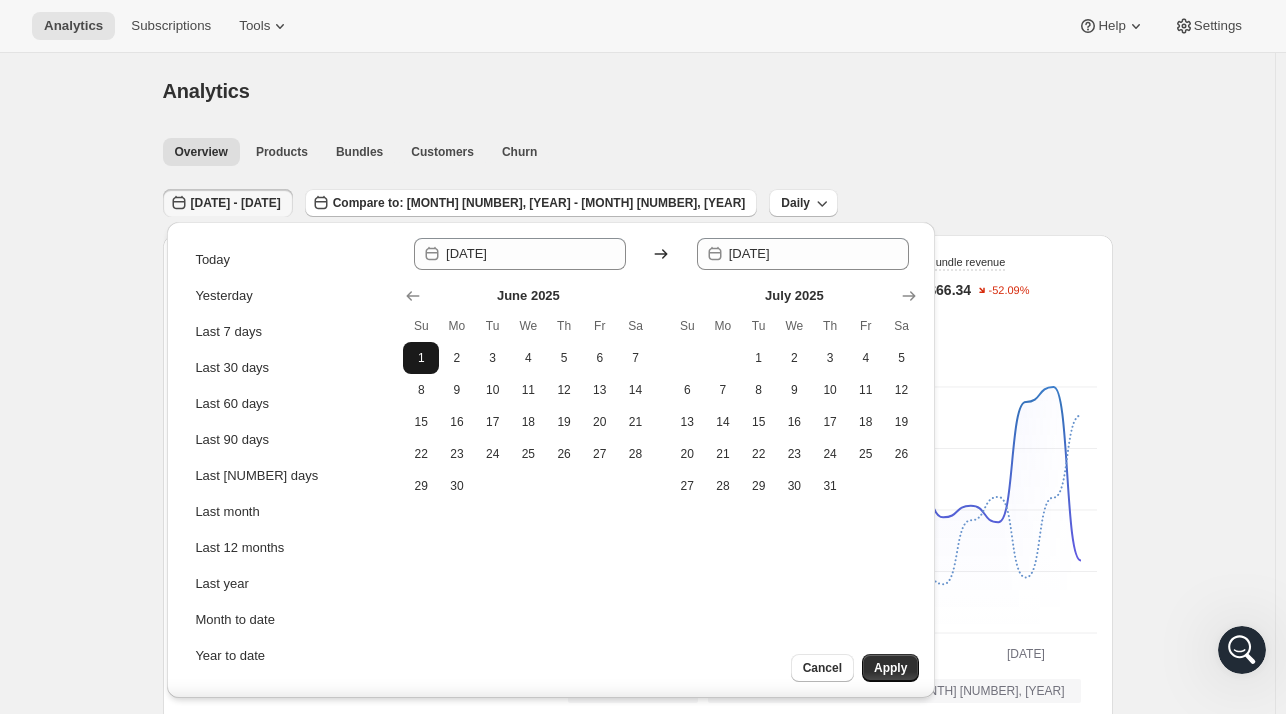 click on "1" at bounding box center (421, 358) 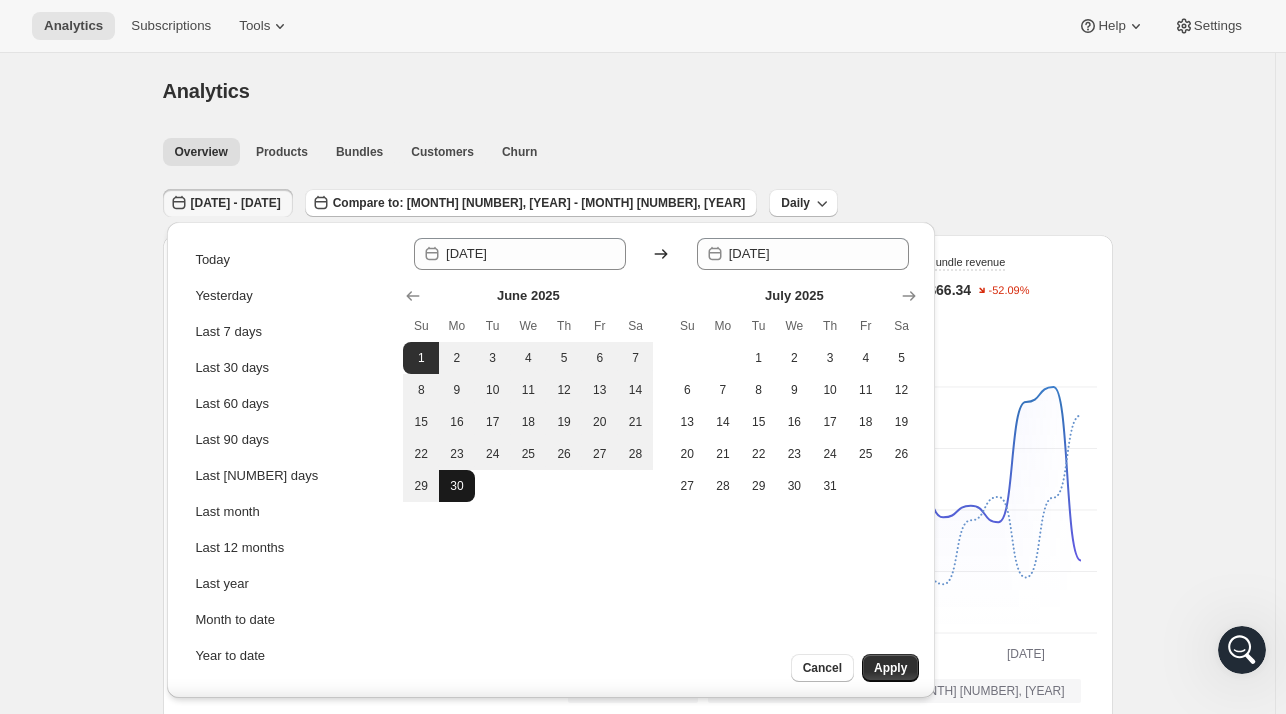 click on "30" at bounding box center (457, 486) 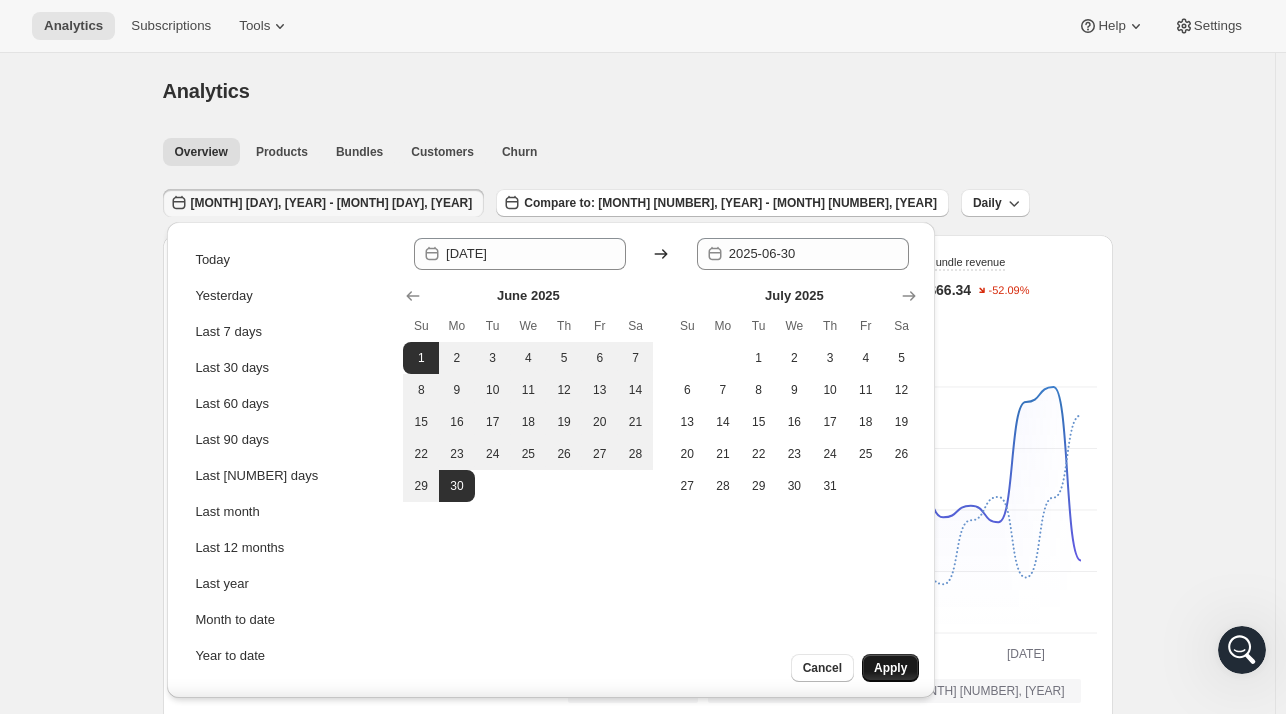 click on "Apply" at bounding box center [890, 668] 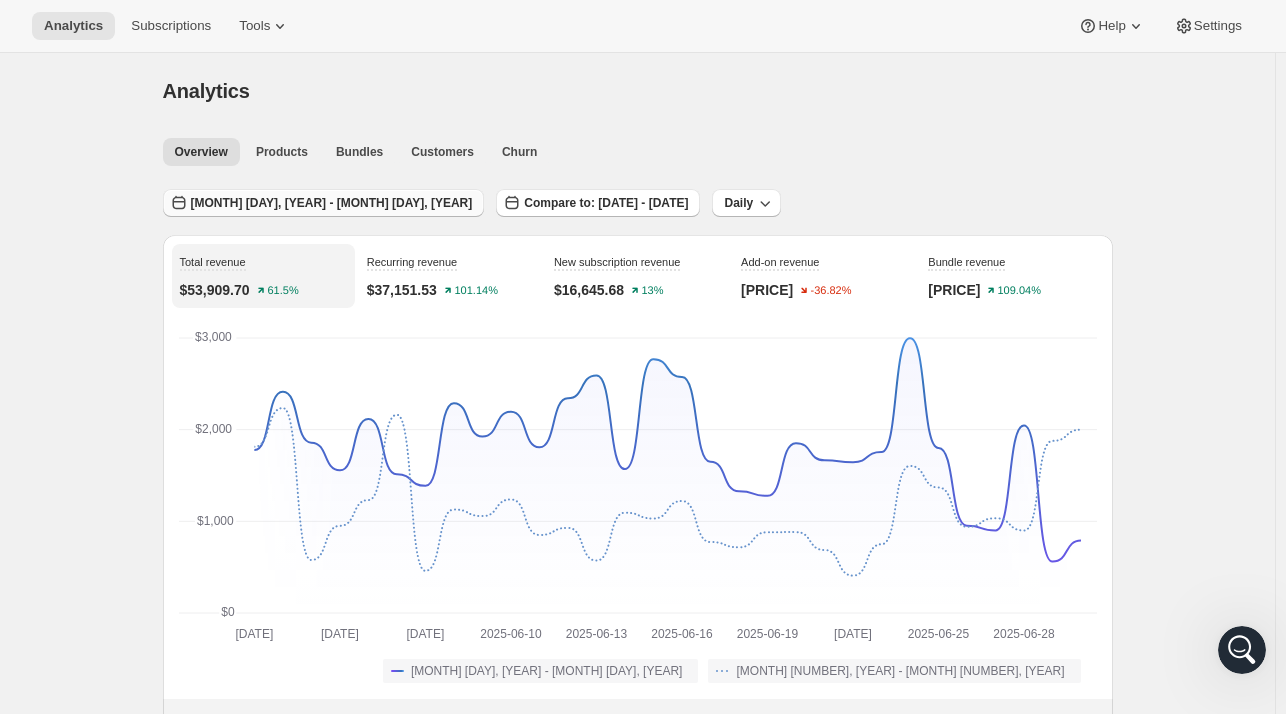 scroll, scrollTop: 0, scrollLeft: 0, axis: both 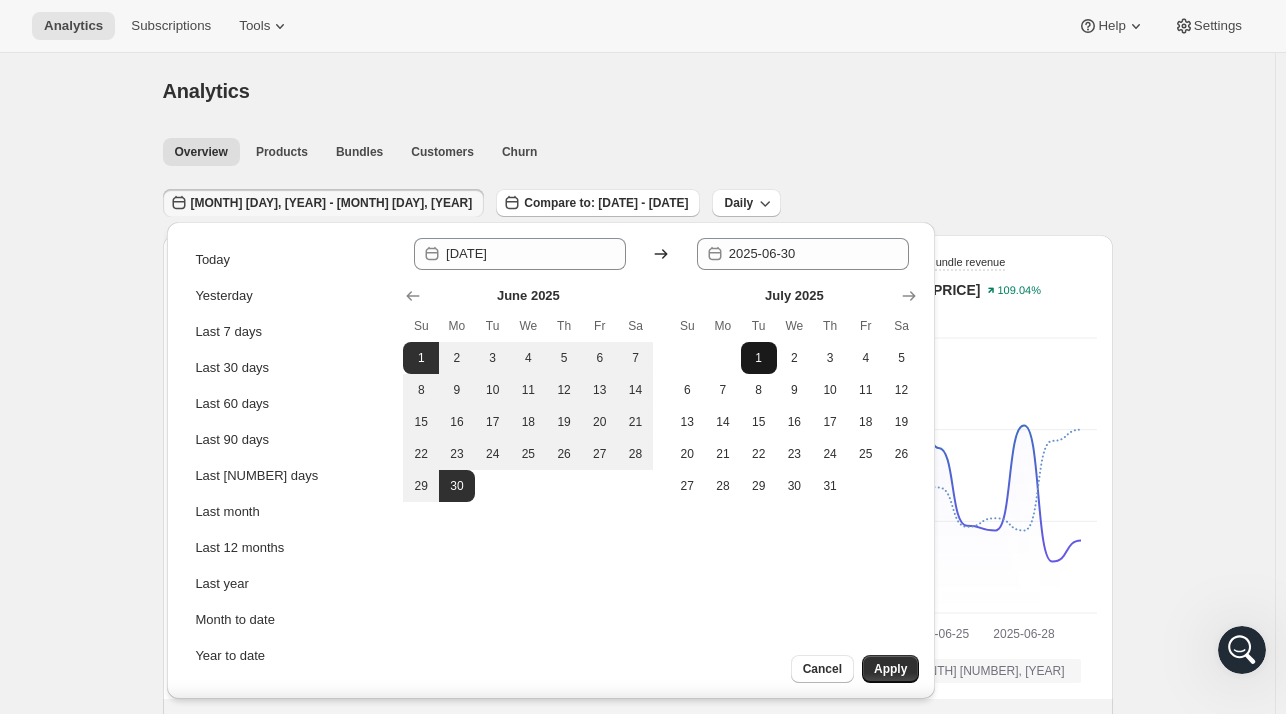 click on "1" at bounding box center (759, 358) 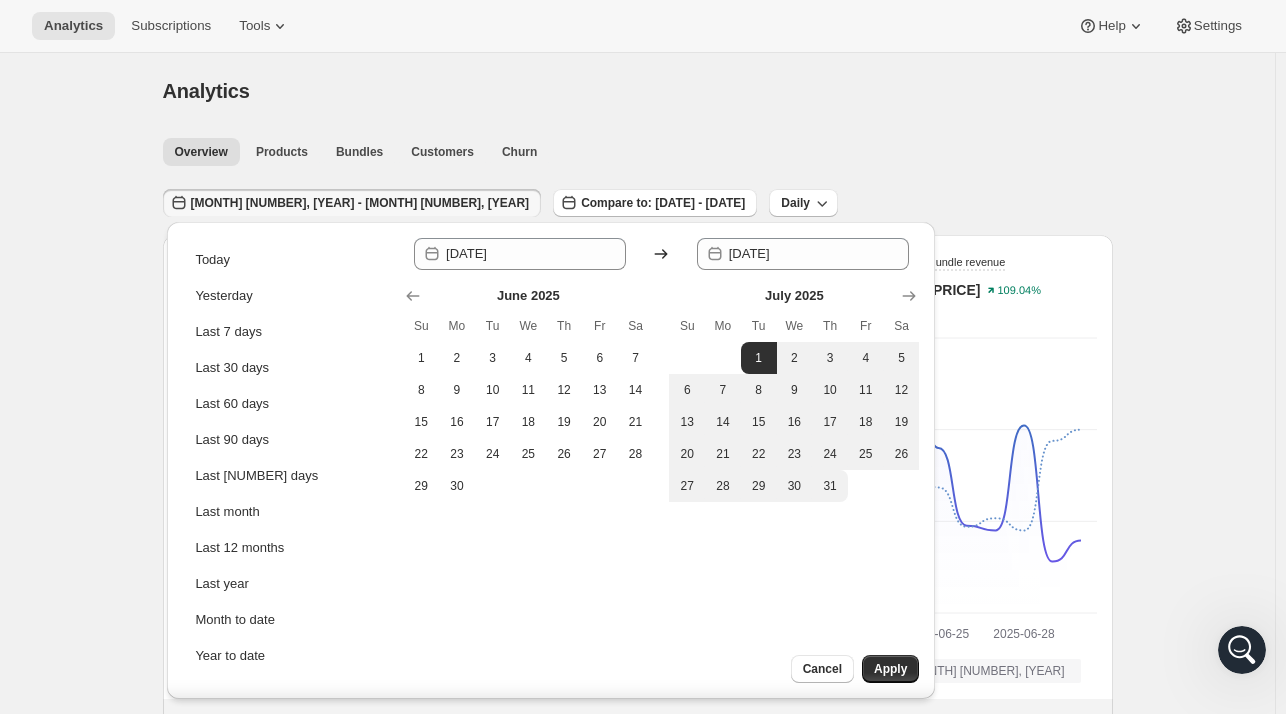 click on "Since [DATE] Until [DATE] [MONTH]   [YEAR] Su Mo Tu We Th Fr Sa 1 2 3 4 5 6 7 8 9 10 11 12 13 14 15 16 17 18 19 20 21 22 23 24 25 26 27 28 29 30 [MONTH]   [YEAR] Su Mo Tu We Th Fr Sa 1 2 3 4 5 6 7 8 9 10 11 12 13 14 15 16 17 18 19 20 21 22 23 24 25 26 27 28 29 30 31" at bounding box center [661, 460] 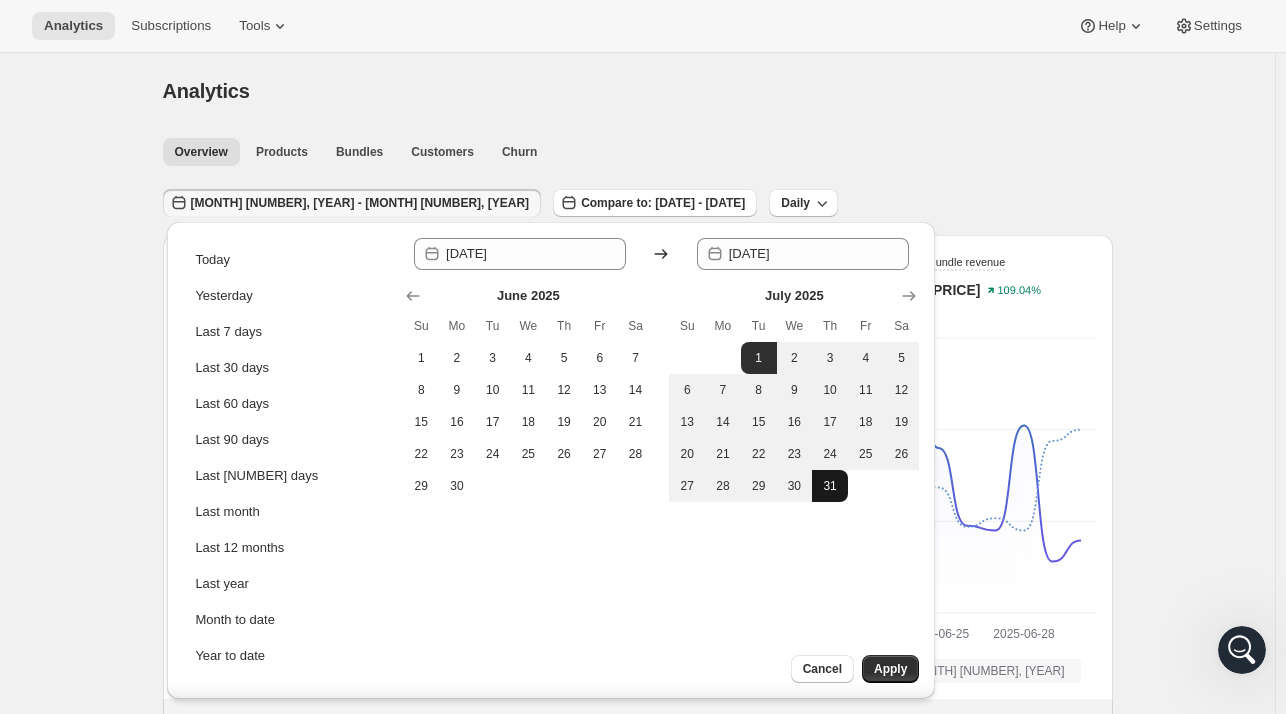 click on "31" at bounding box center (830, 486) 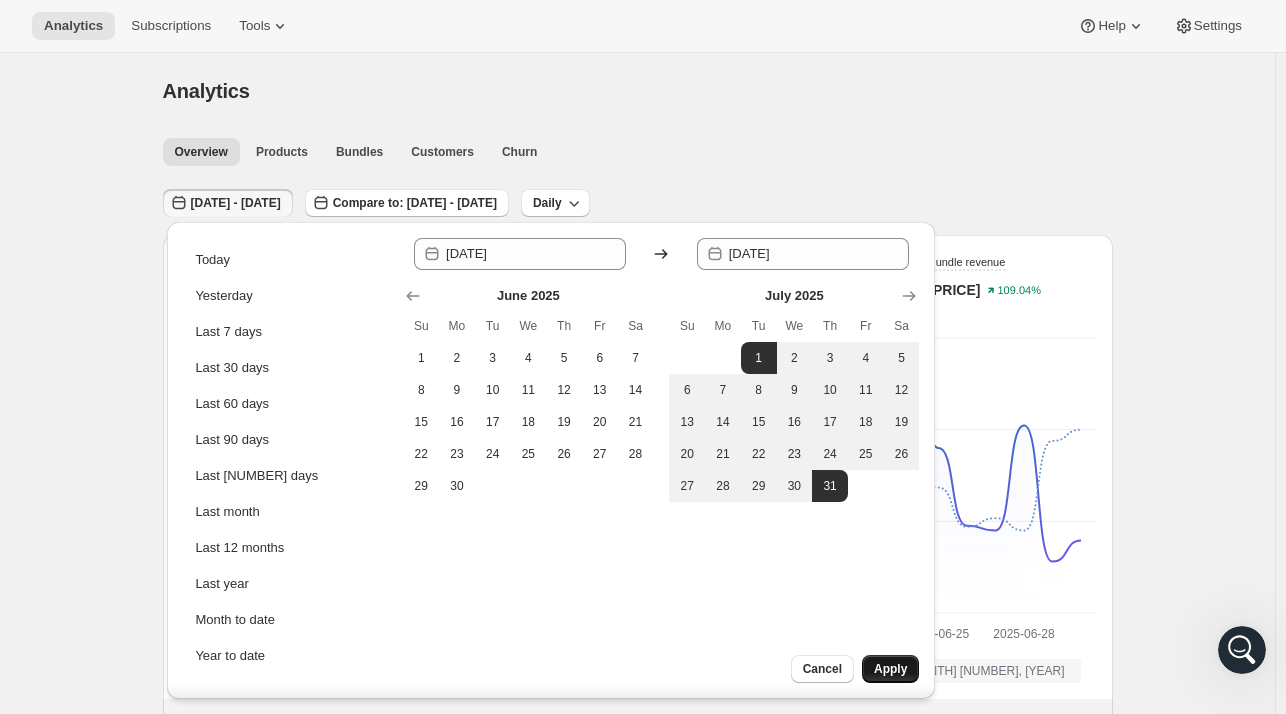 click on "Apply" at bounding box center (890, 669) 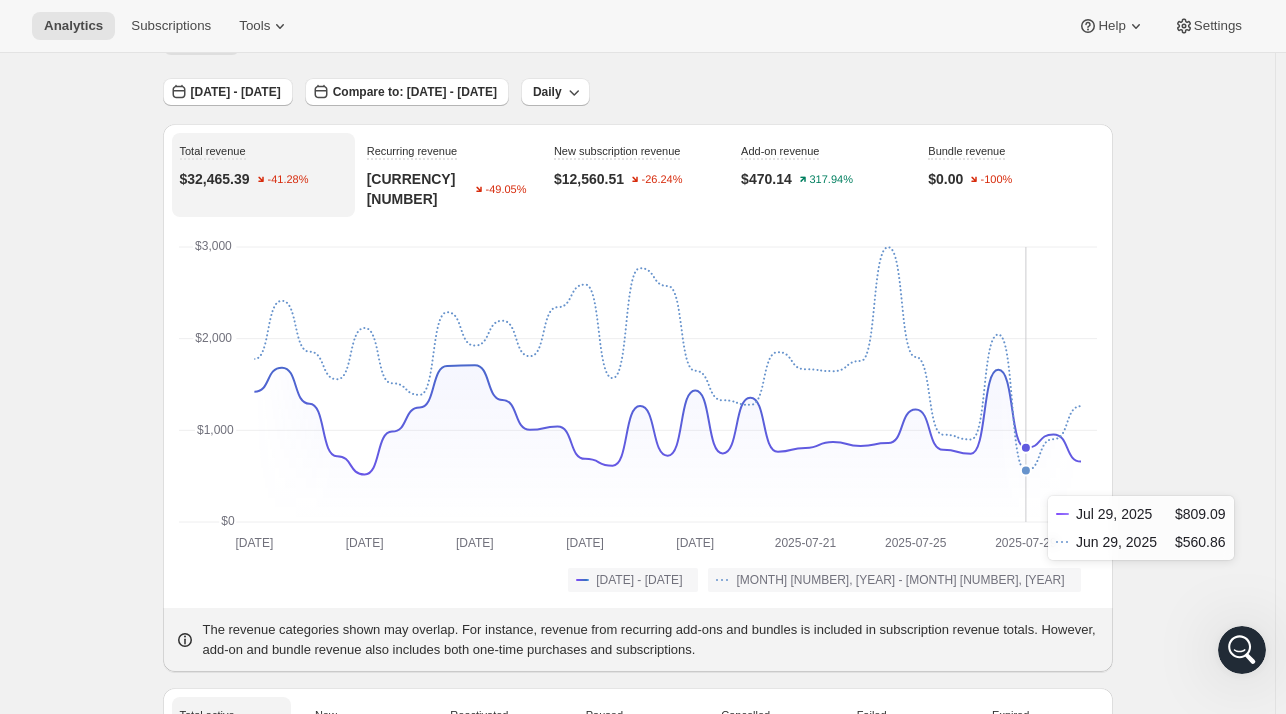 scroll, scrollTop: 108, scrollLeft: 0, axis: vertical 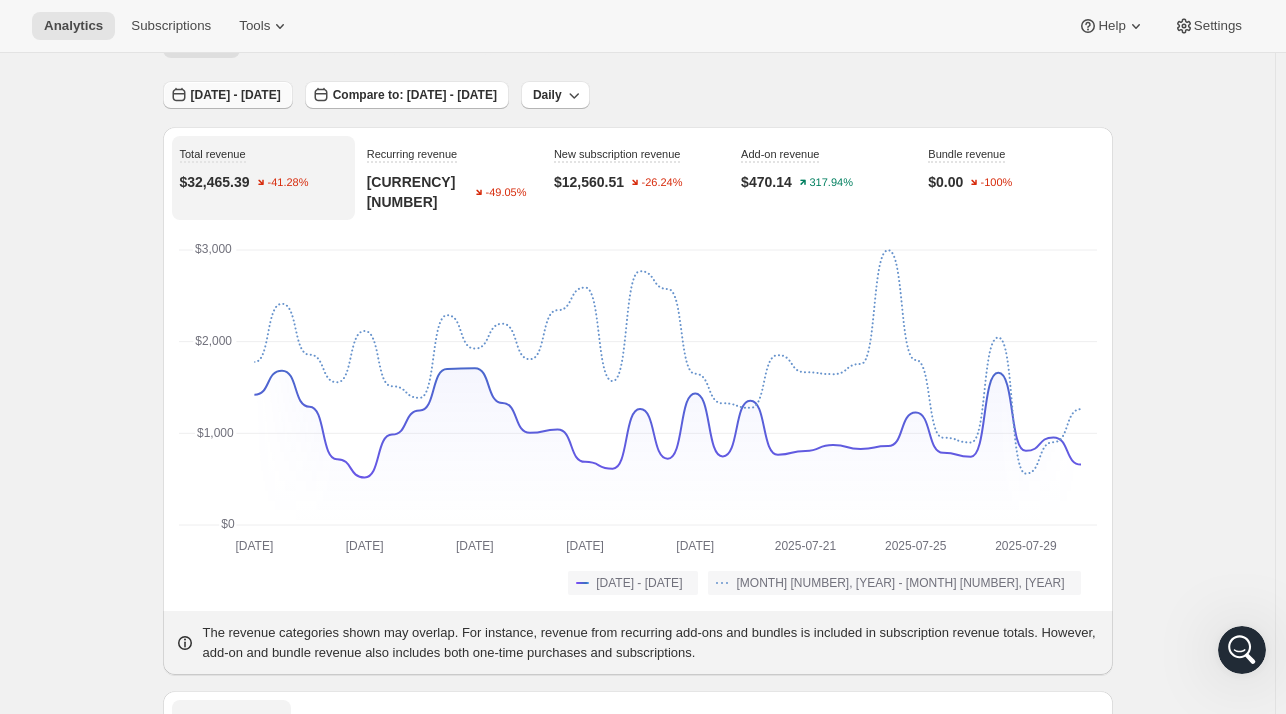 click on "[DATE] - [DATE]" at bounding box center [228, 95] 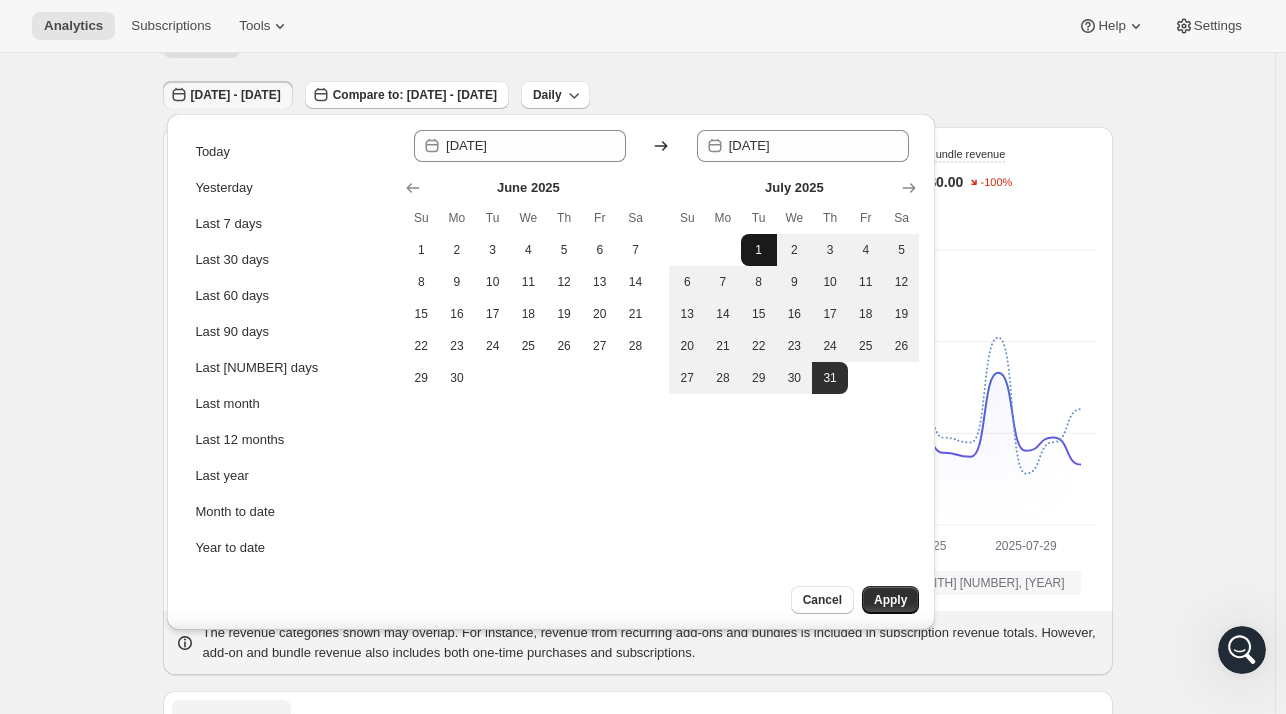 click on "1" at bounding box center [759, 250] 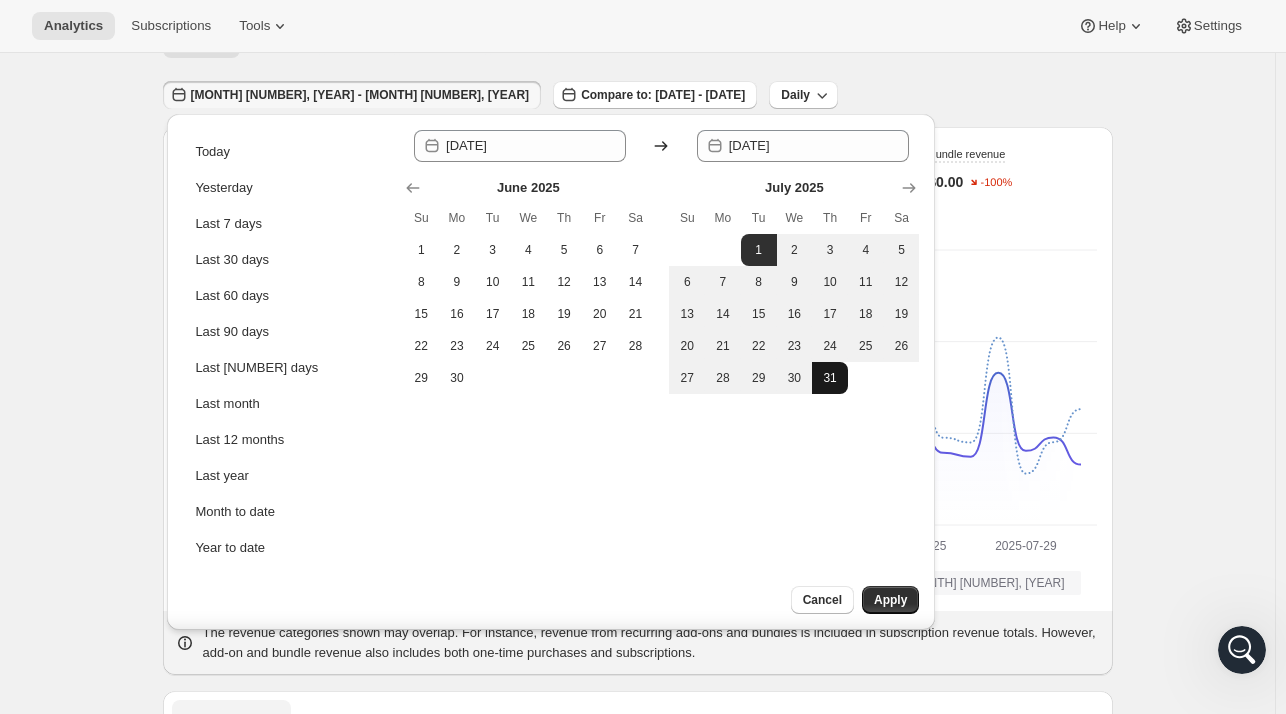 click on "31" at bounding box center (830, 378) 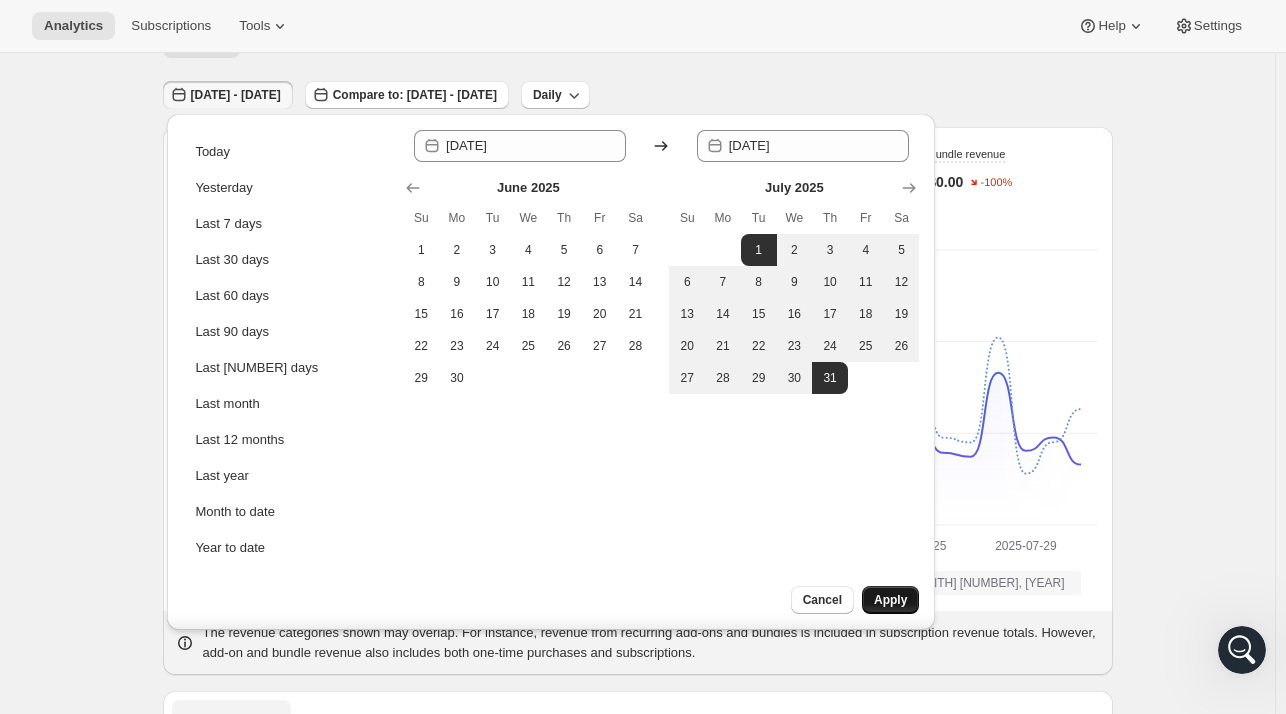click on "Apply" at bounding box center (890, 600) 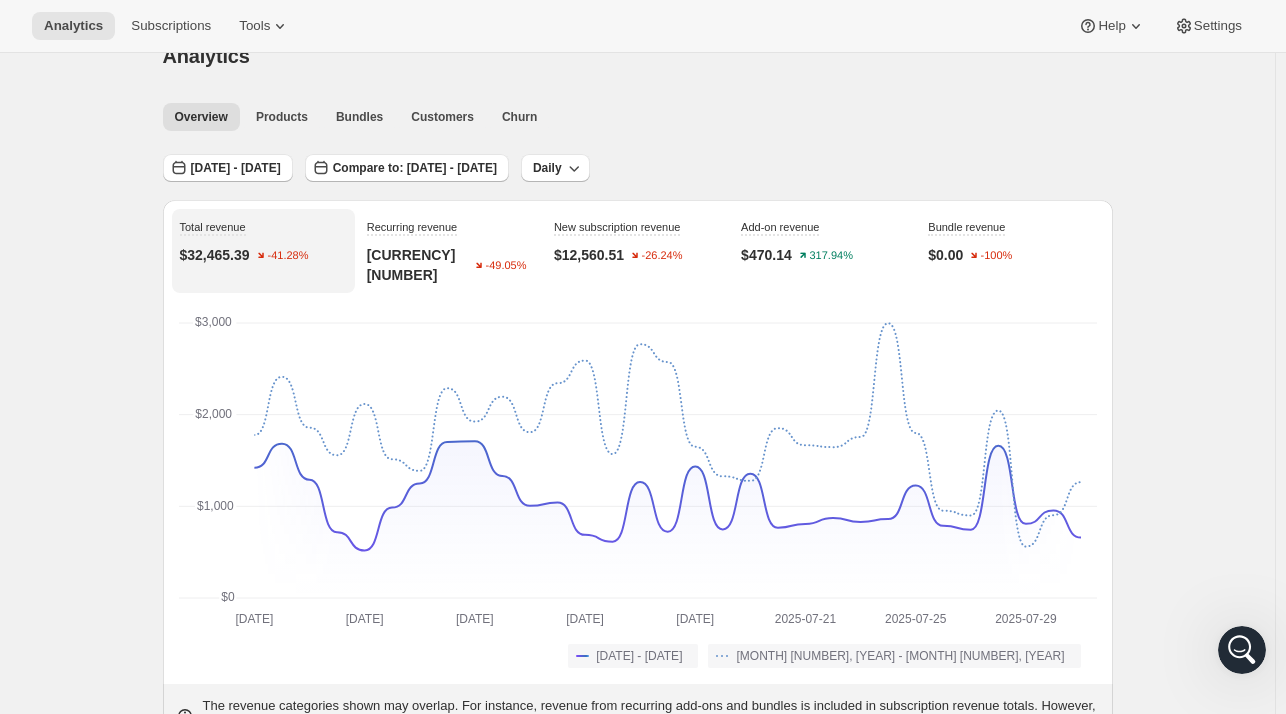 scroll, scrollTop: 0, scrollLeft: 0, axis: both 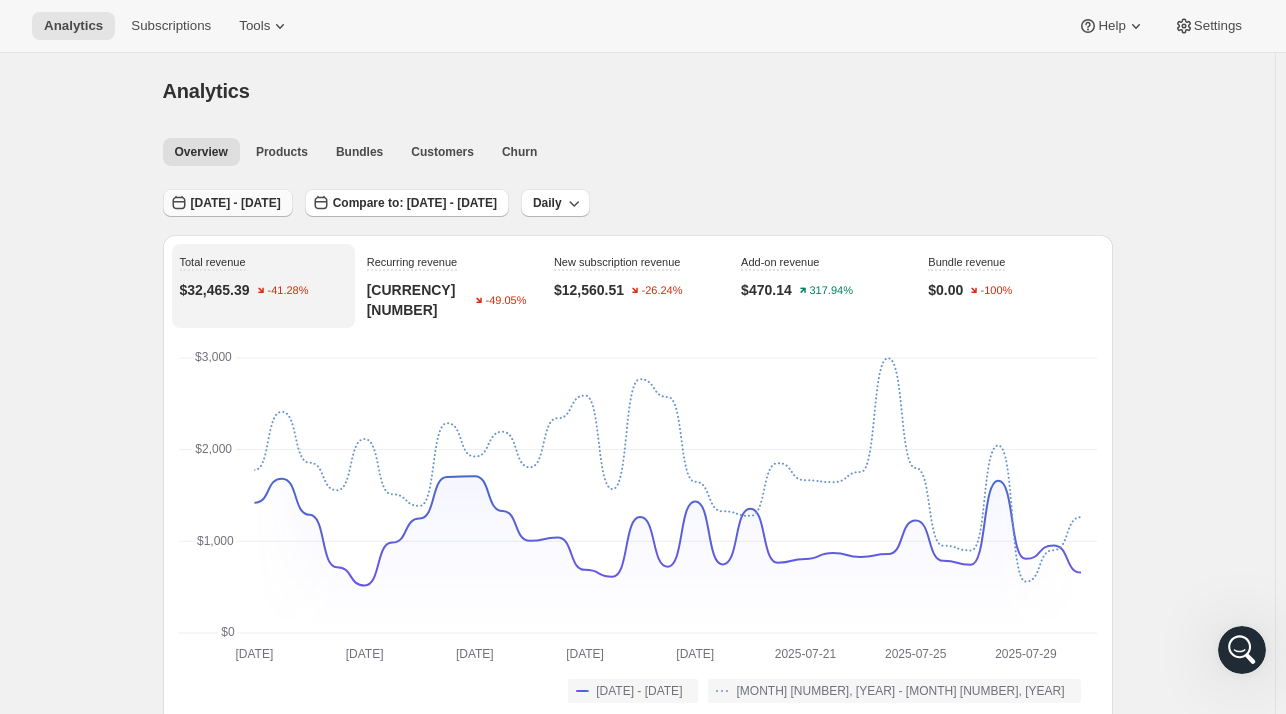 click on "[DATE] - [DATE]" at bounding box center [236, 203] 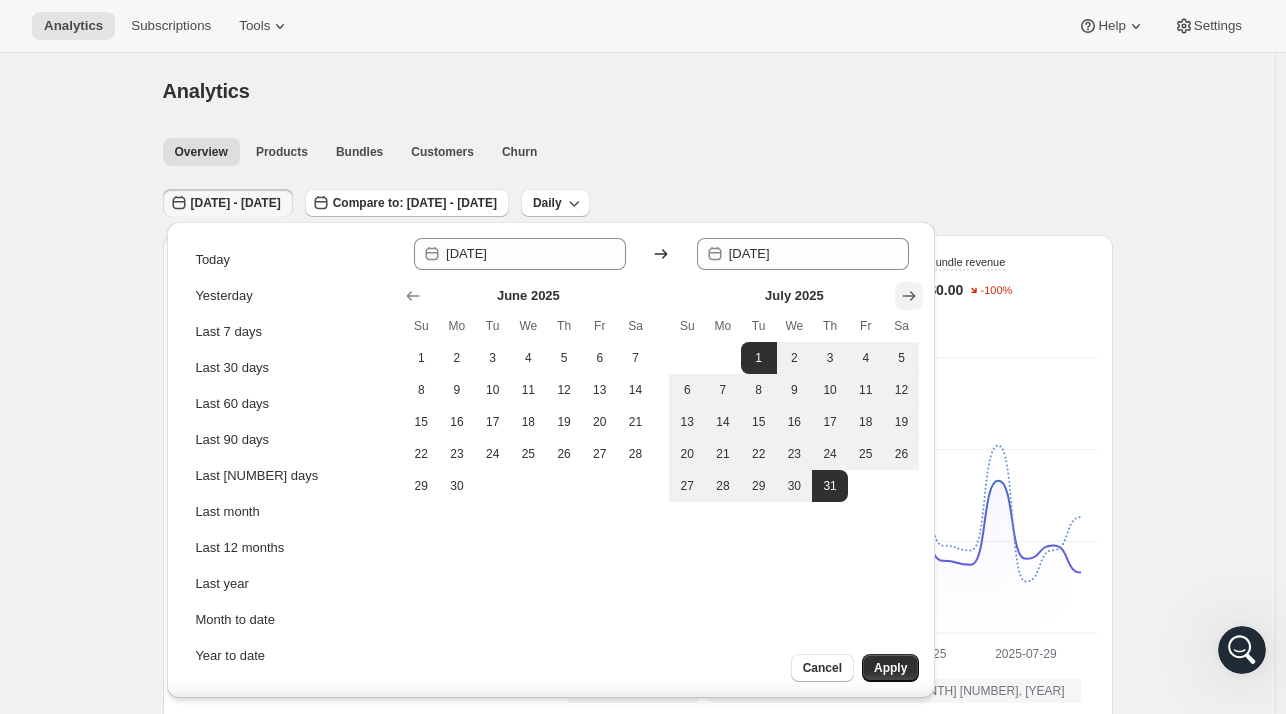 click 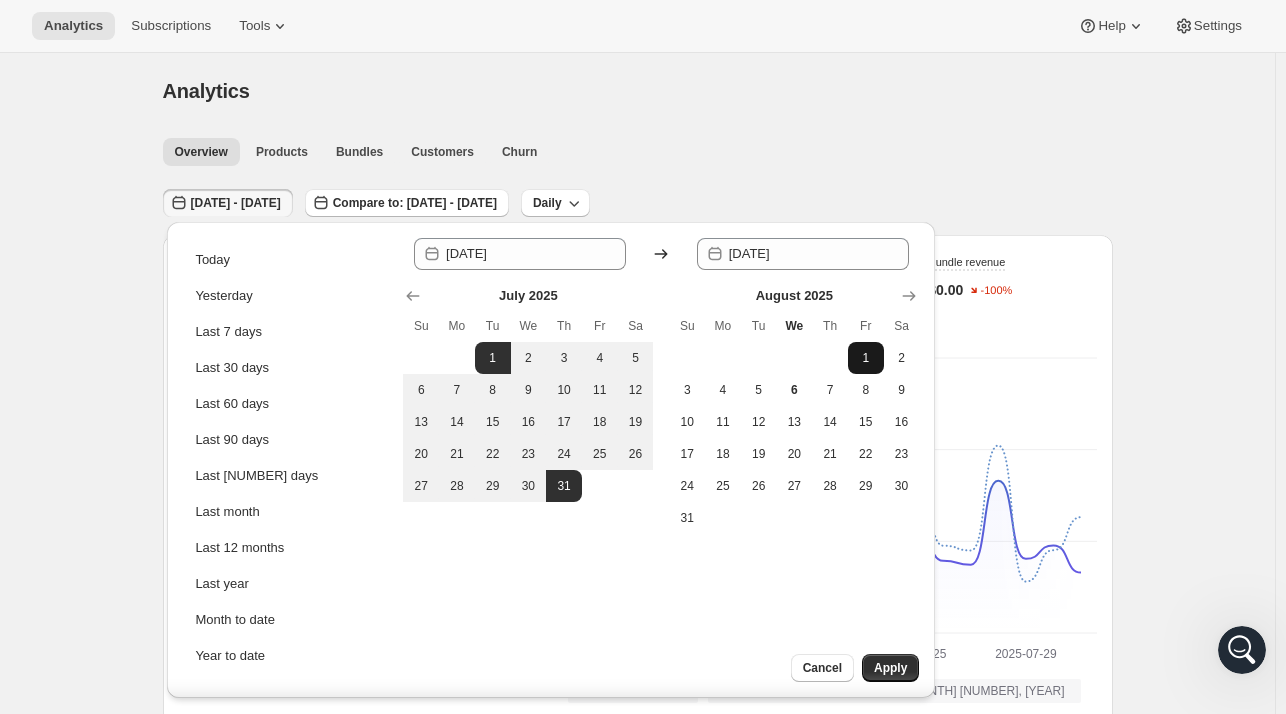 click on "1" at bounding box center (866, 358) 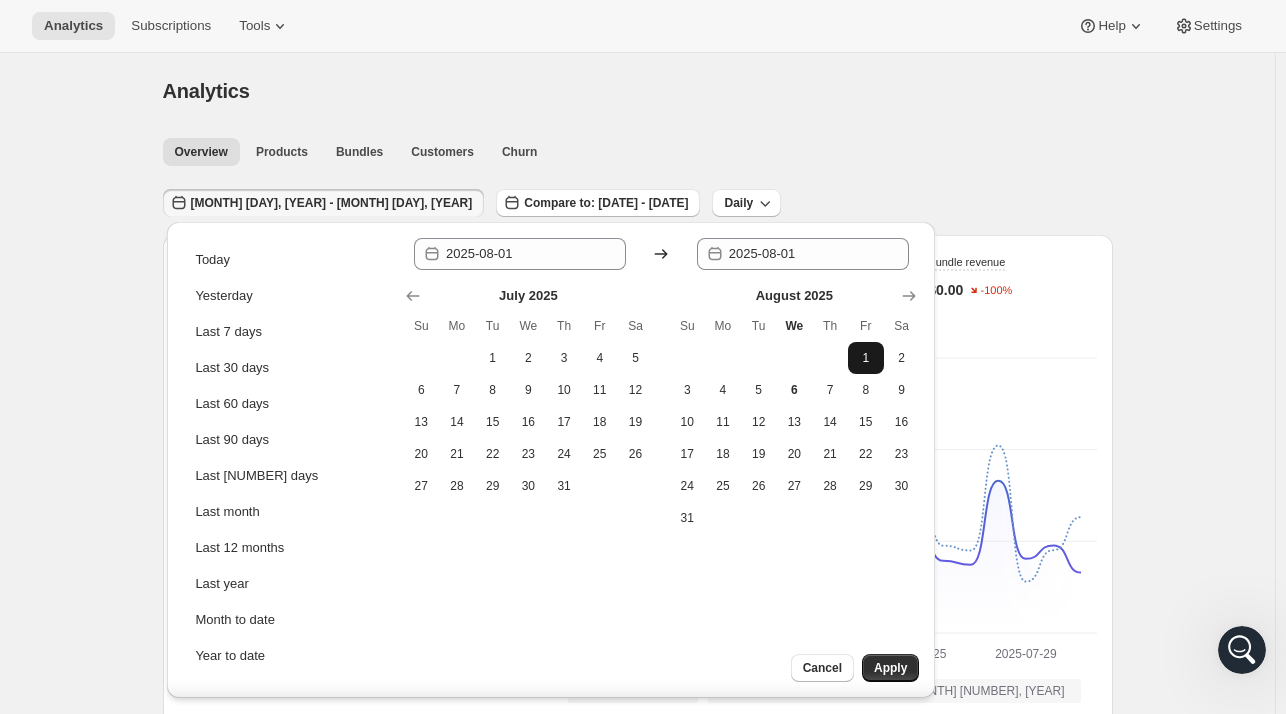 type on "2025-08-01" 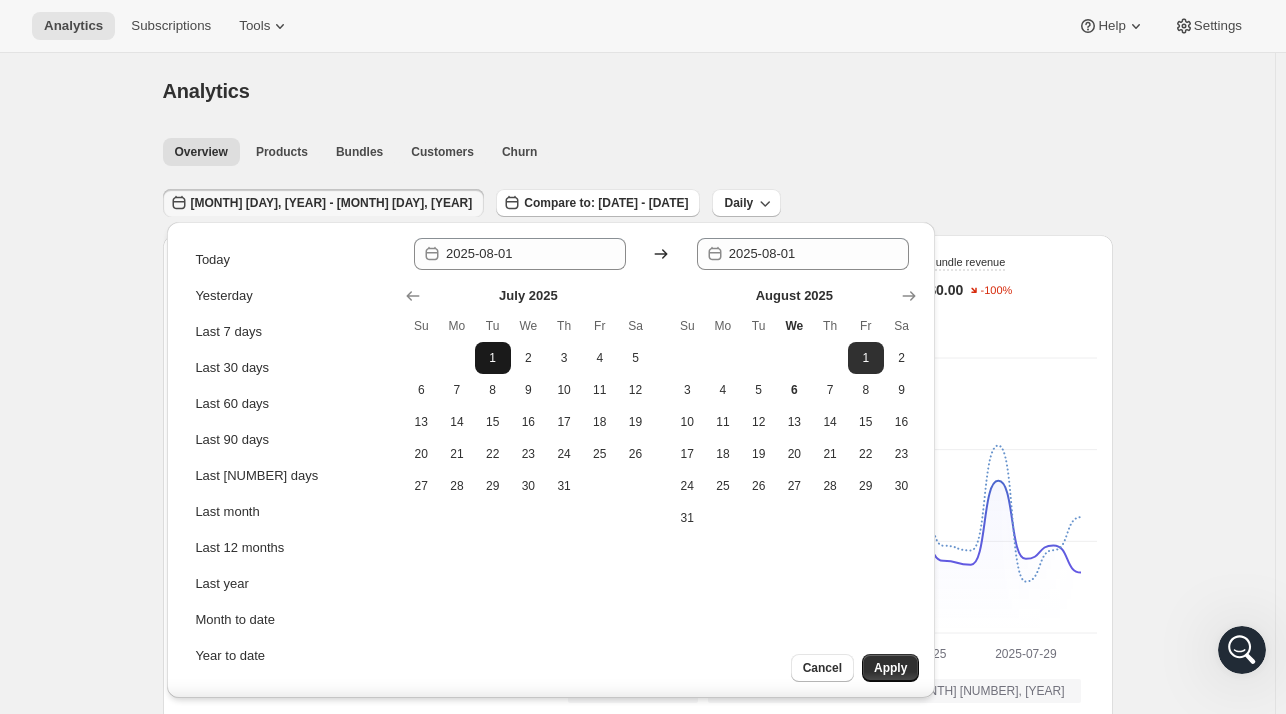 click on "1" at bounding box center (493, 358) 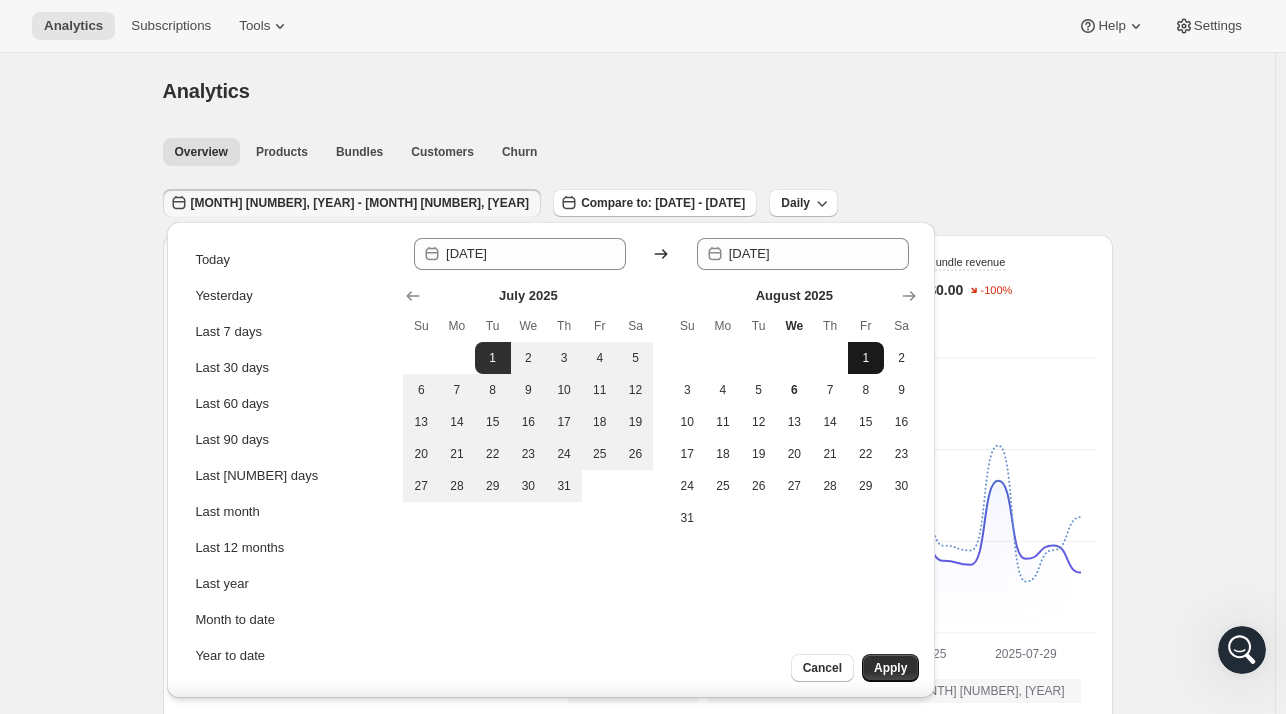 click on "1" at bounding box center [866, 358] 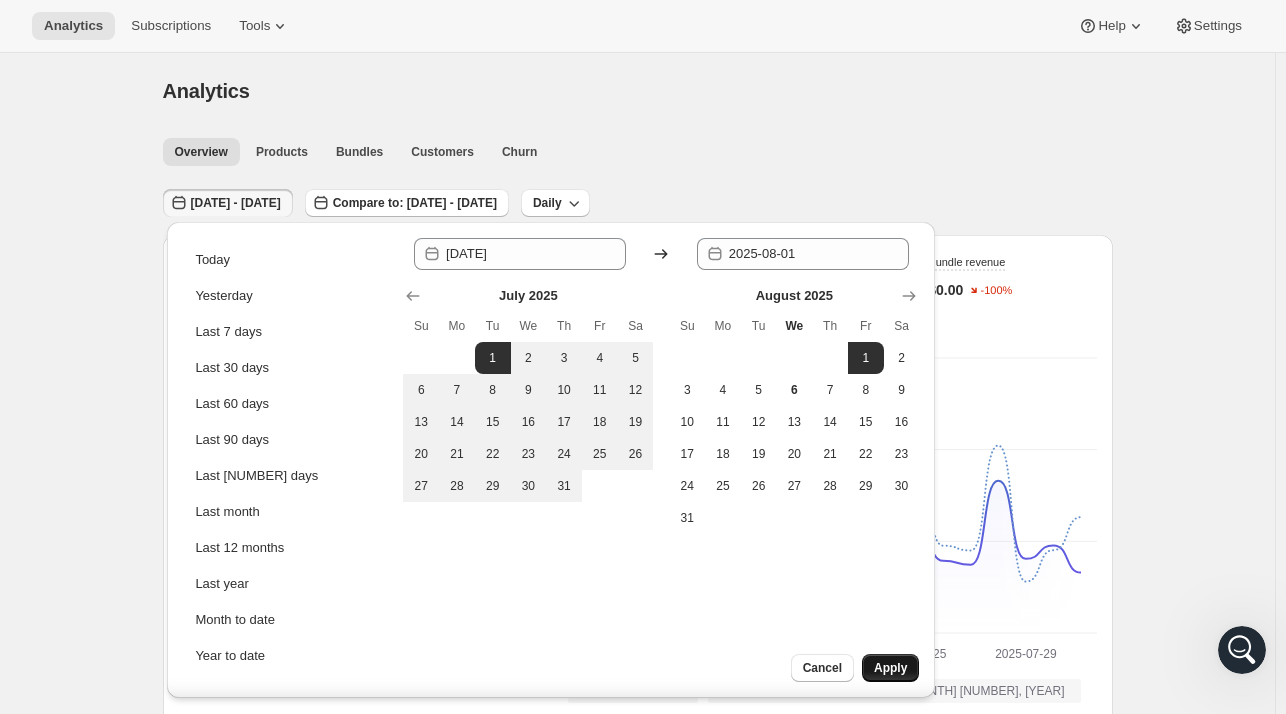 click on "Apply" at bounding box center [890, 668] 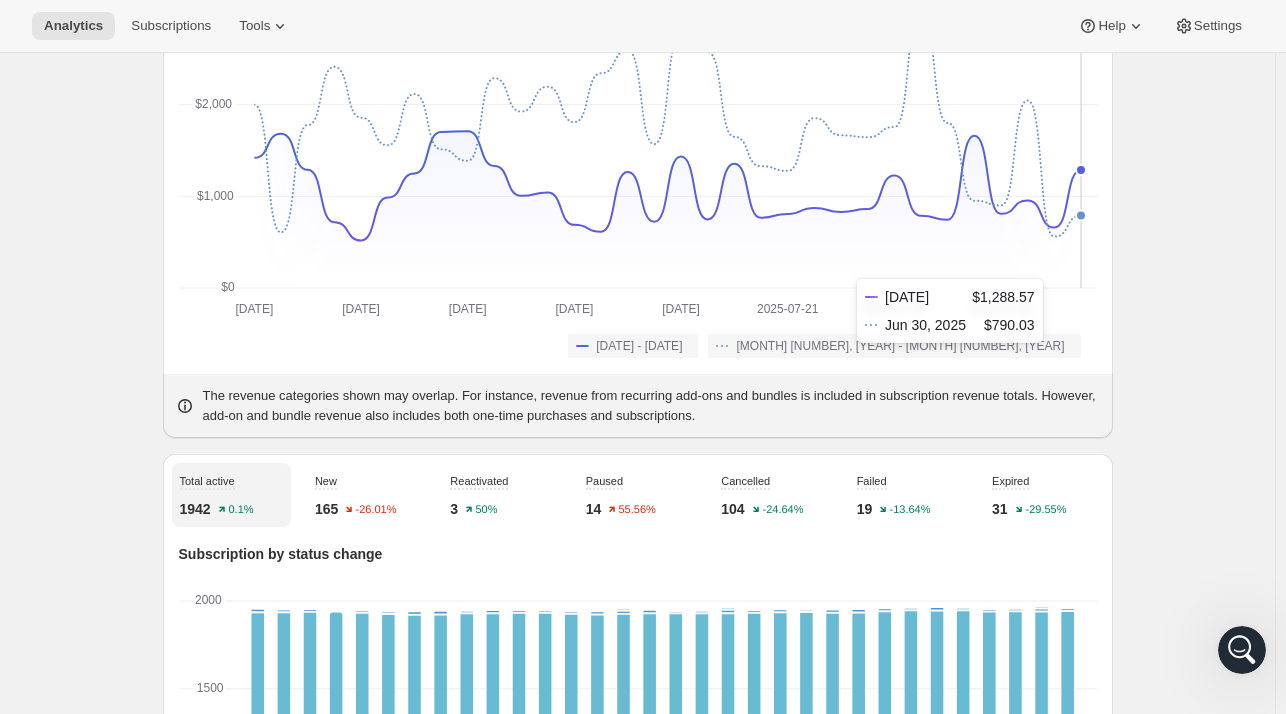 scroll, scrollTop: 0, scrollLeft: 0, axis: both 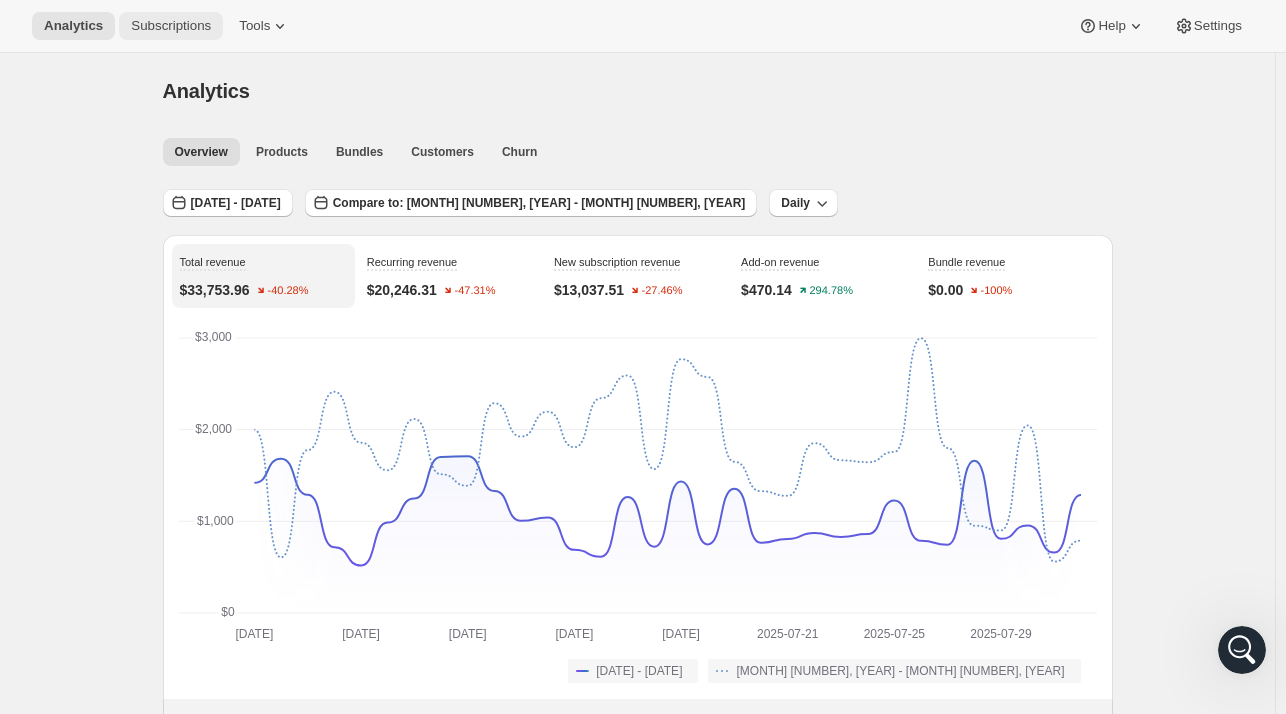 click on "Subscriptions" at bounding box center [171, 26] 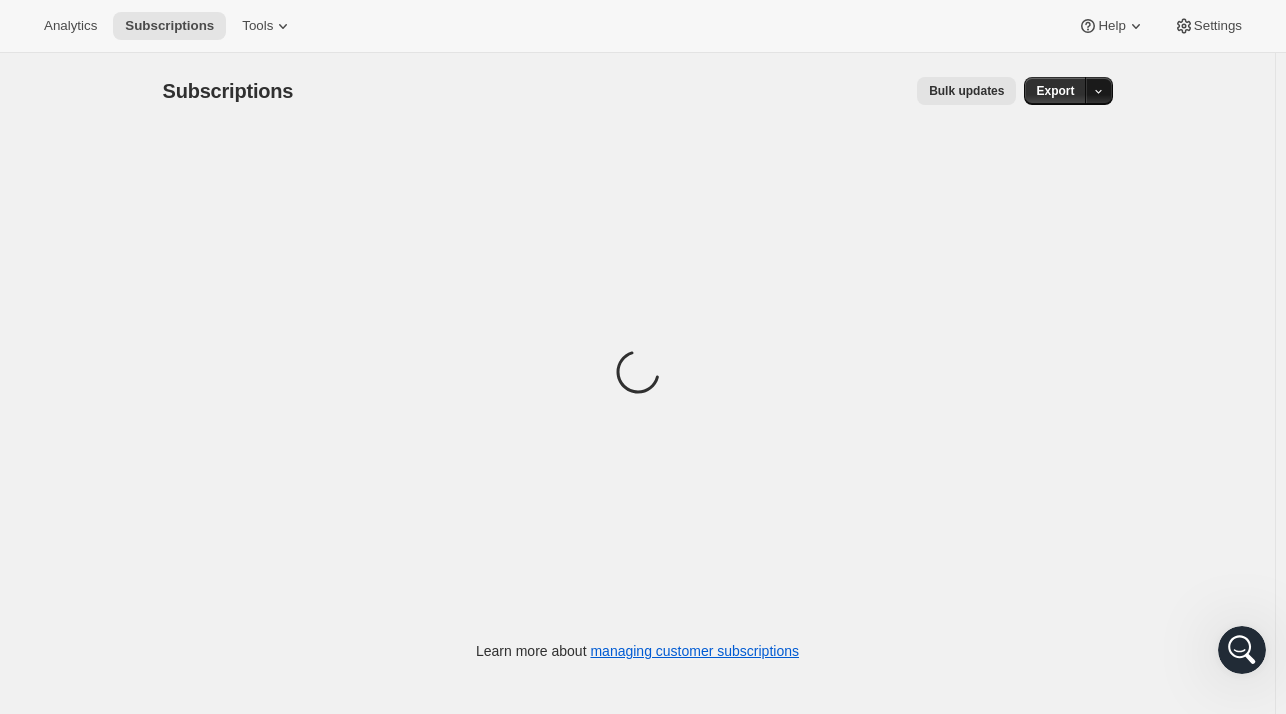 click at bounding box center [1099, 91] 